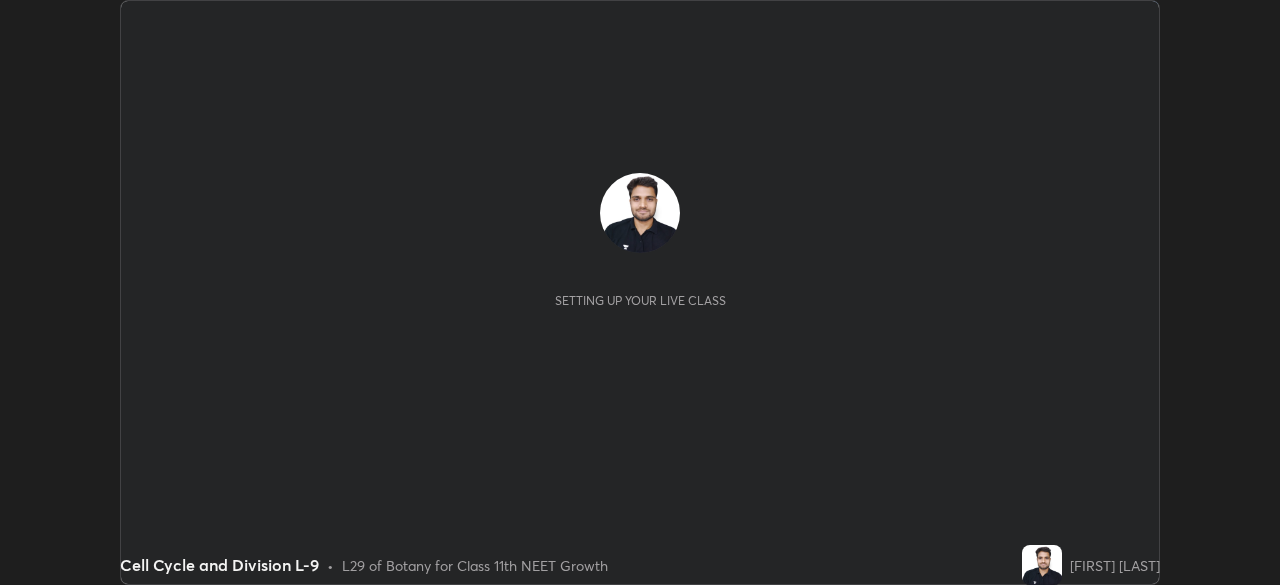 scroll, scrollTop: 0, scrollLeft: 0, axis: both 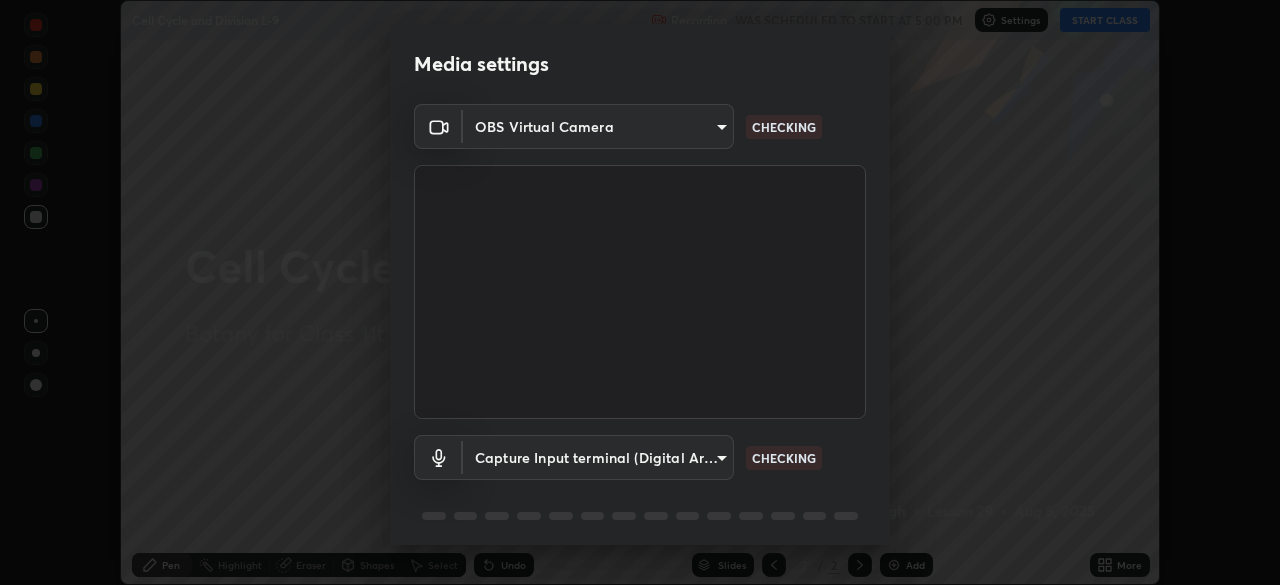 type on "e68af464f7f9ec2662c8dd58f0462b2d9bd4a3adfc91c634b4d9ed550f7d79d6" 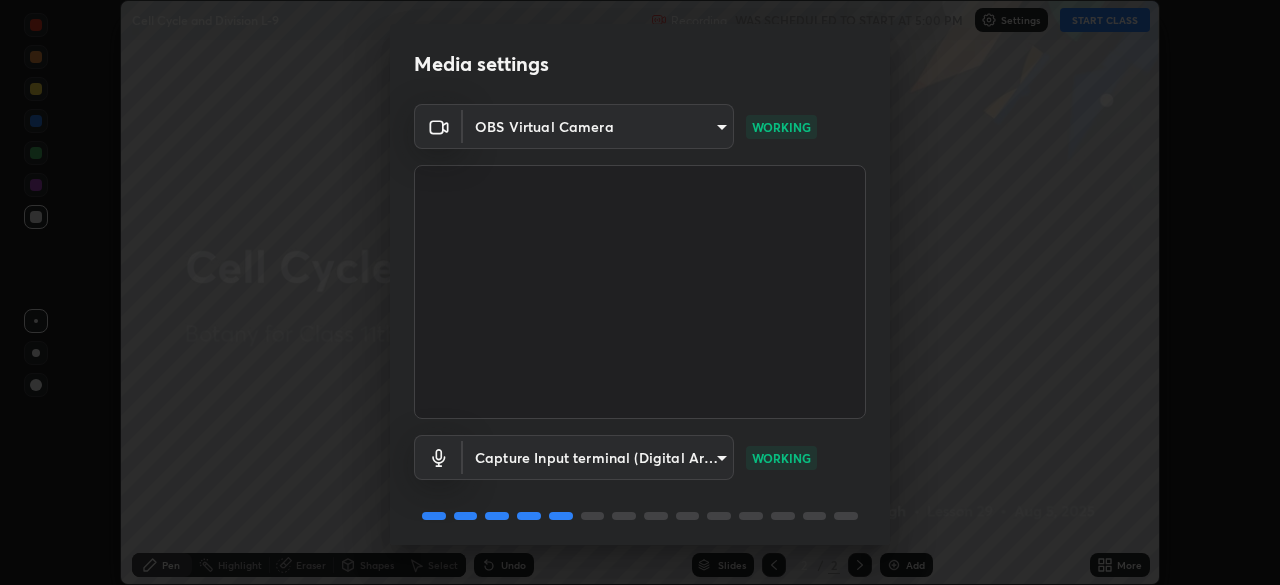 scroll, scrollTop: 71, scrollLeft: 0, axis: vertical 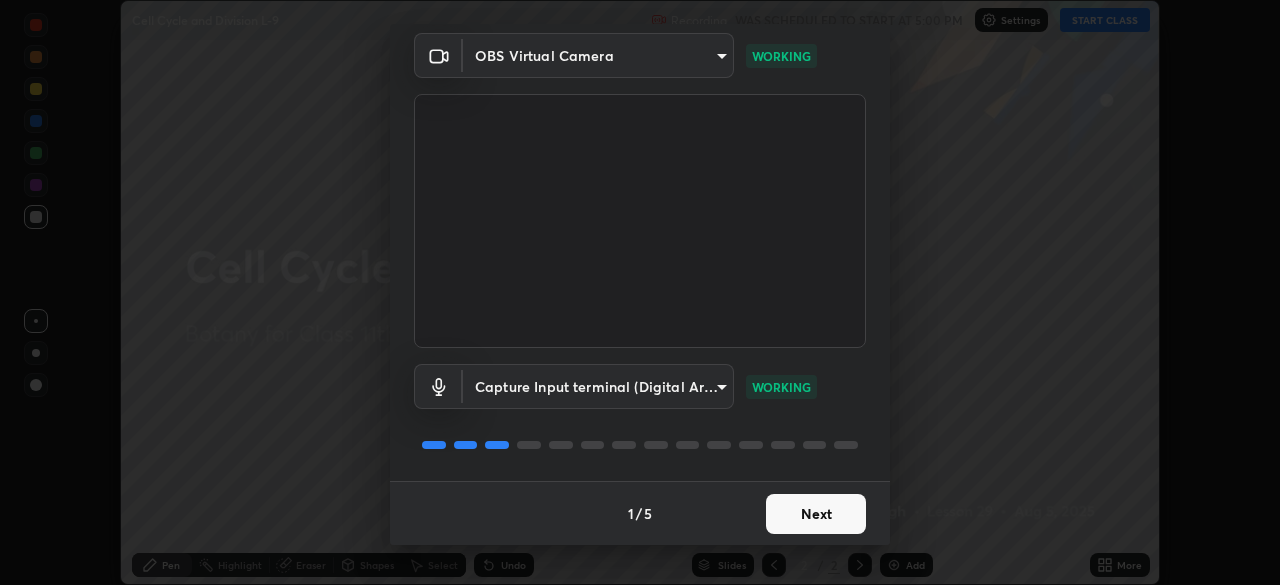 click on "Next" at bounding box center (816, 514) 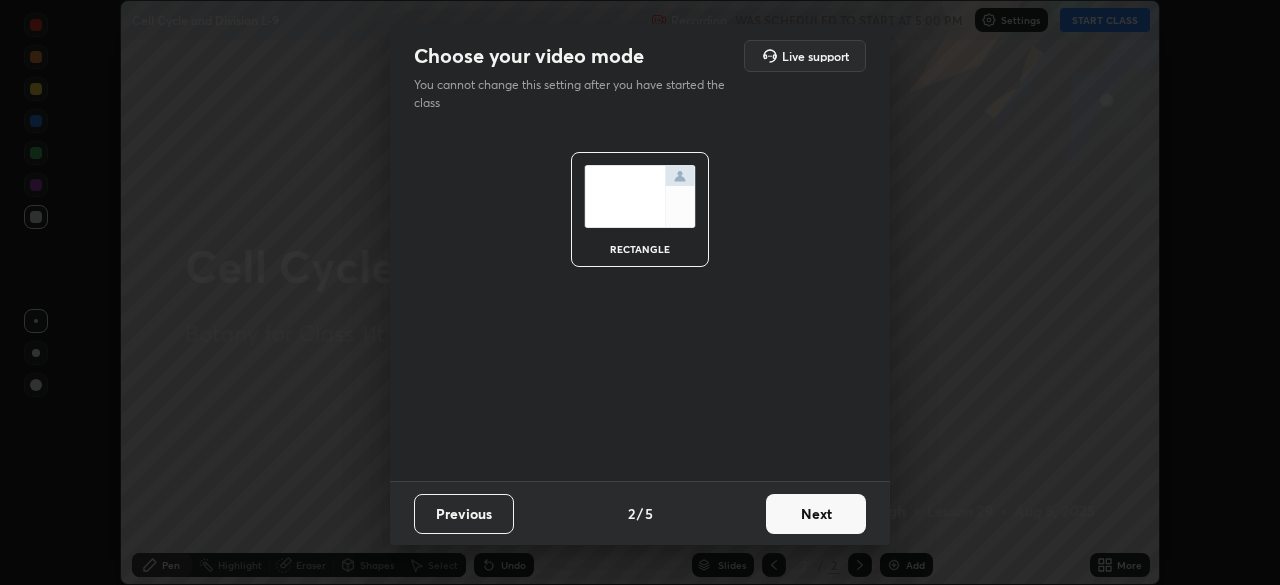 scroll, scrollTop: 0, scrollLeft: 0, axis: both 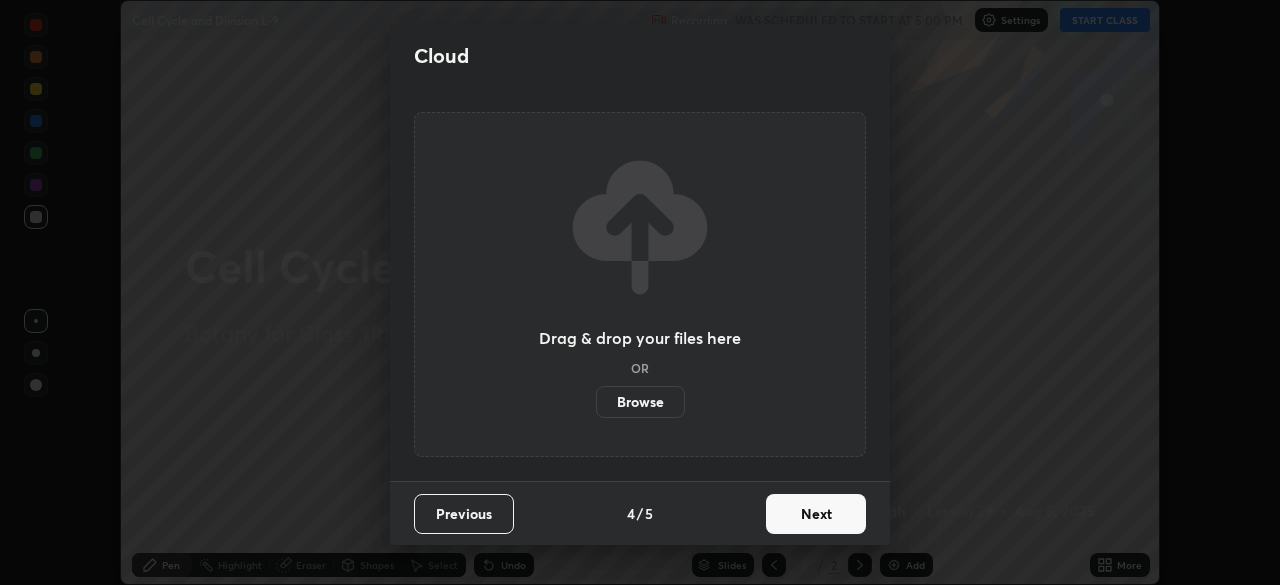 click on "Next" at bounding box center [816, 514] 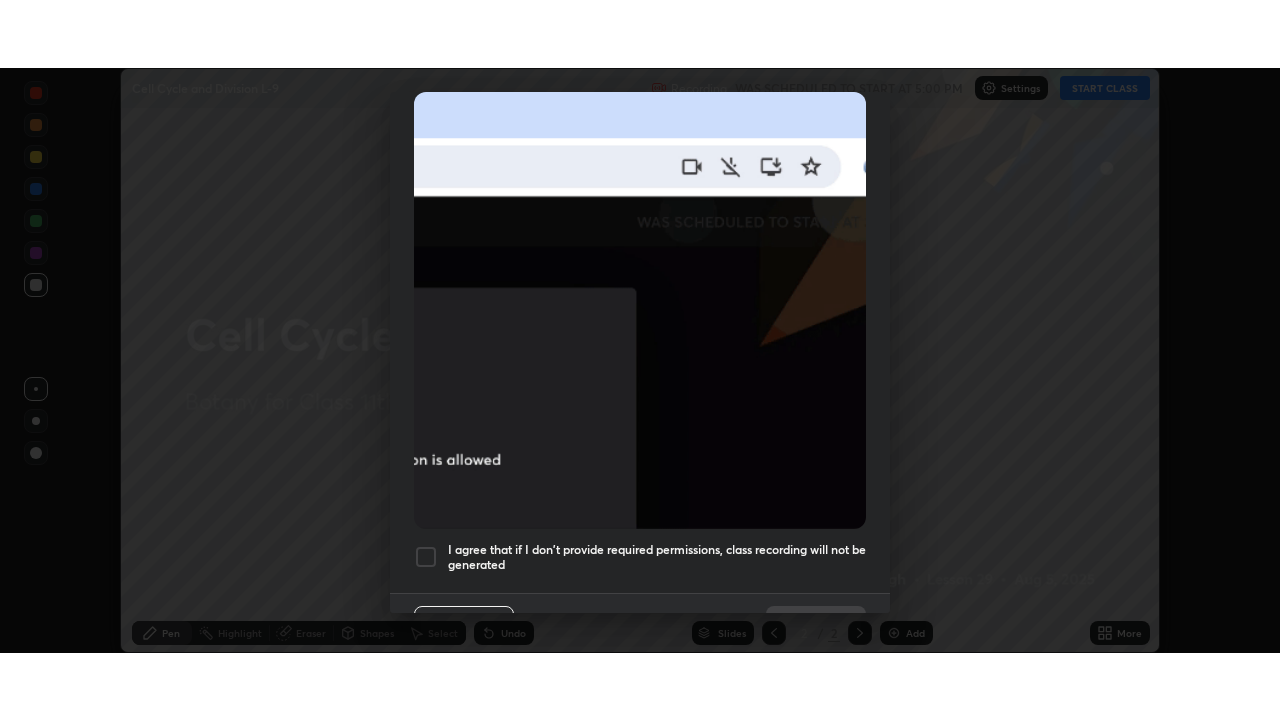scroll, scrollTop: 479, scrollLeft: 0, axis: vertical 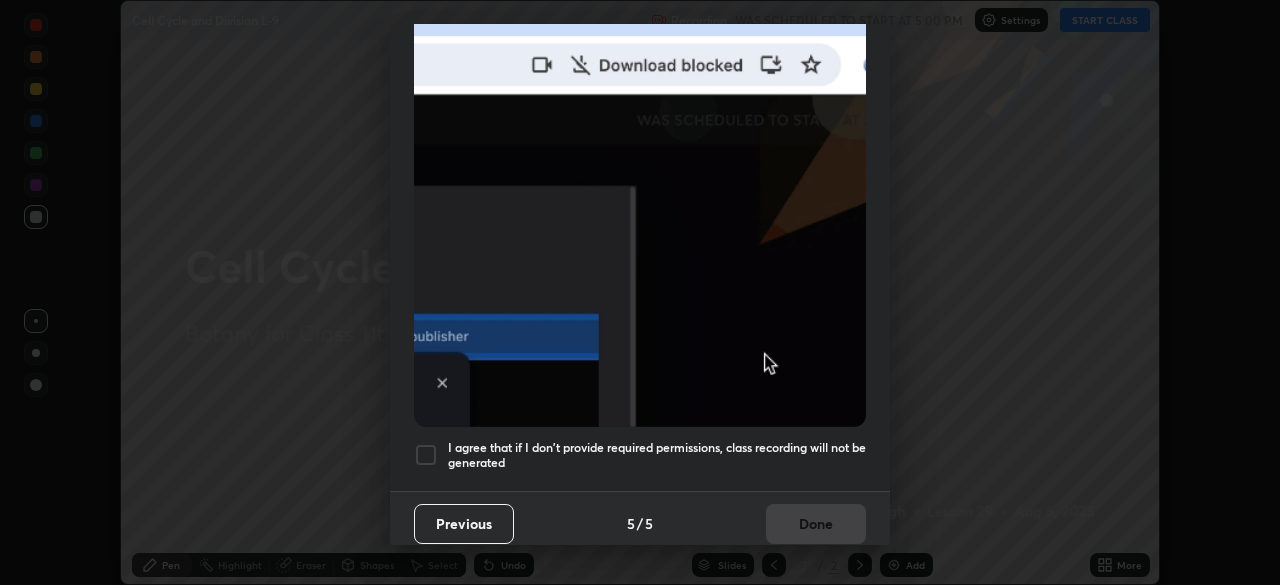 click on "I agree that if I don't provide required permissions, class recording will not be generated" at bounding box center (657, 455) 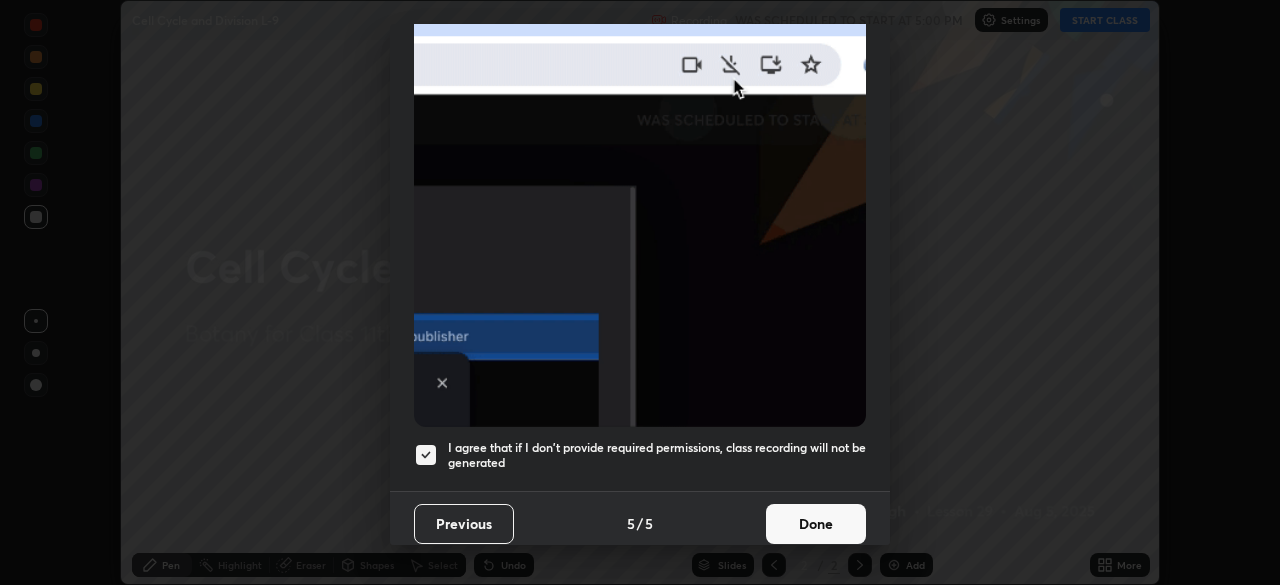 click on "Done" at bounding box center [816, 524] 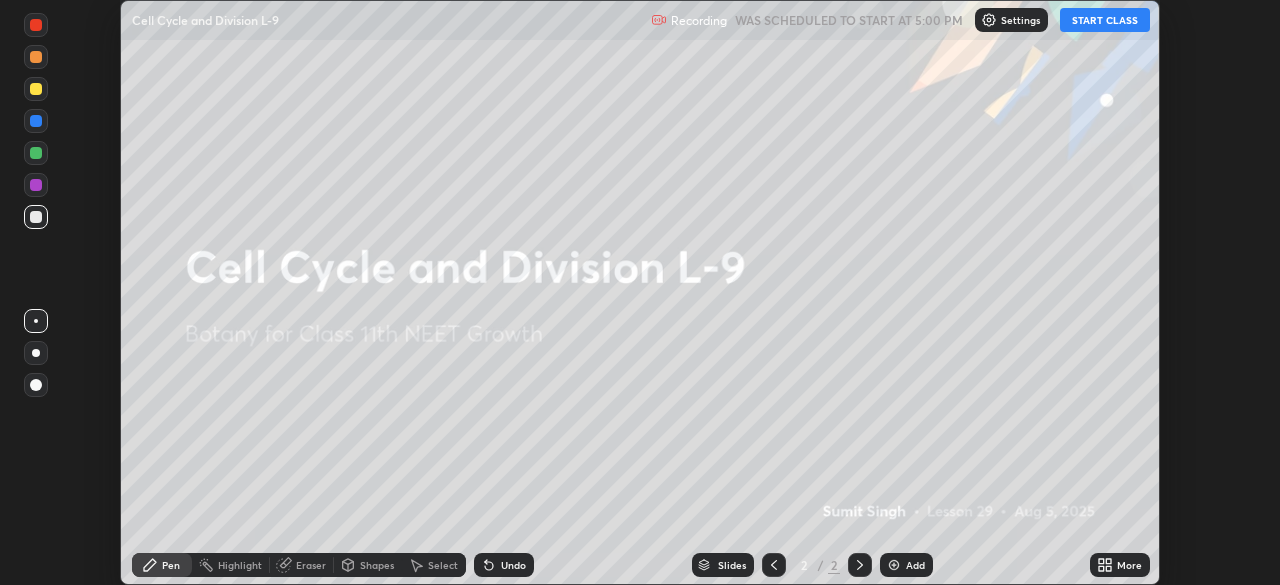 click on "More" at bounding box center [1120, 565] 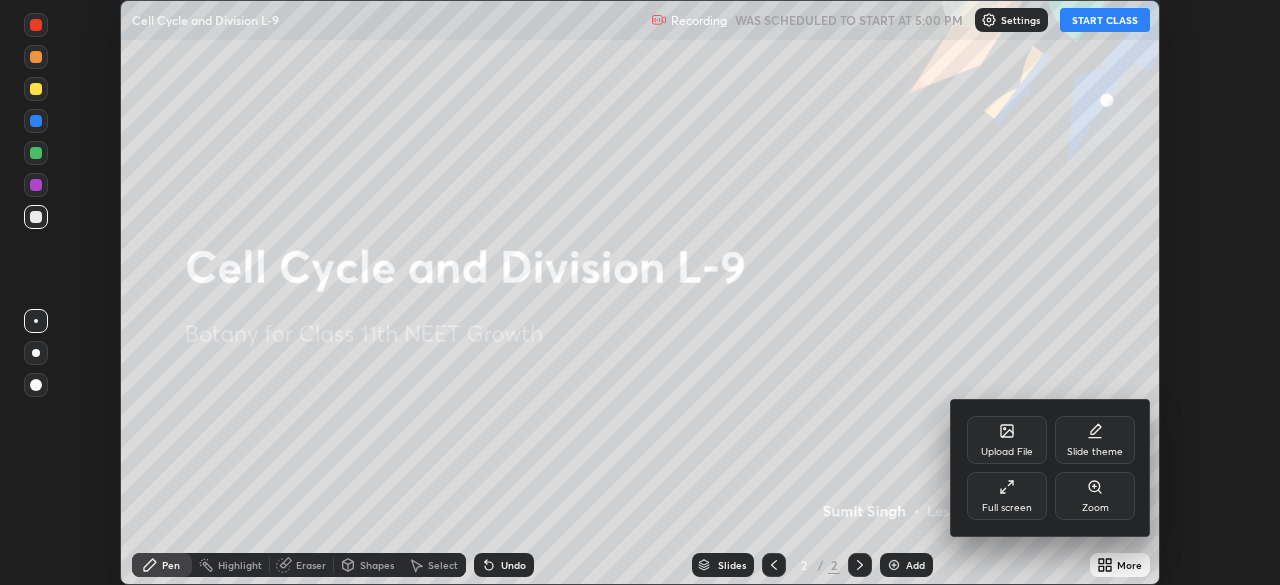 click on "Zoom" at bounding box center (1095, 496) 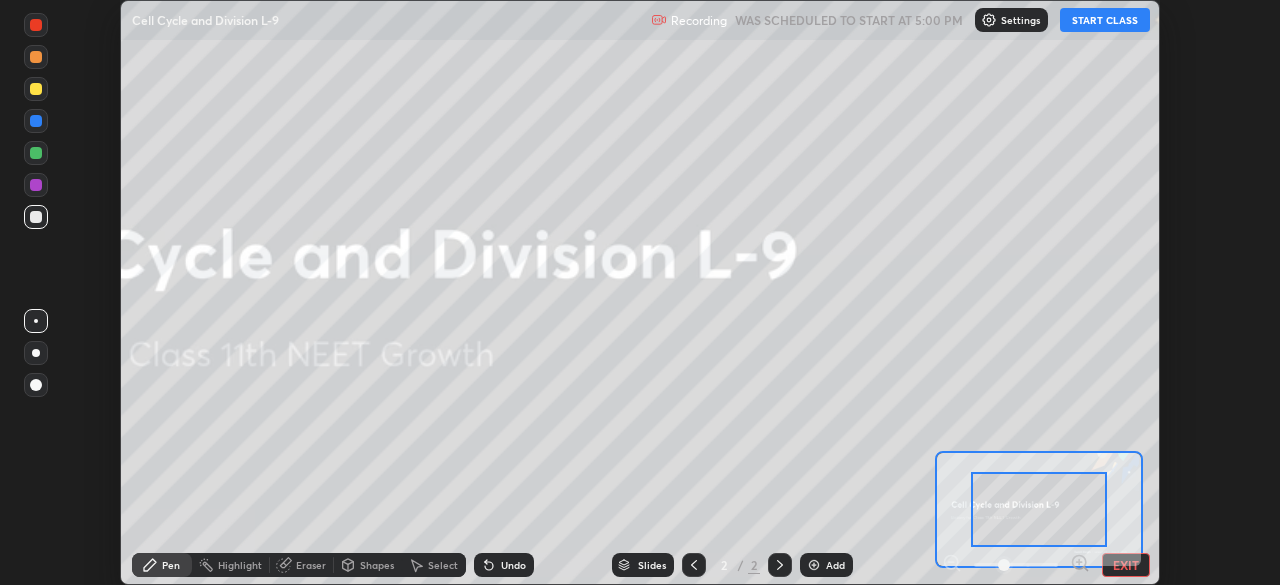 click on "EXIT" at bounding box center (1126, 565) 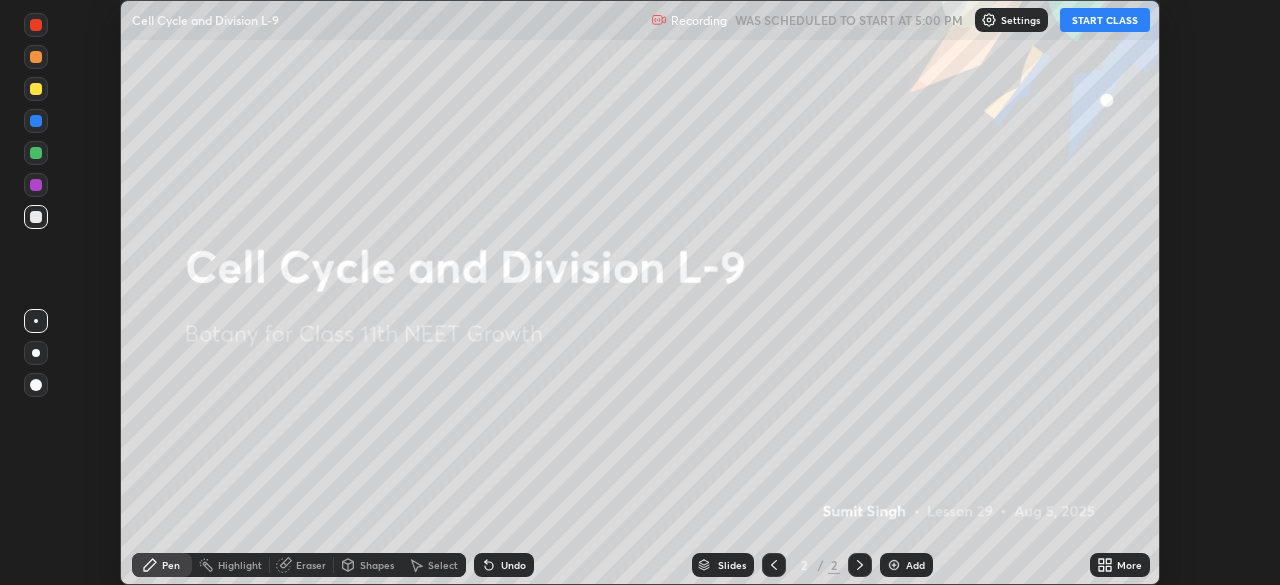 click 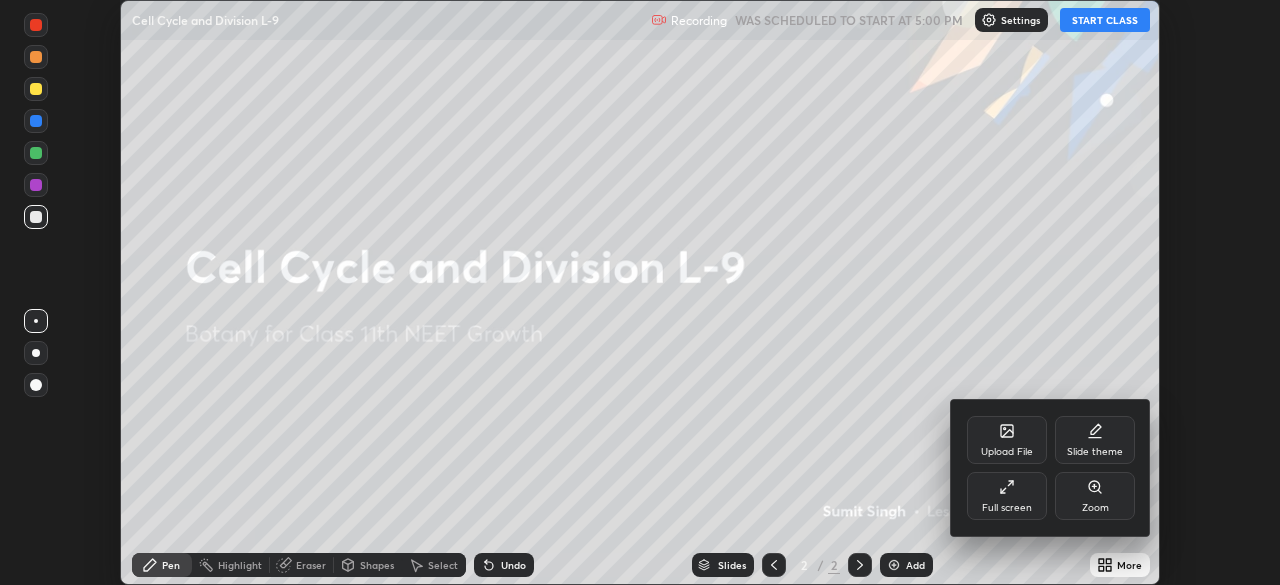 click on "Full screen" at bounding box center (1007, 496) 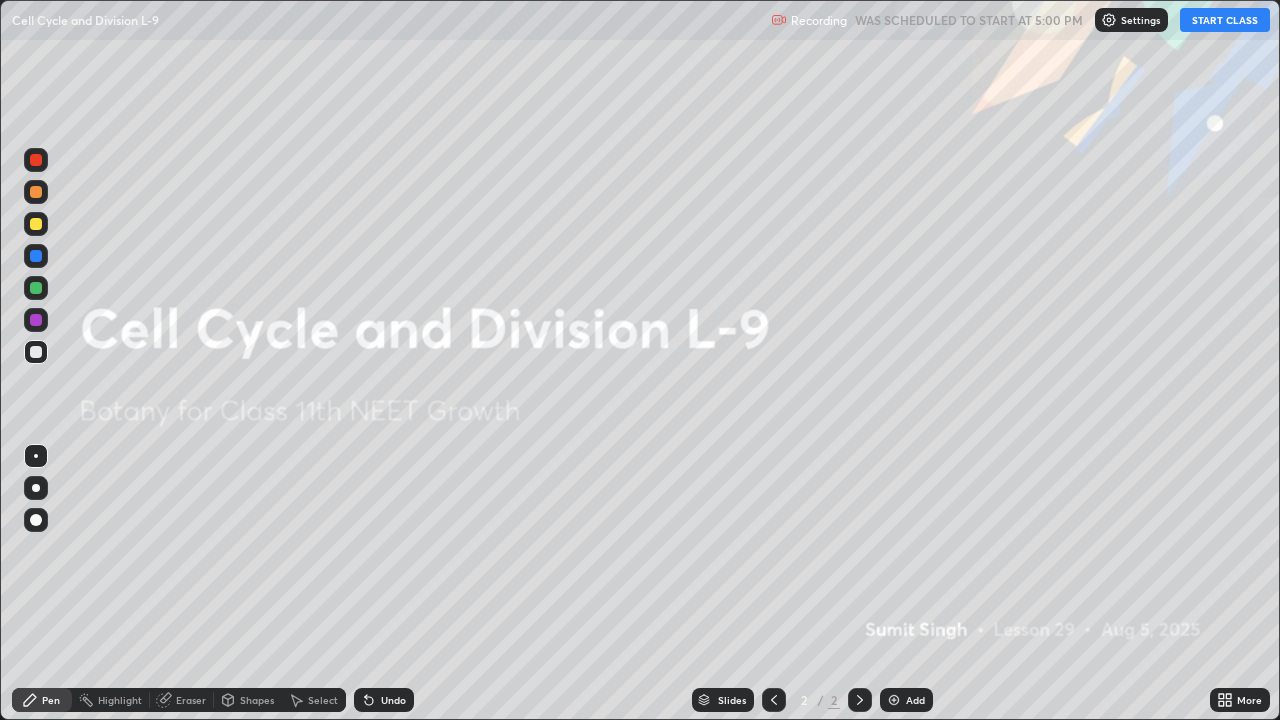 scroll, scrollTop: 99280, scrollLeft: 98720, axis: both 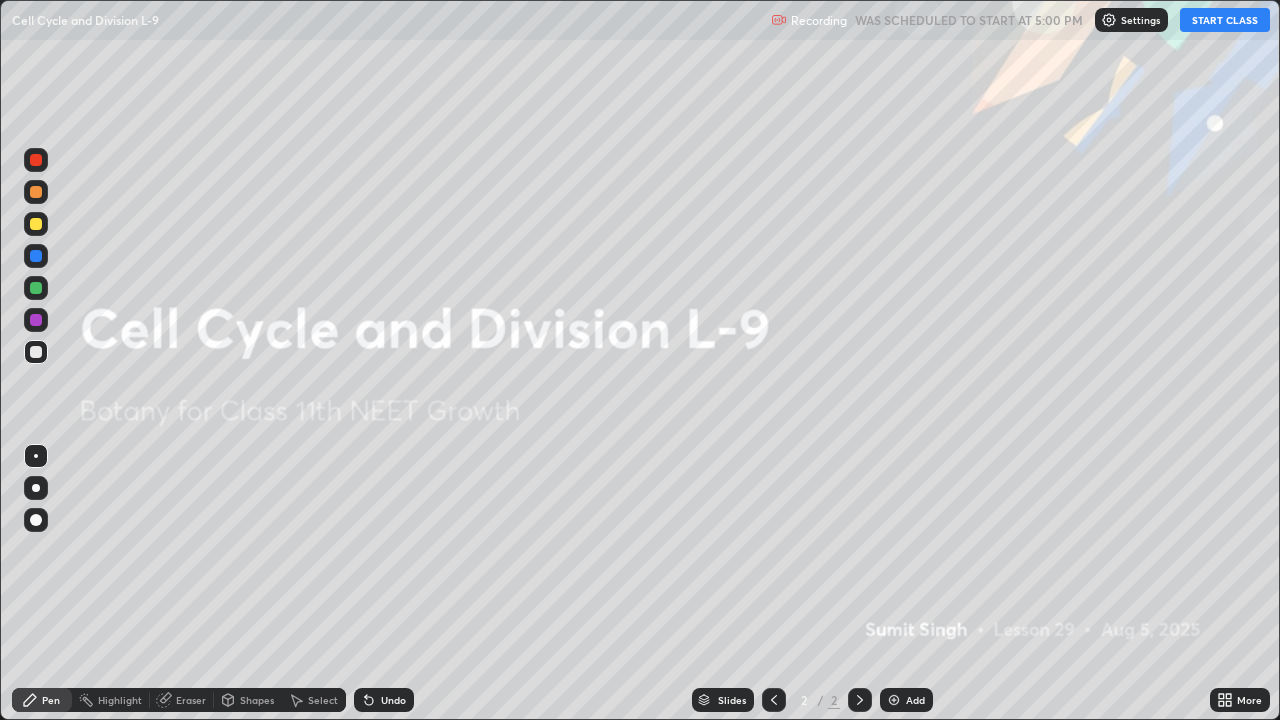 click on "Add" at bounding box center [915, 700] 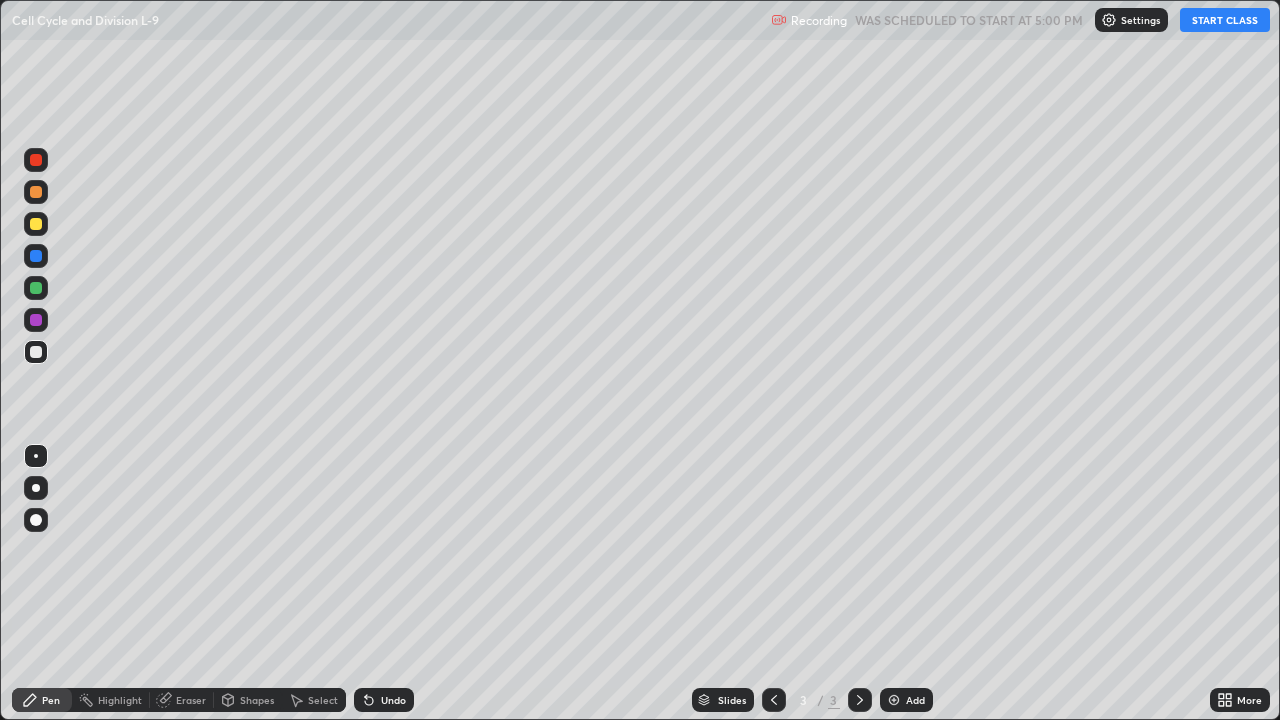 click on "START CLASS" at bounding box center [1225, 20] 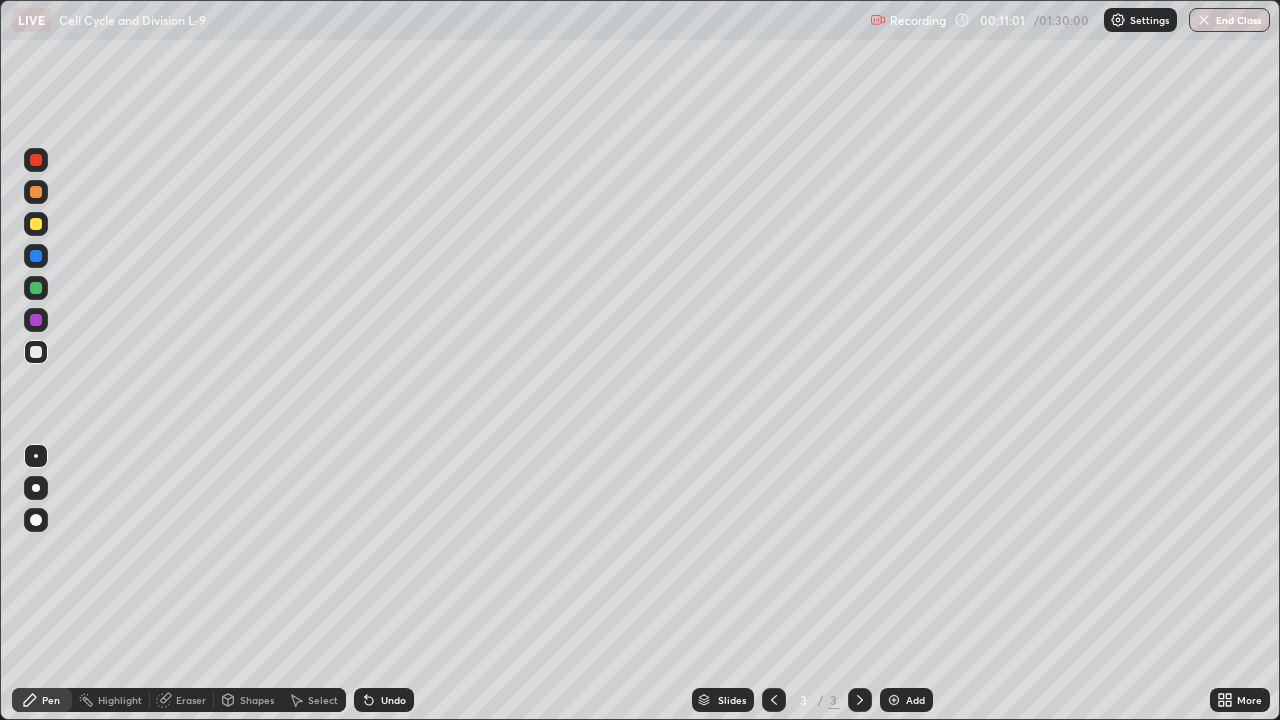 click at bounding box center [36, 488] 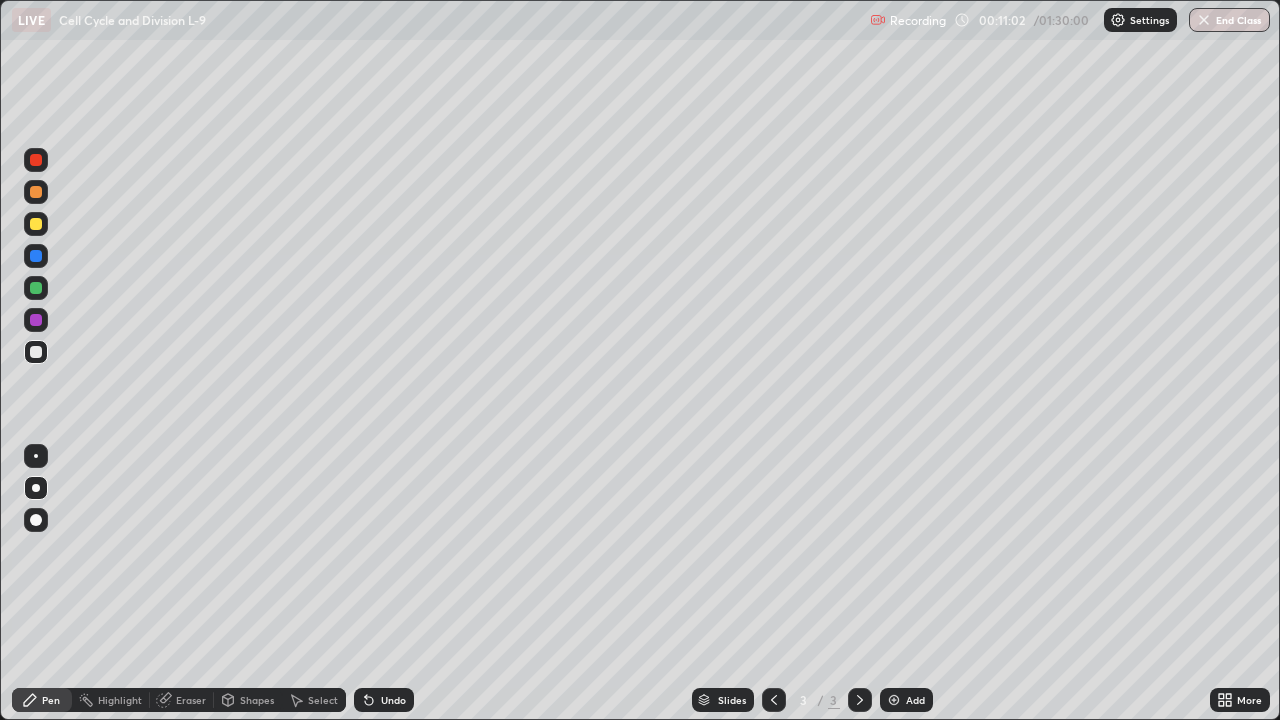 click at bounding box center (36, 288) 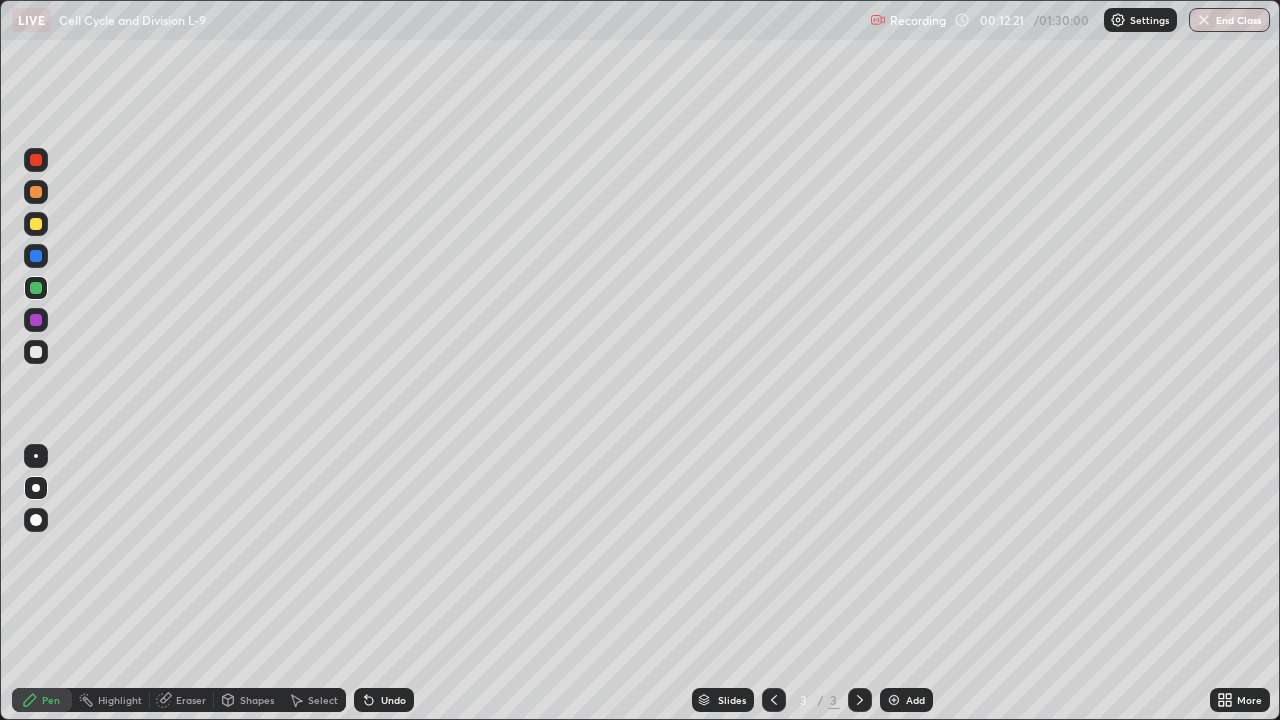 click on "Undo" at bounding box center [384, 700] 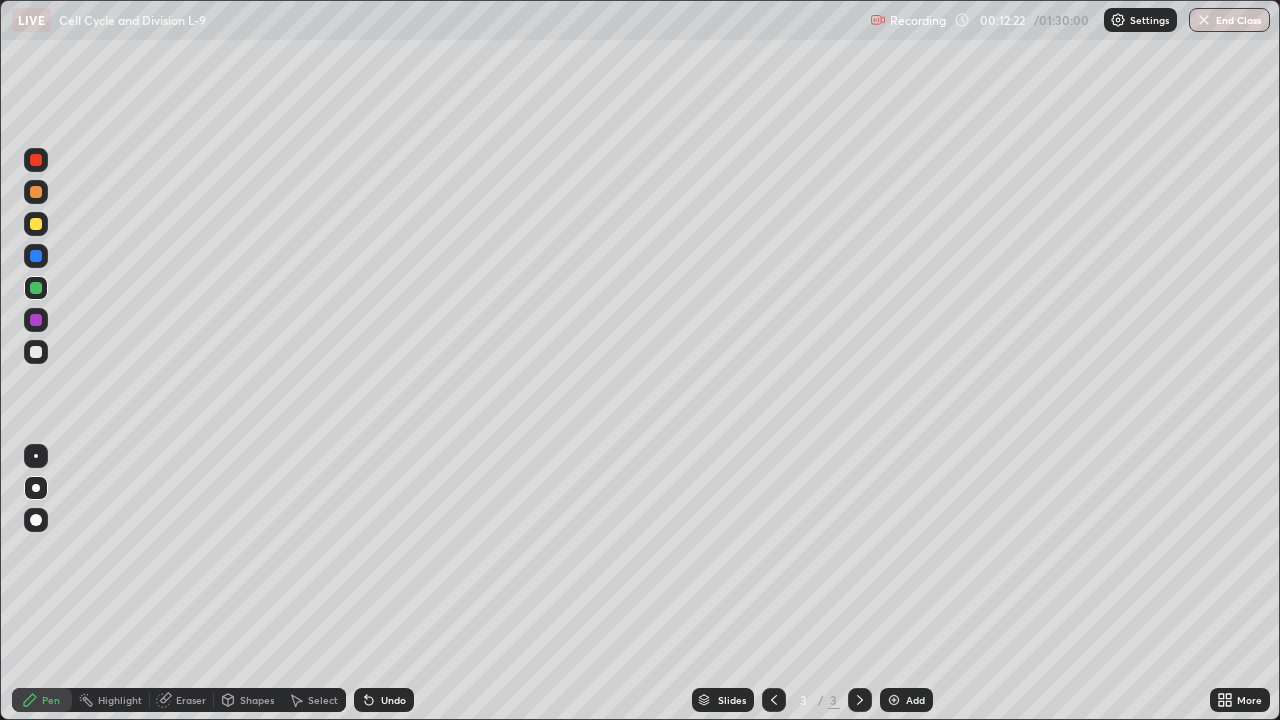 click on "Undo" at bounding box center [384, 700] 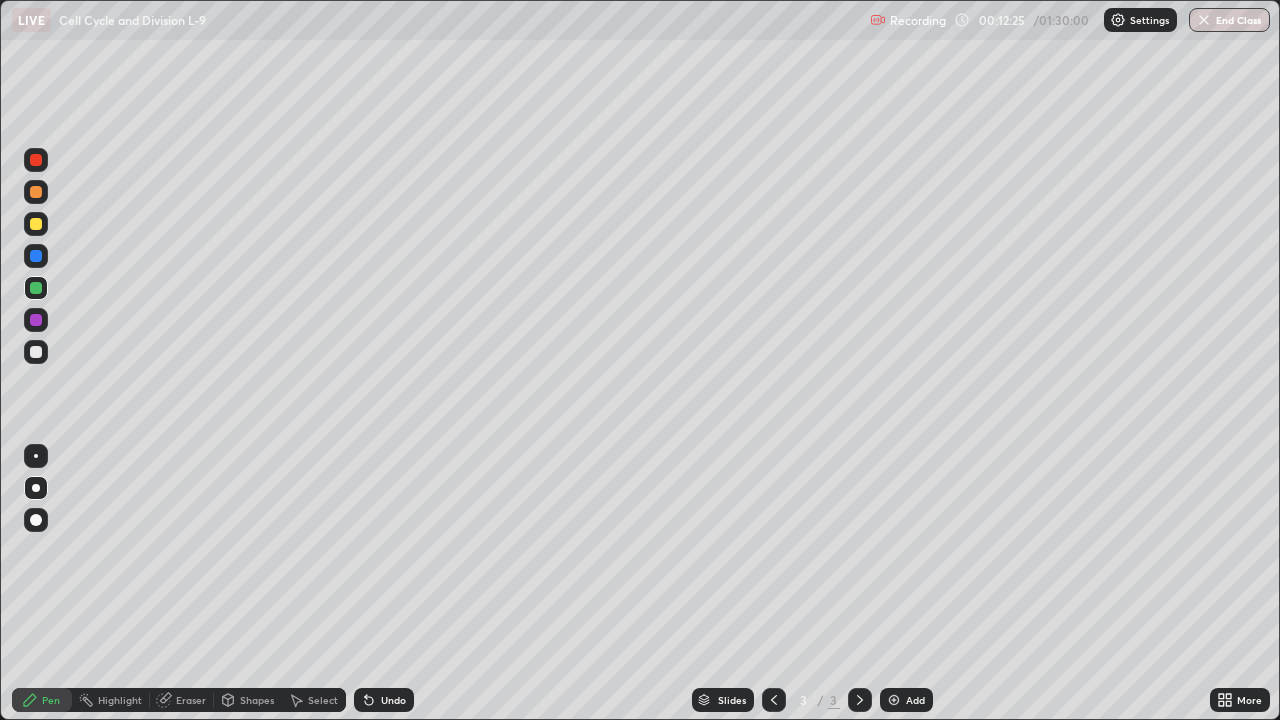 click on "Undo" at bounding box center [393, 700] 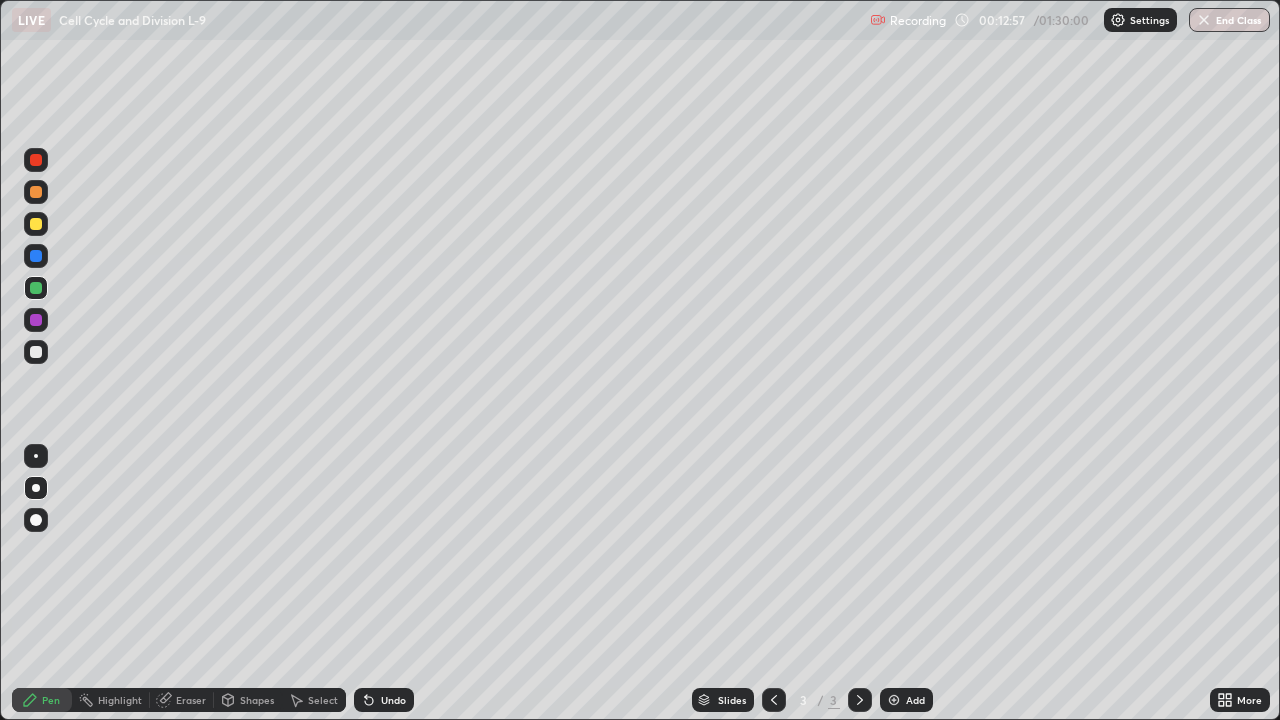 click at bounding box center (36, 224) 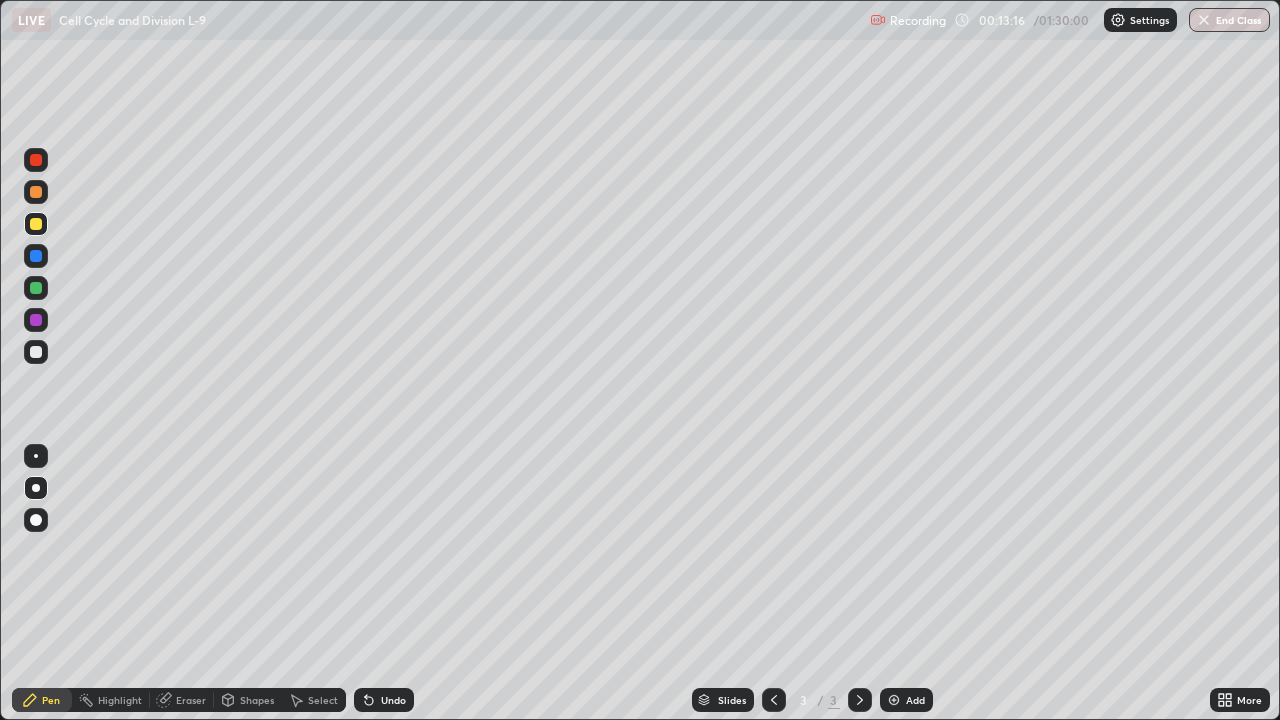 click at bounding box center (36, 224) 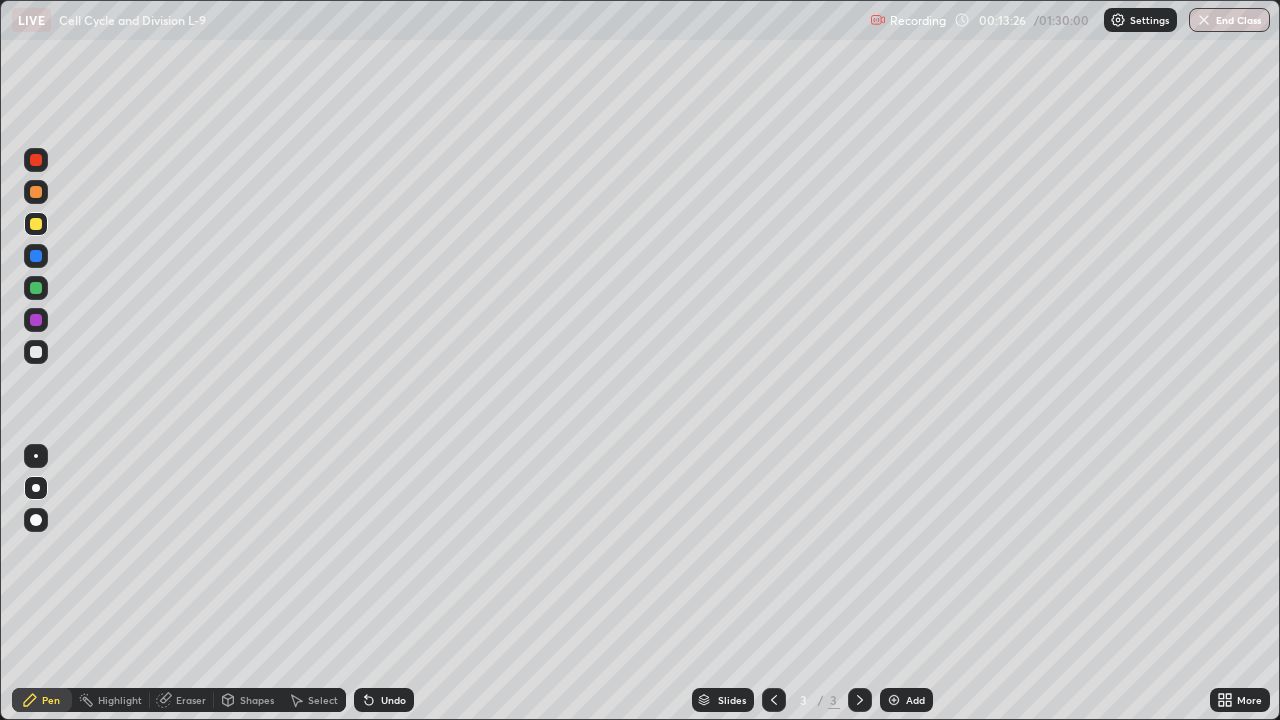 click on "Undo" at bounding box center [384, 700] 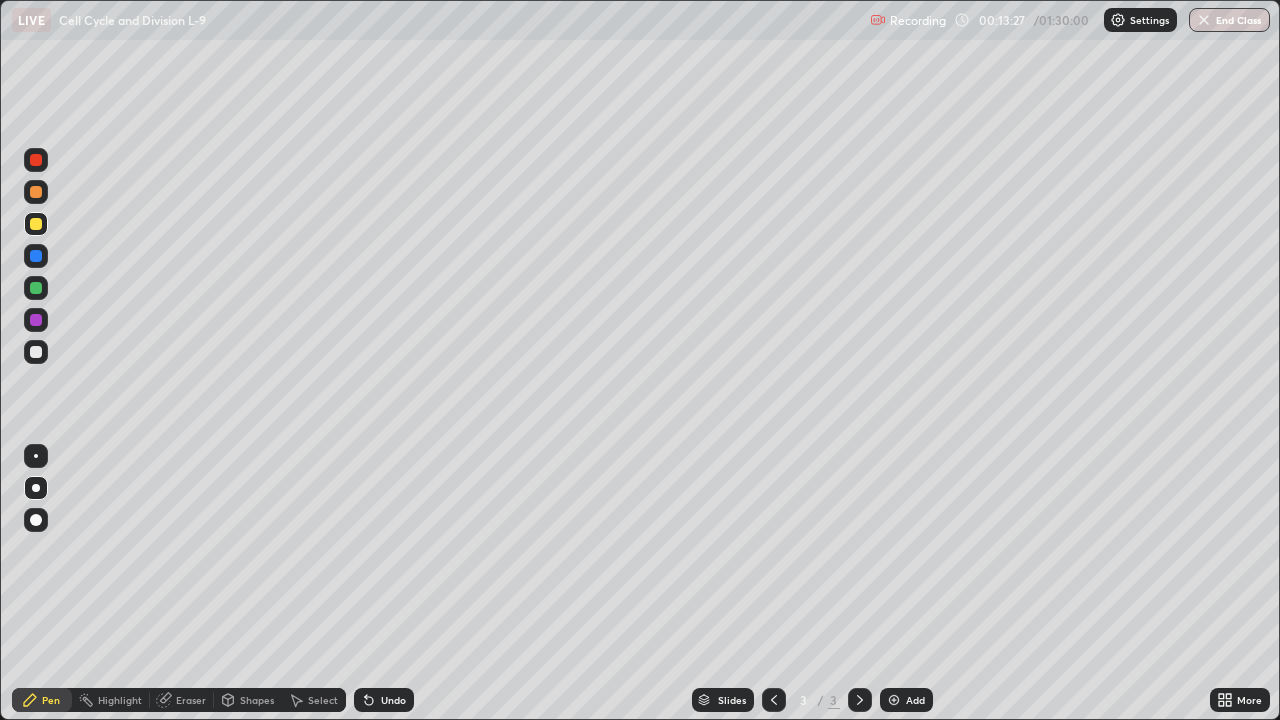 click on "Undo" at bounding box center [393, 700] 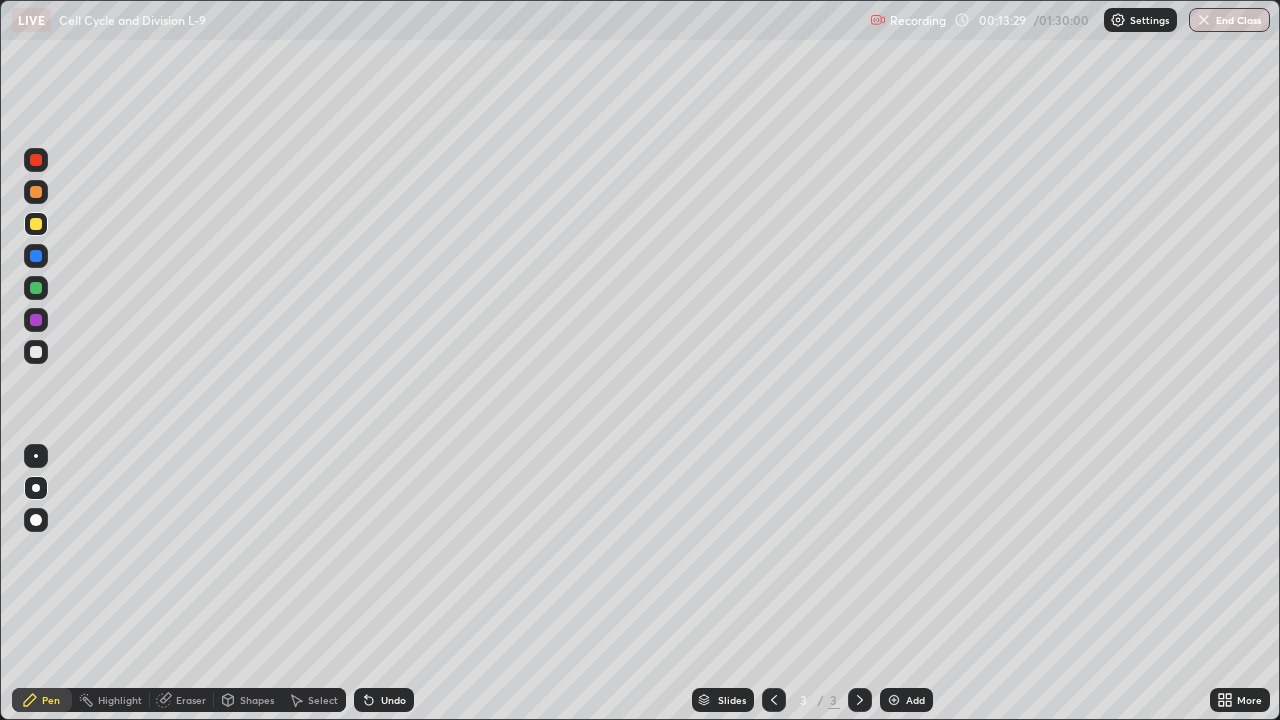 click on "Eraser" at bounding box center (191, 700) 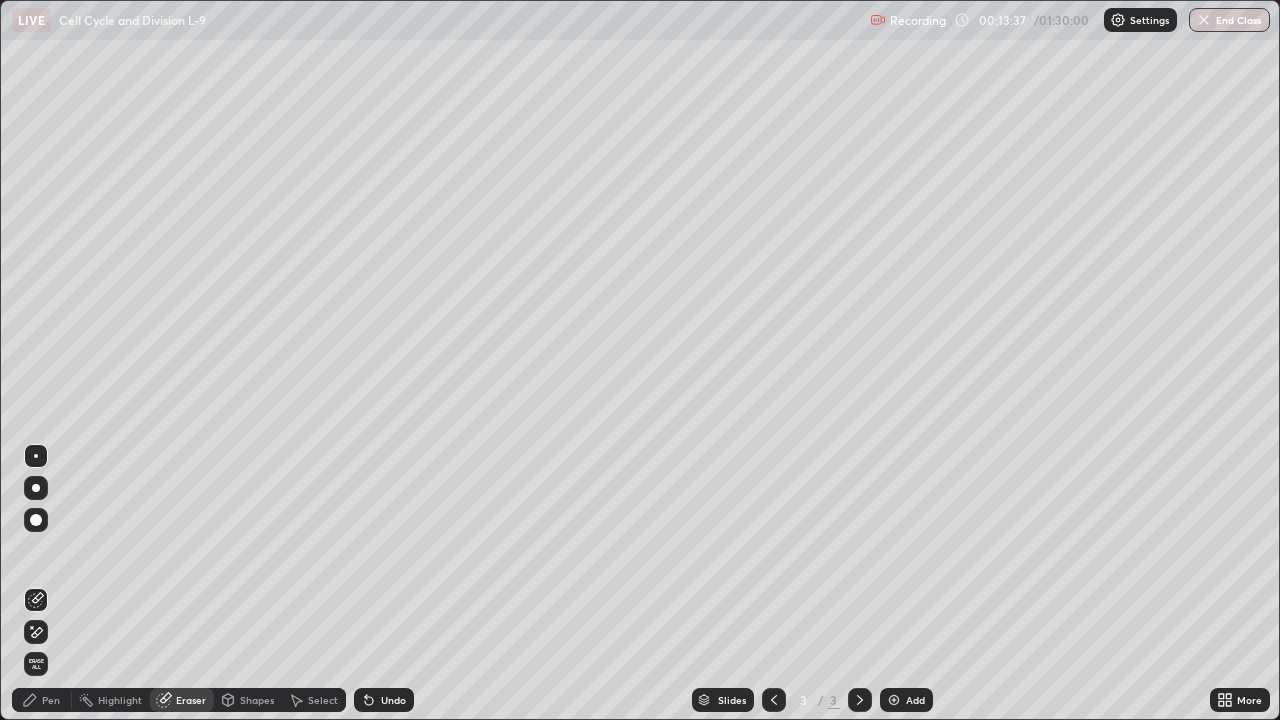click on "Pen" at bounding box center [51, 700] 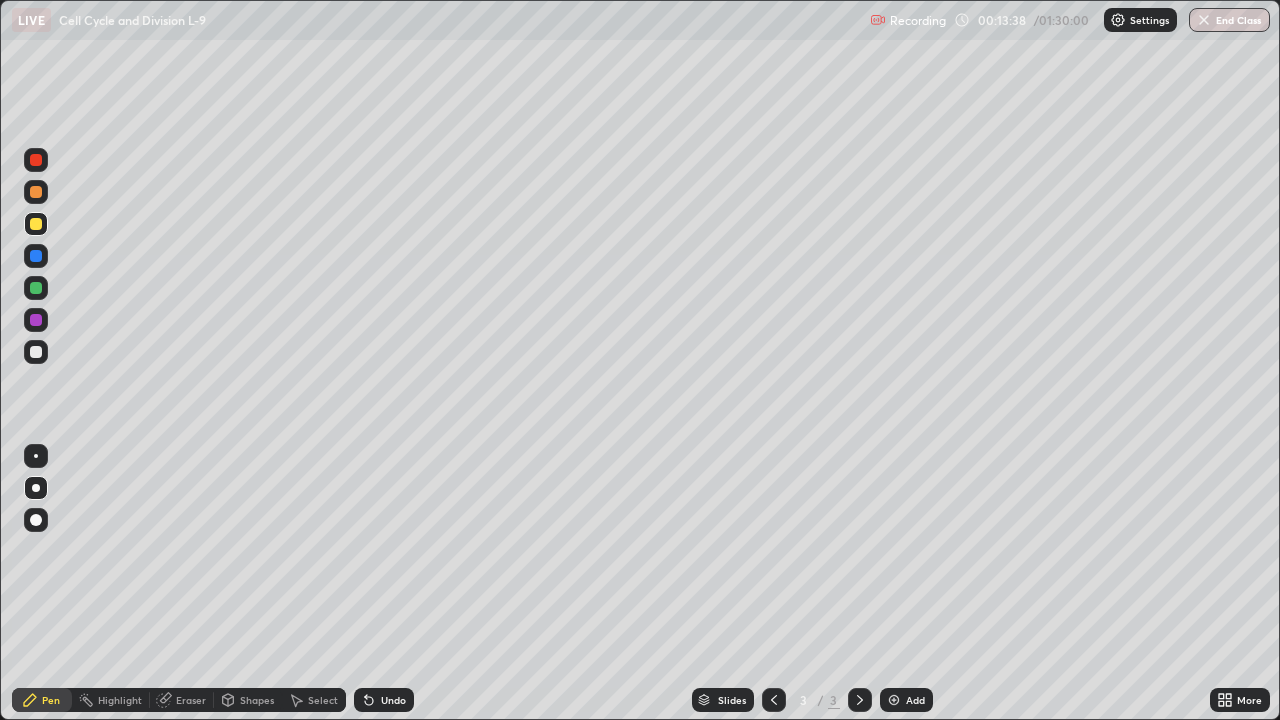 click at bounding box center [36, 352] 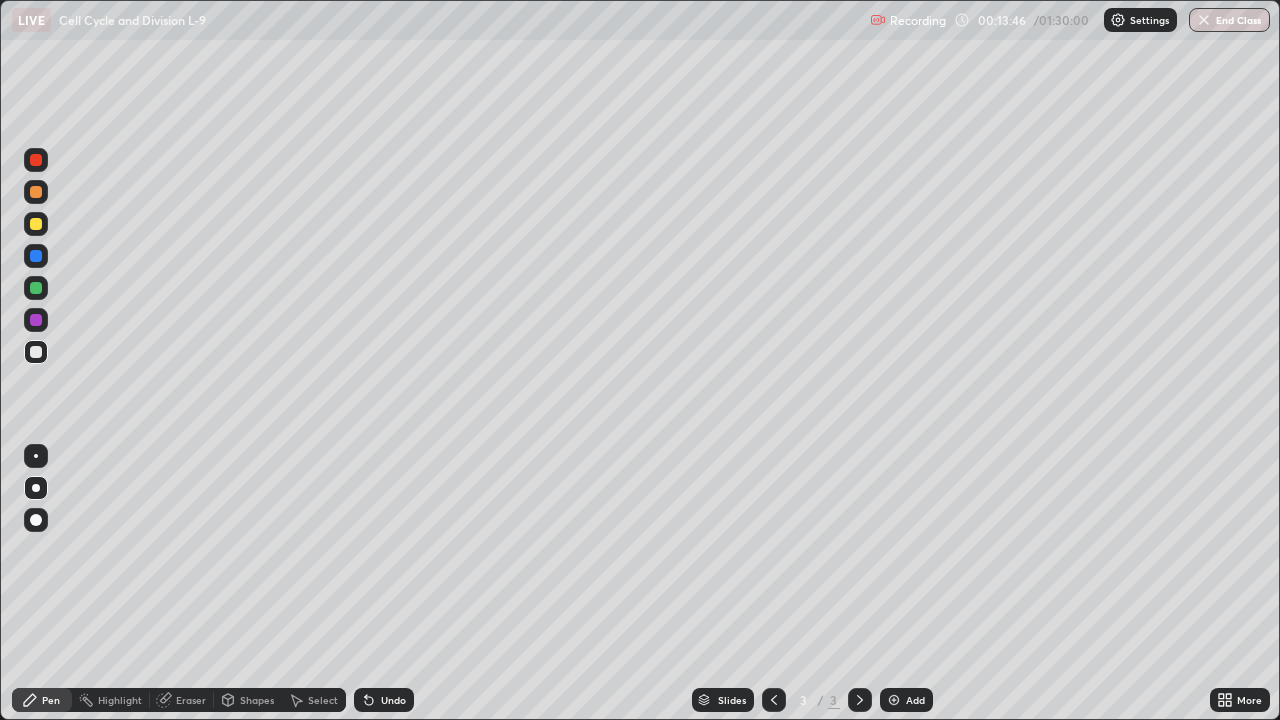 click at bounding box center [36, 224] 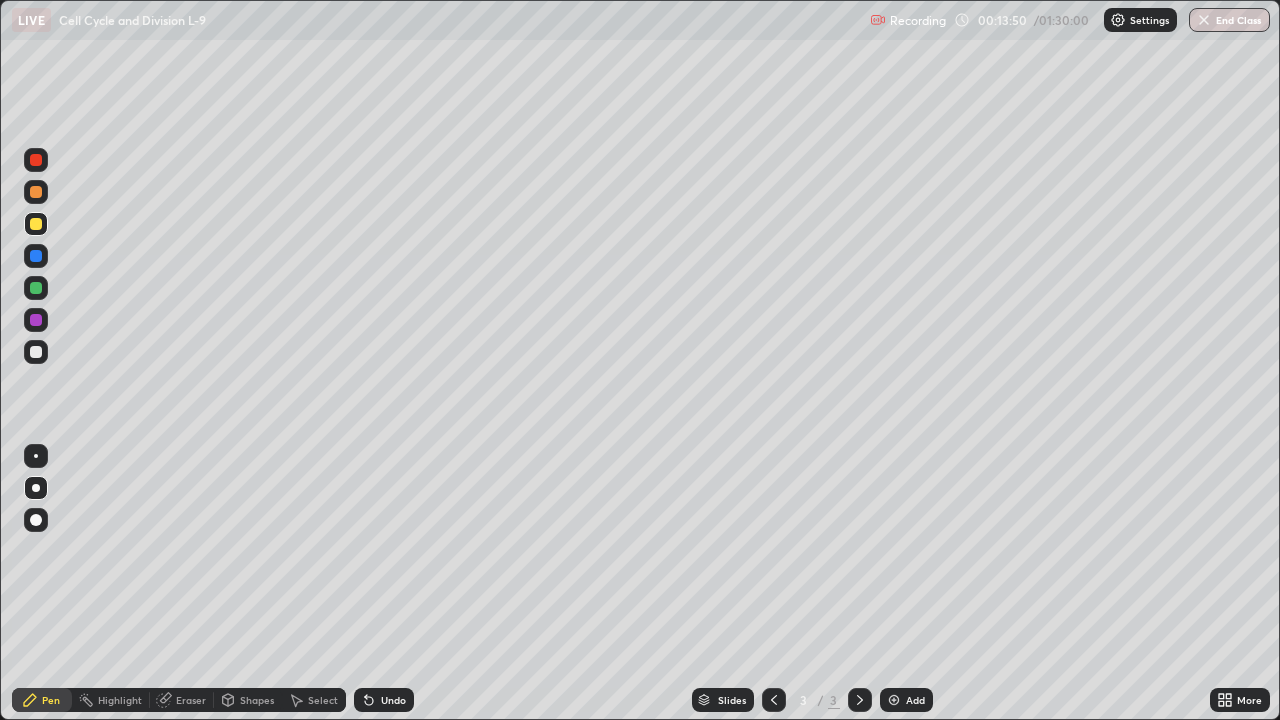 click on "Undo" at bounding box center (384, 700) 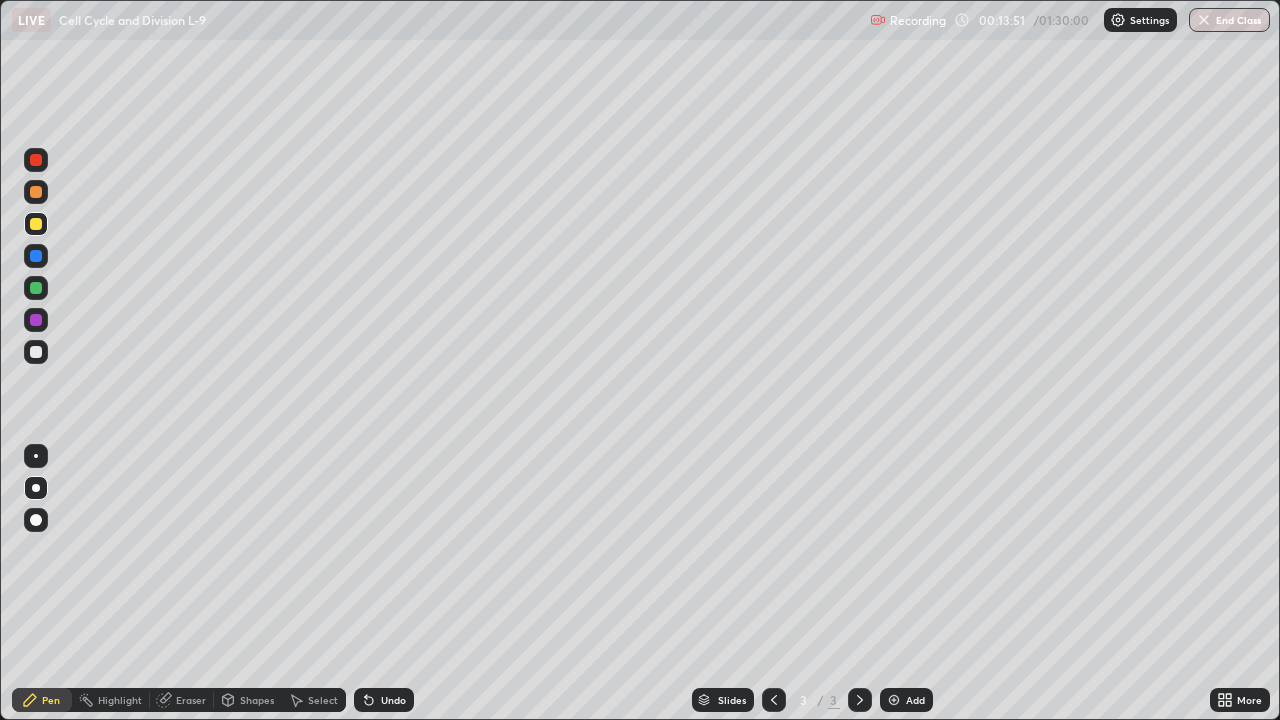 click on "Undo" at bounding box center (384, 700) 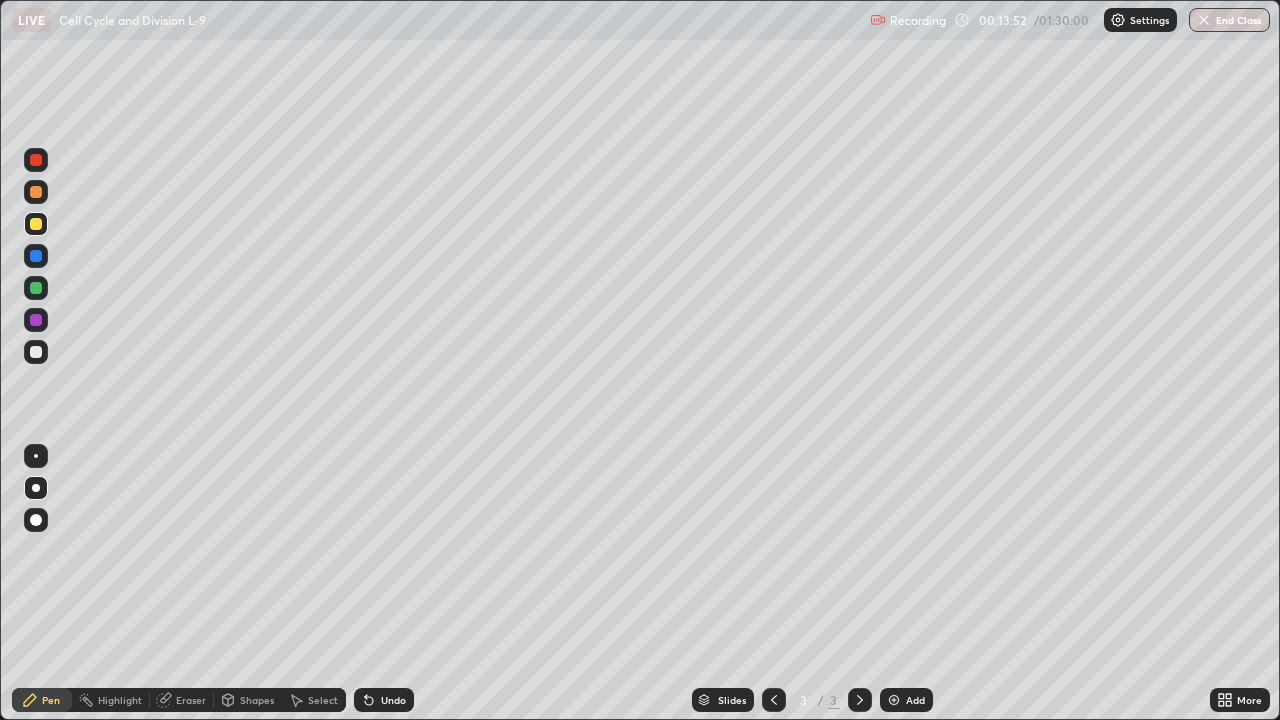 click at bounding box center [36, 352] 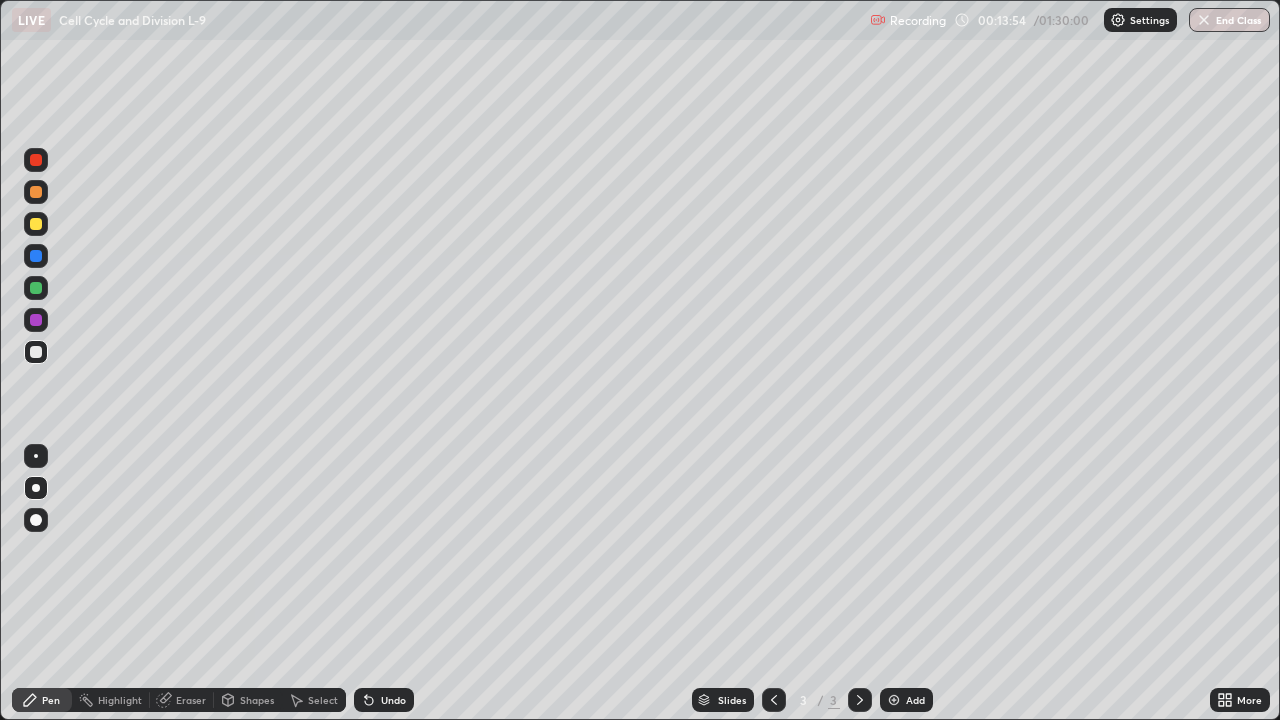 click at bounding box center [36, 288] 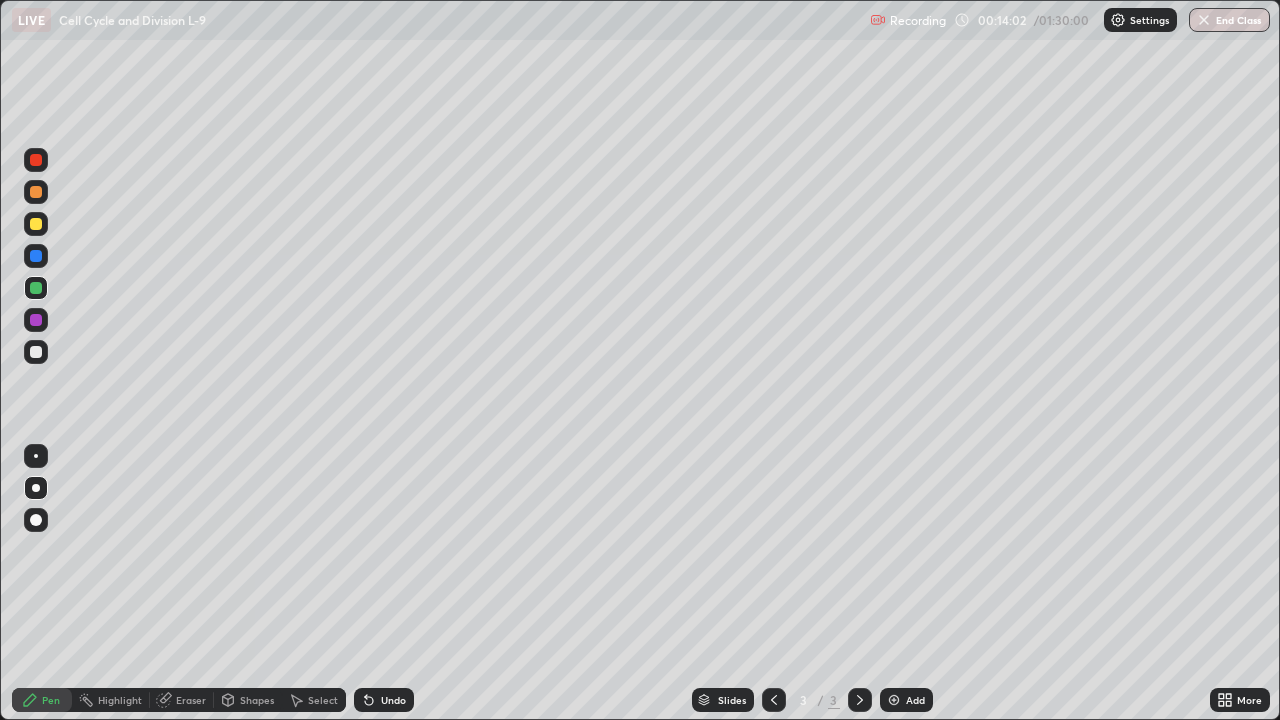 click on "Undo" at bounding box center (384, 700) 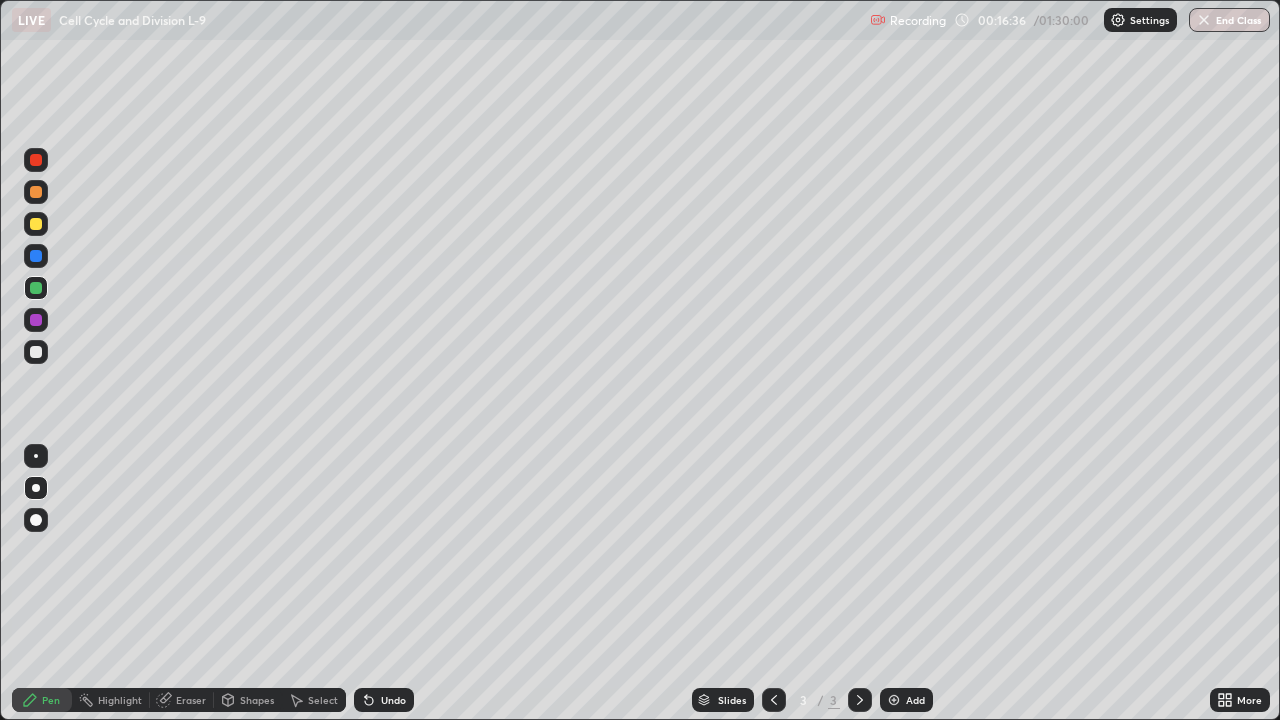 click on "Undo" at bounding box center [393, 700] 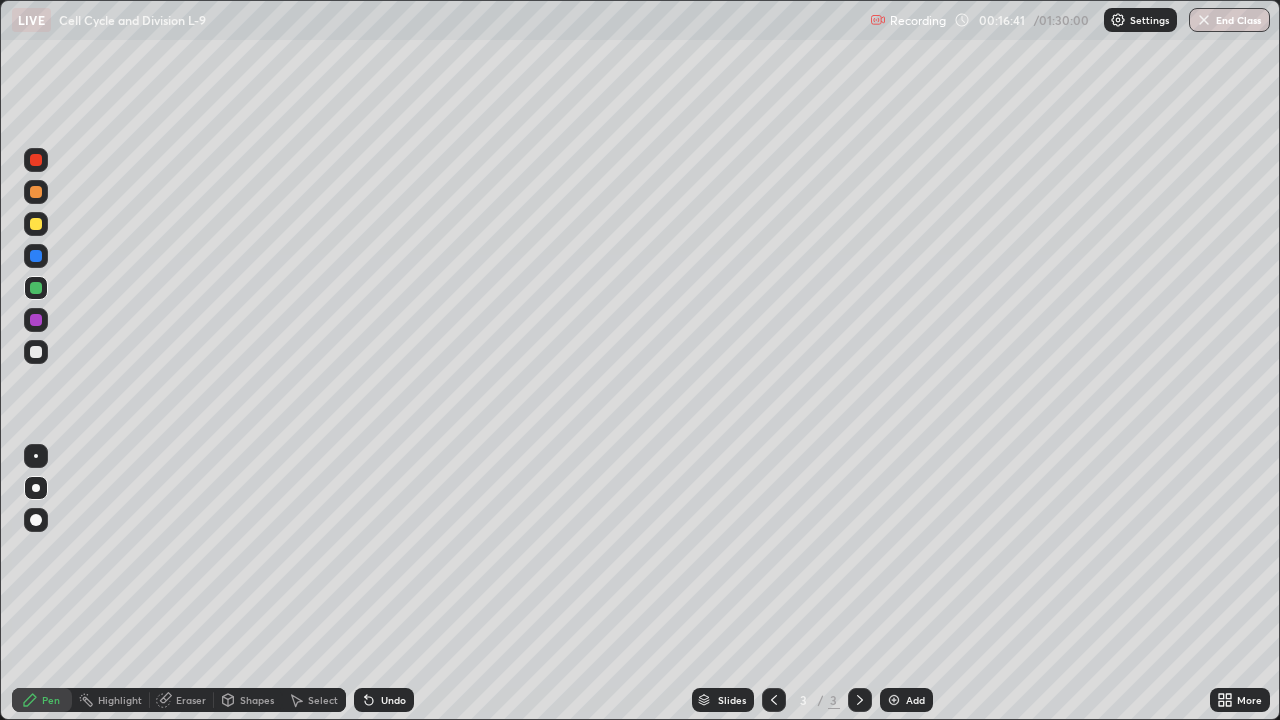 click 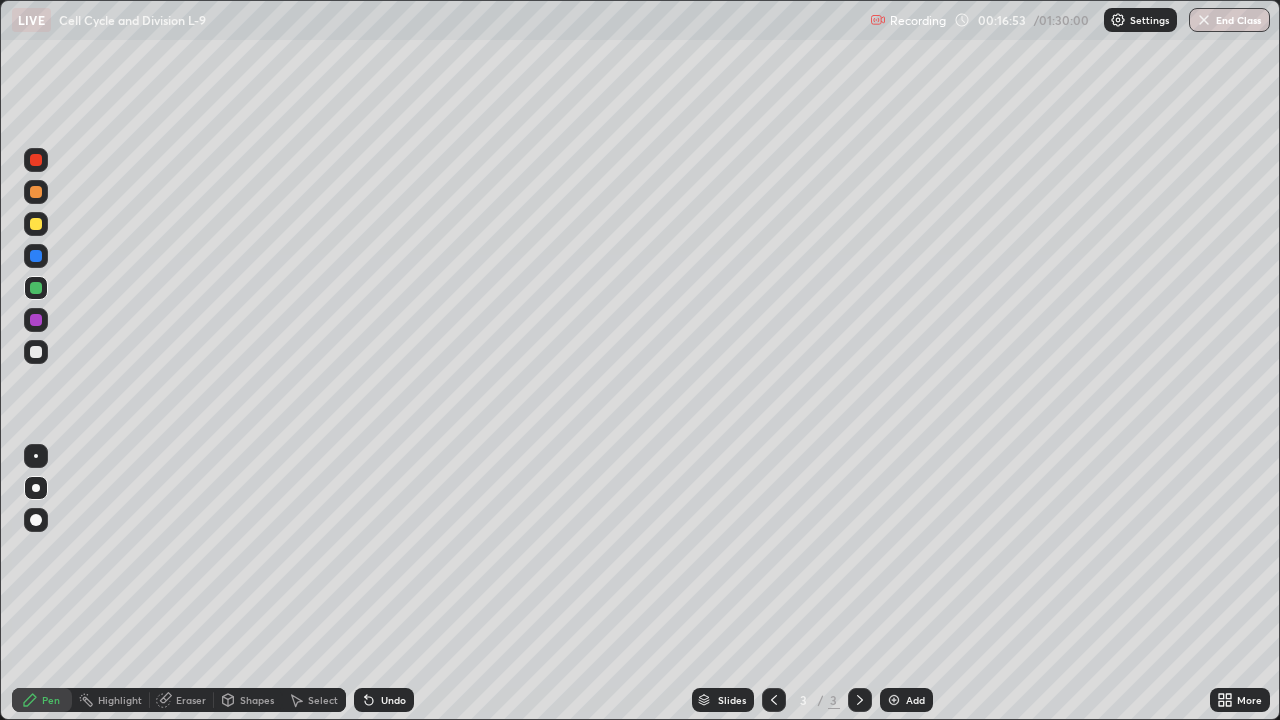 click on "Undo" at bounding box center [393, 700] 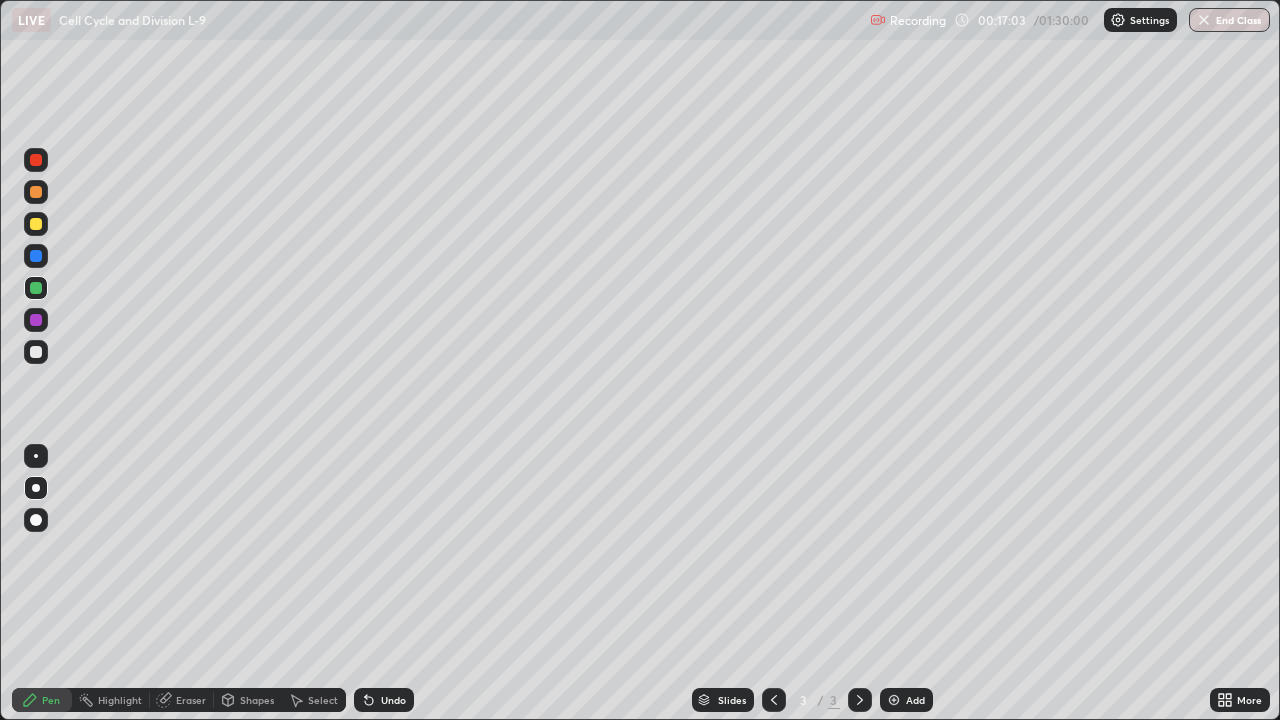 click on "Undo" at bounding box center [393, 700] 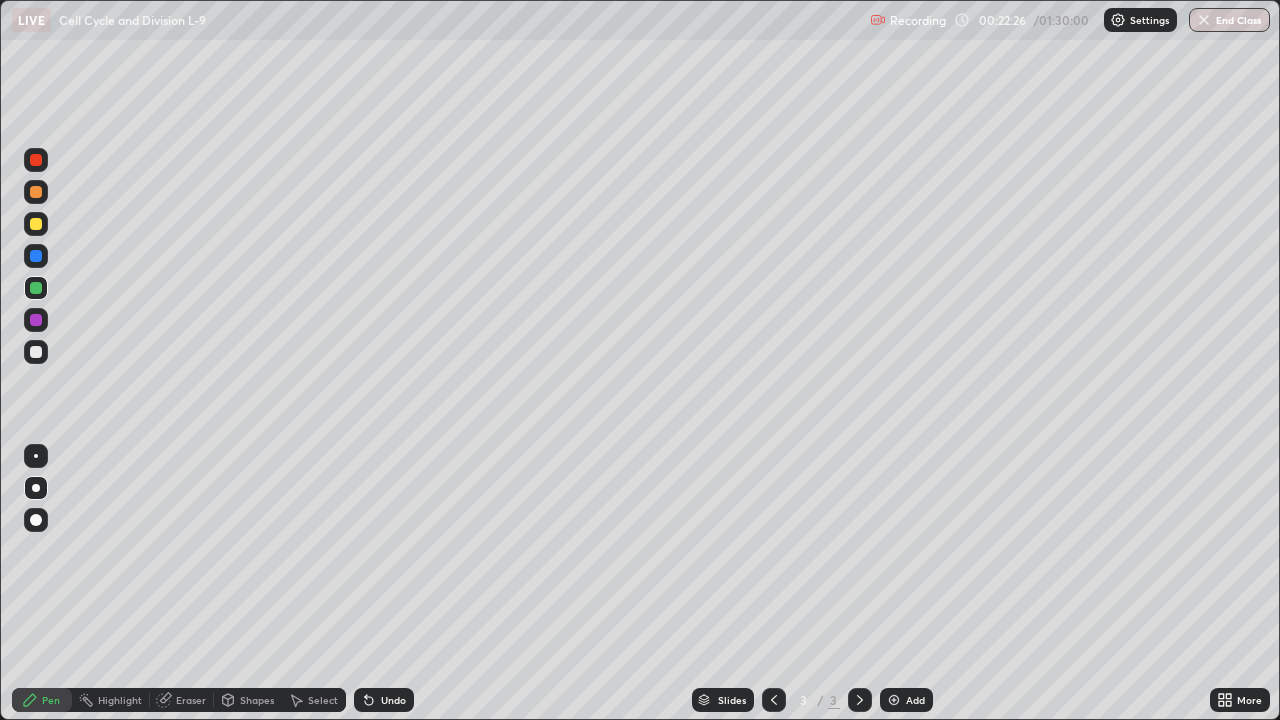 click at bounding box center [894, 700] 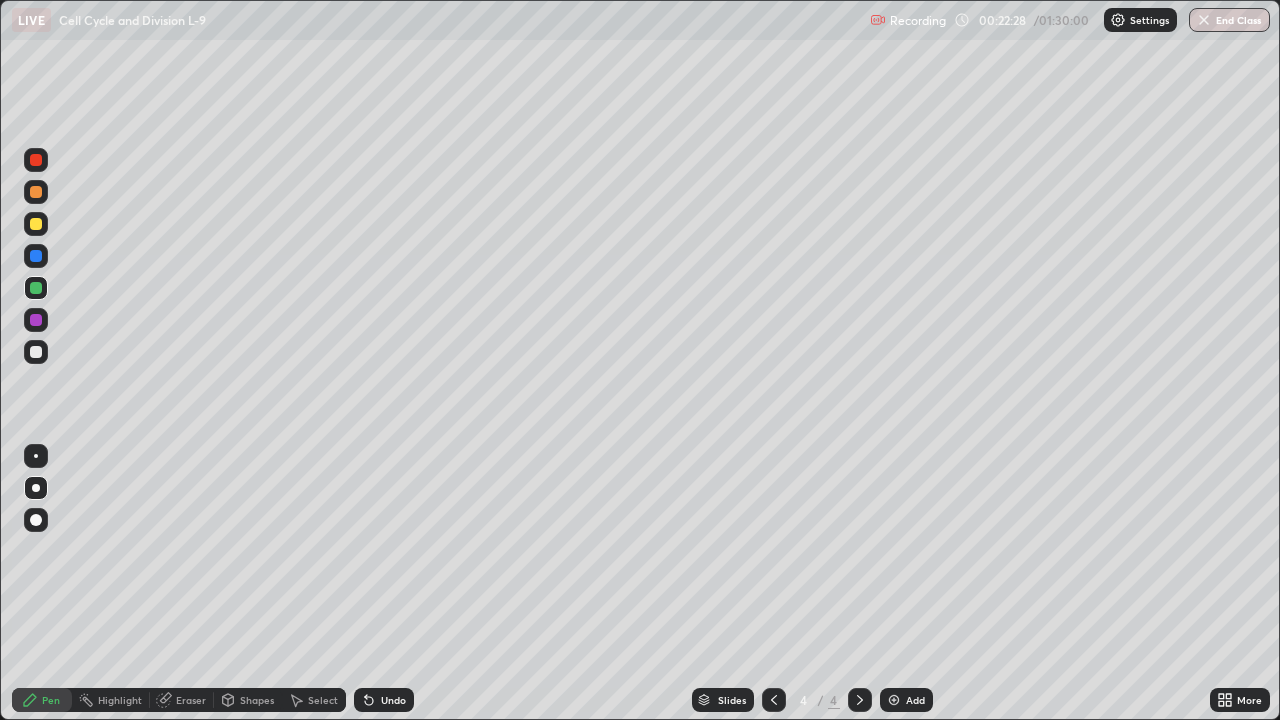 click at bounding box center (36, 224) 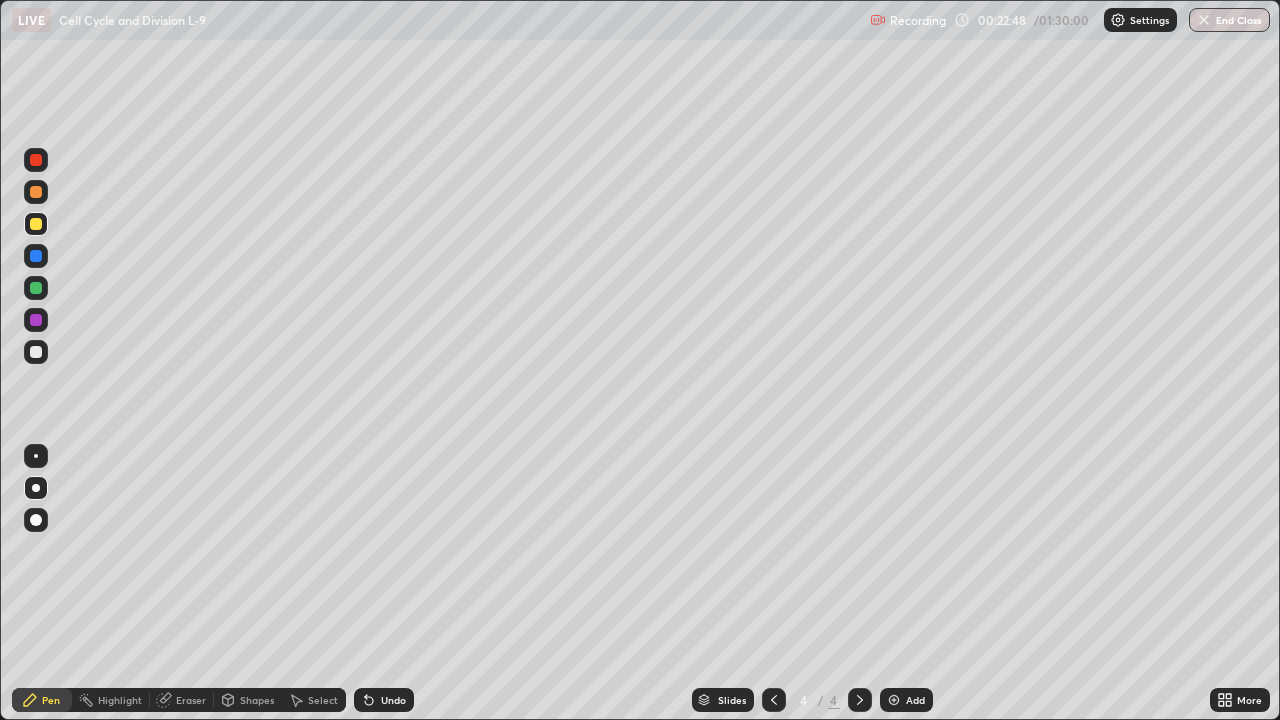 click at bounding box center [36, 192] 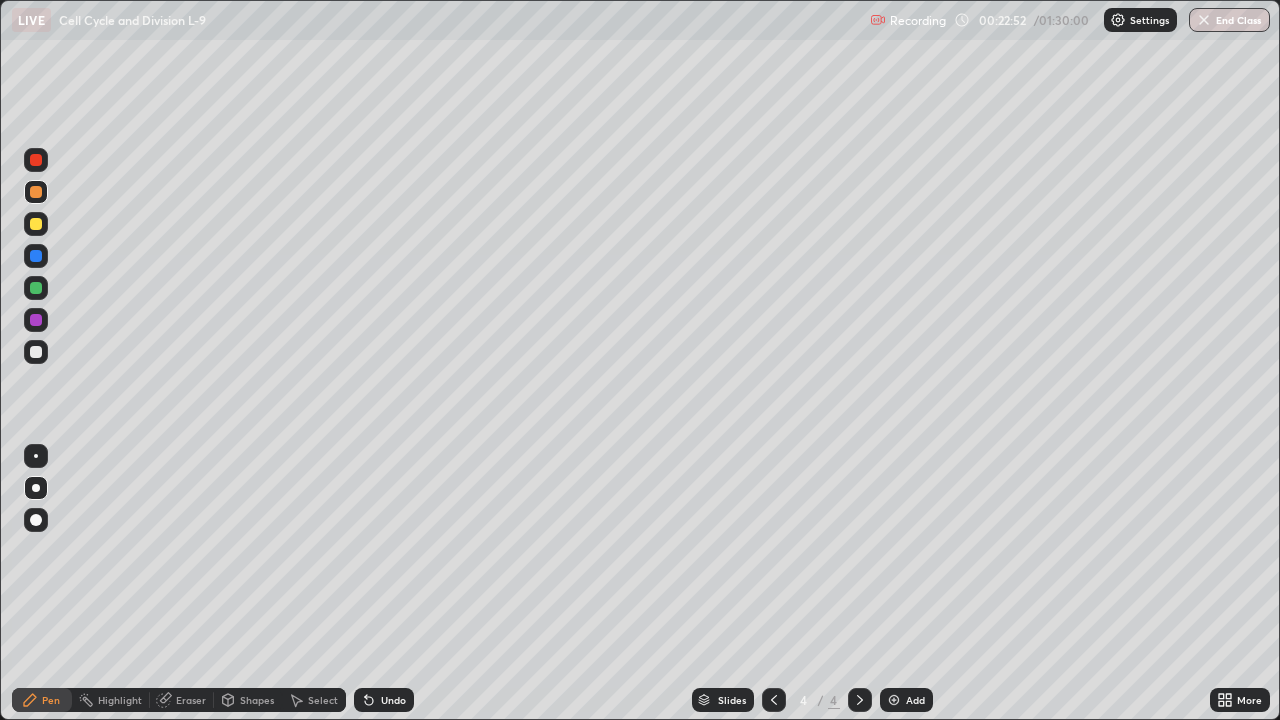 click on "Undo" at bounding box center [384, 700] 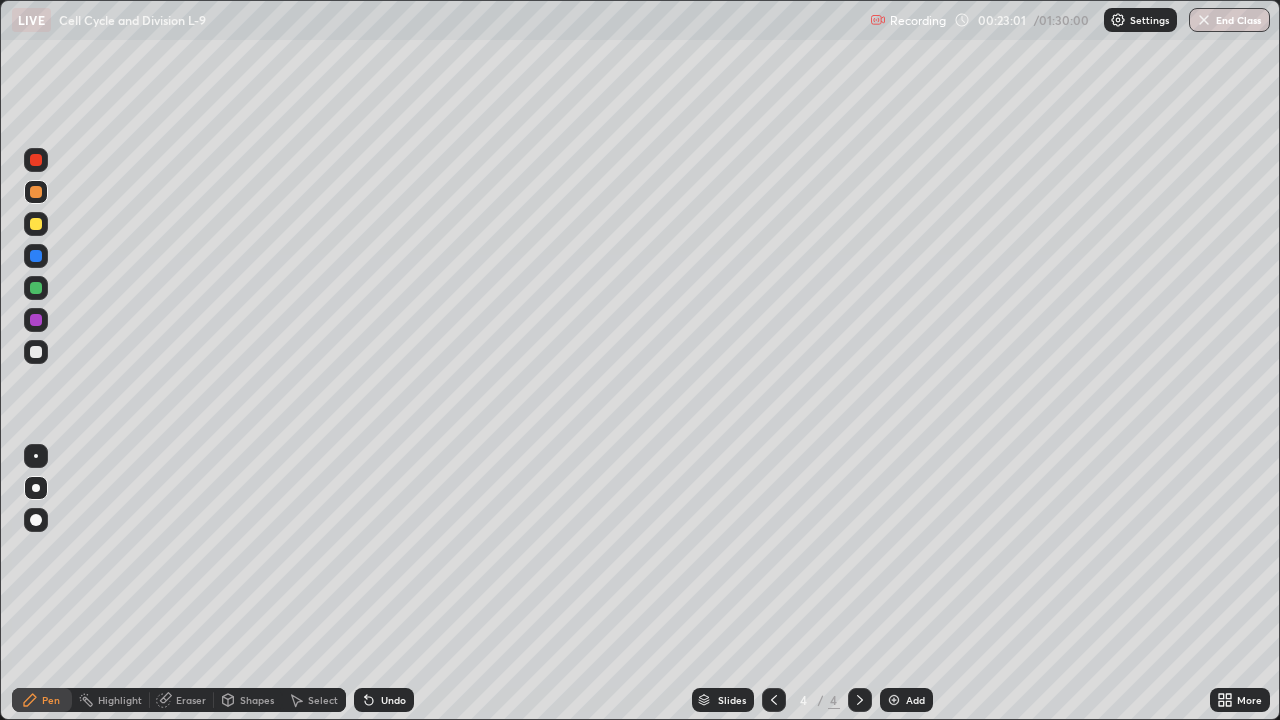 click at bounding box center [36, 352] 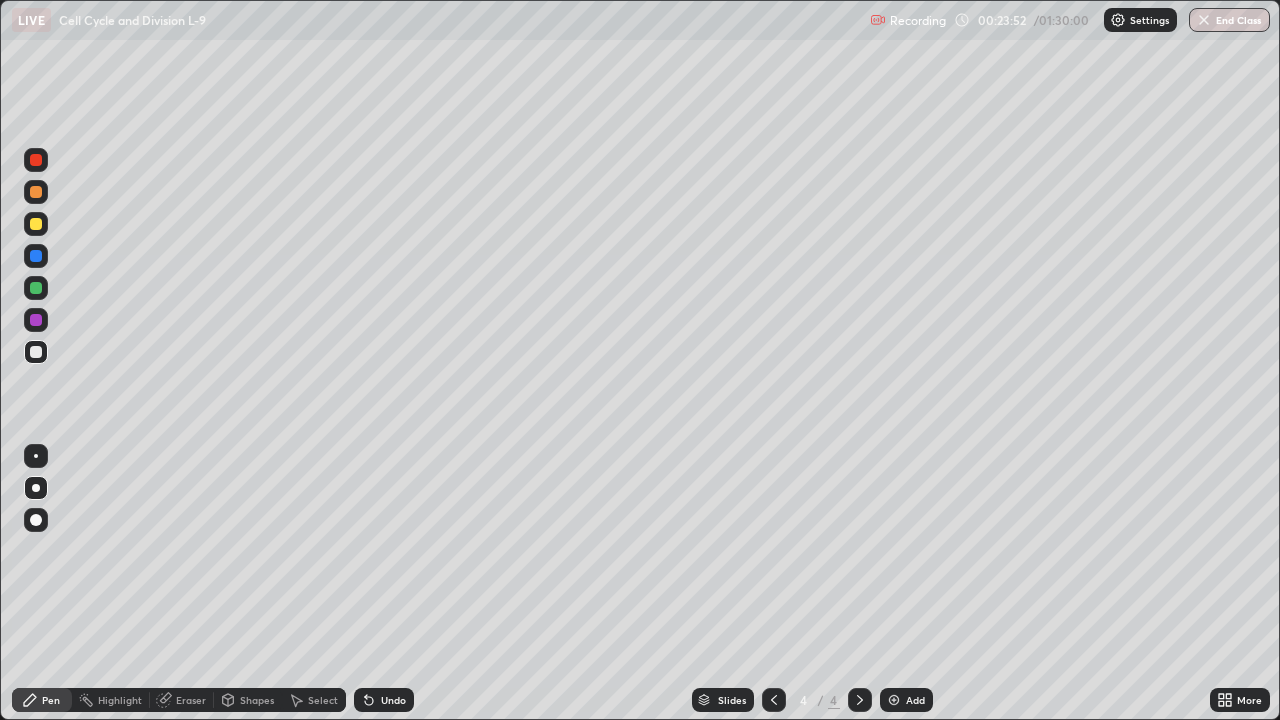 click on "Undo" at bounding box center (384, 700) 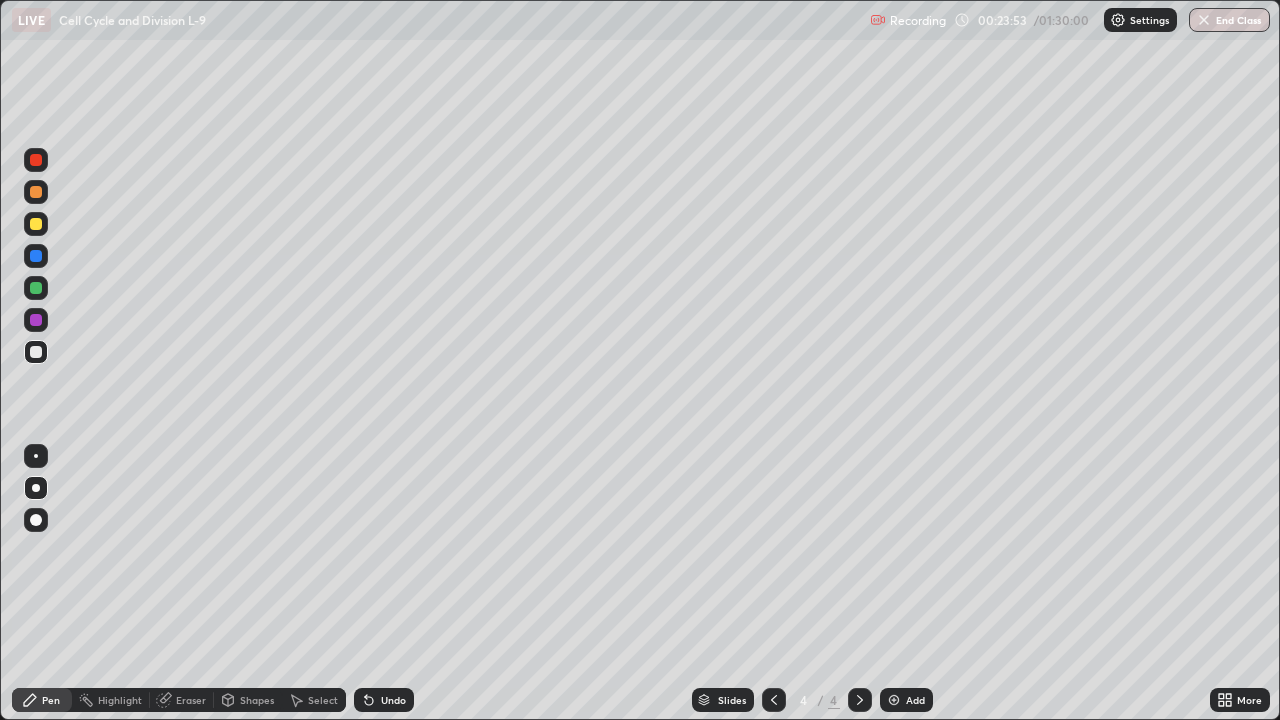 click 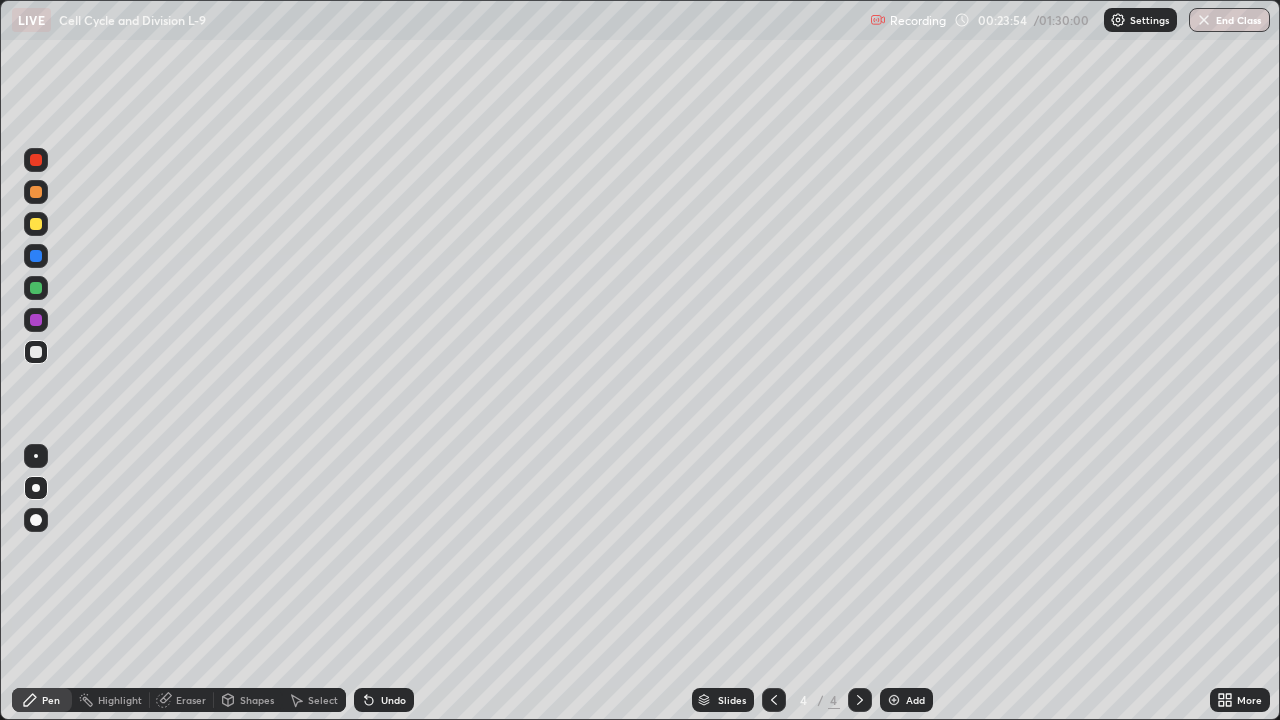 click 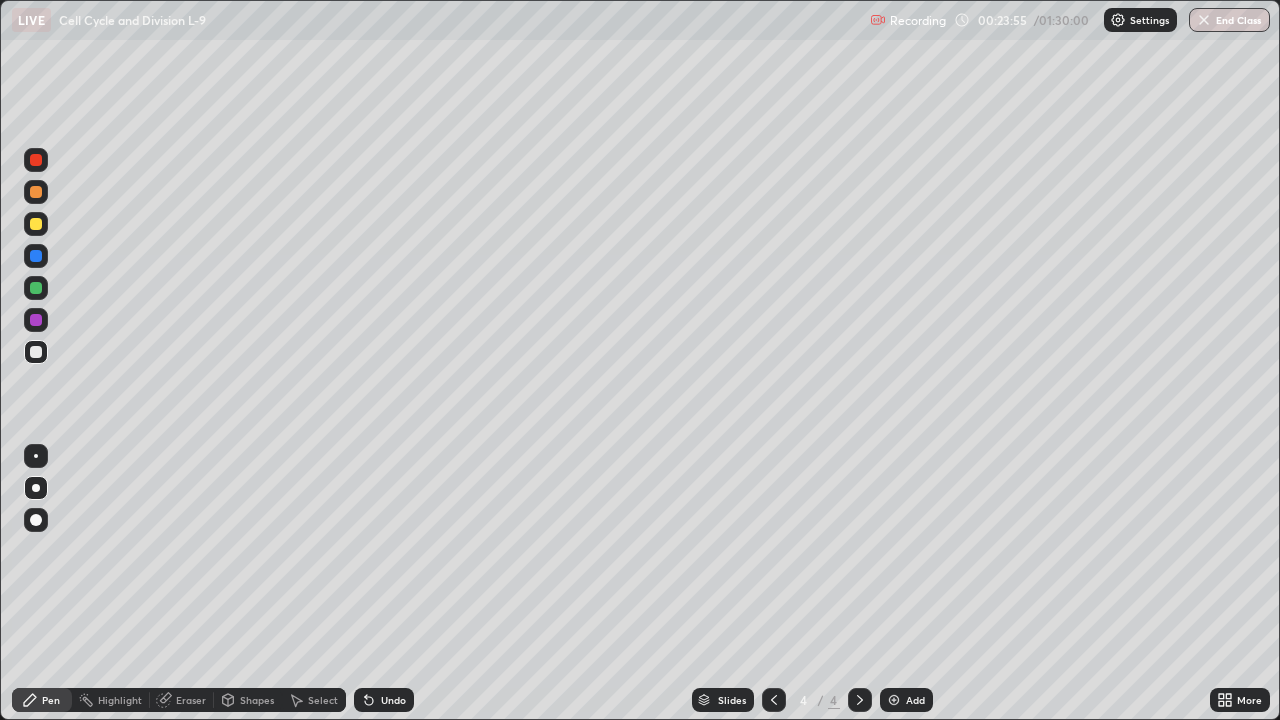 click 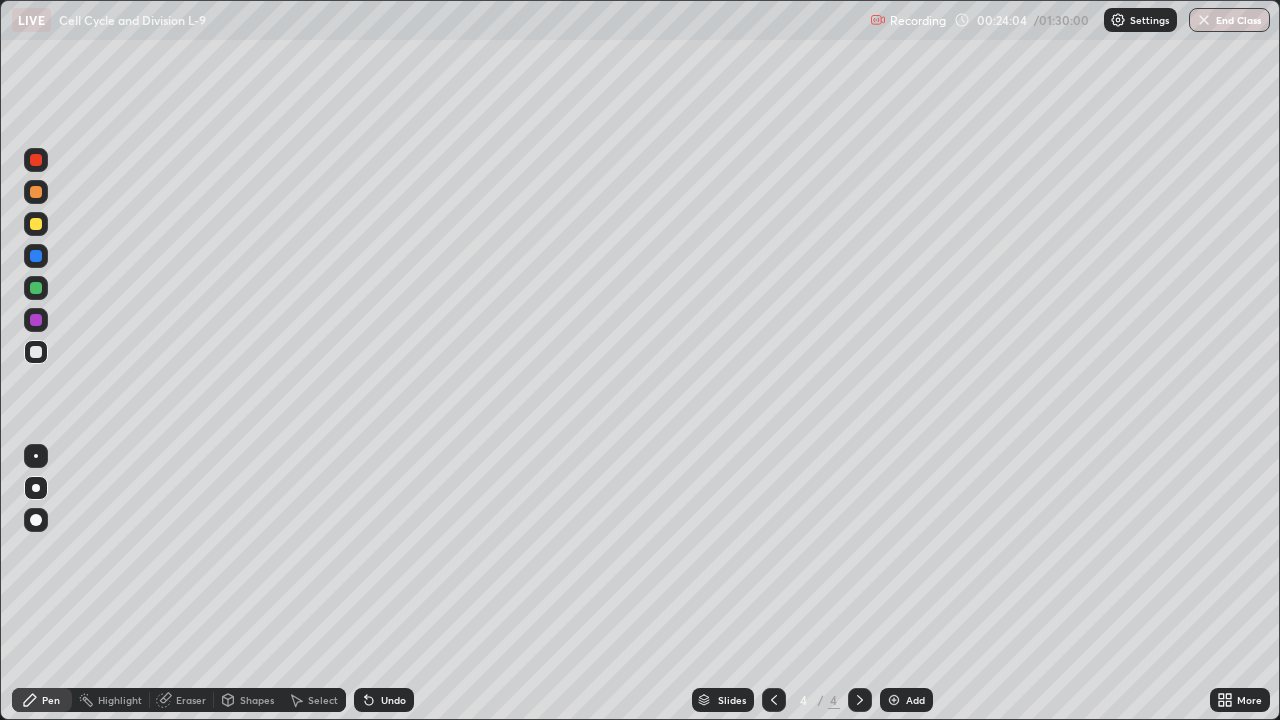 click on "Undo" at bounding box center [393, 700] 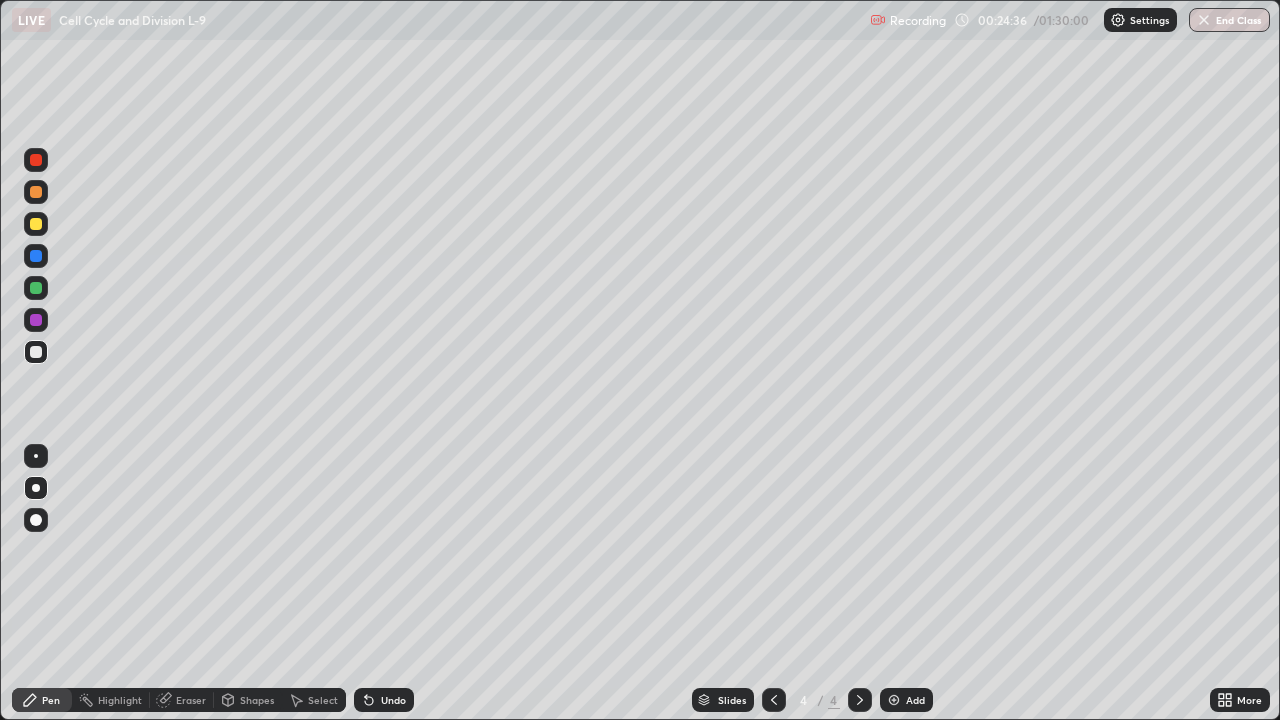 click on "Undo" at bounding box center (393, 700) 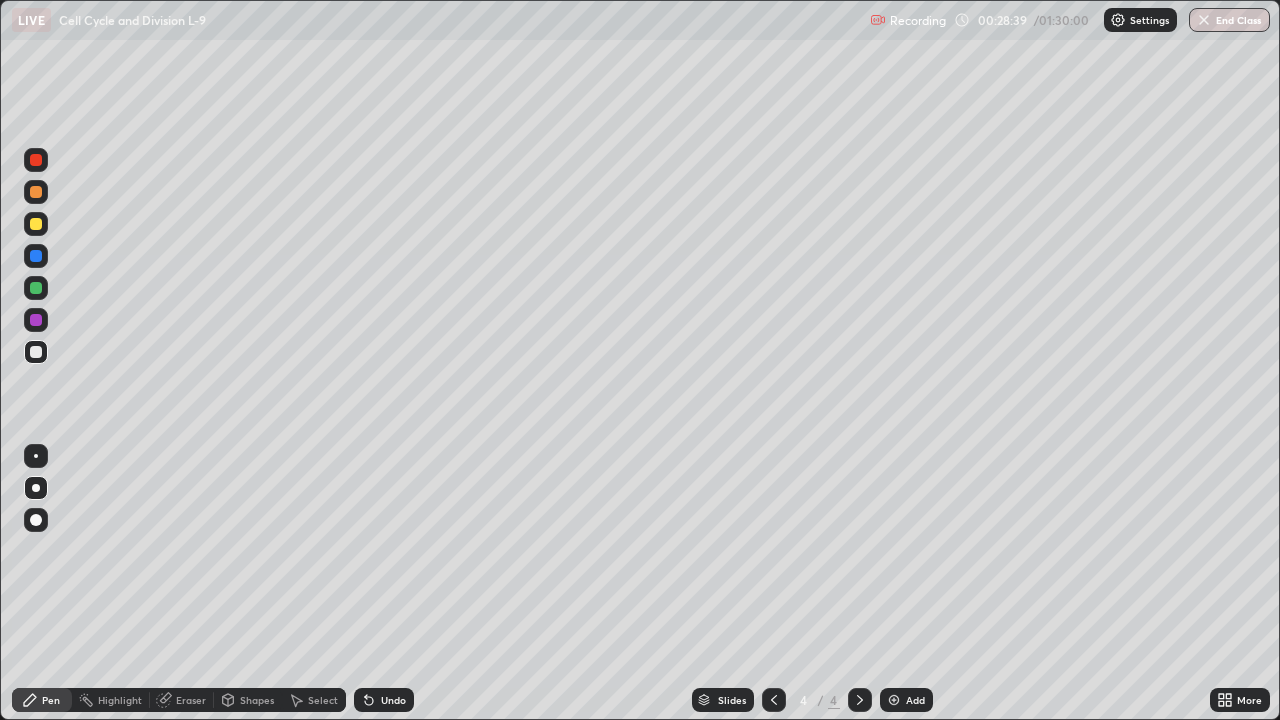 click at bounding box center (894, 700) 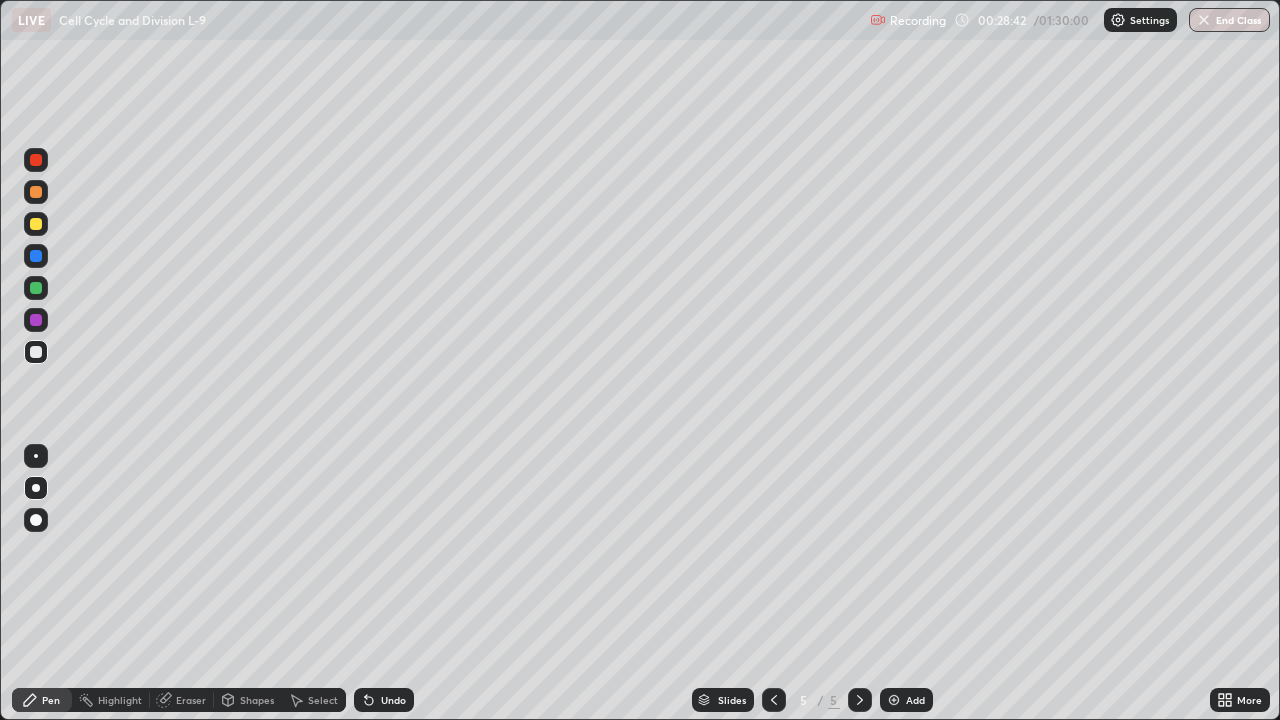 click at bounding box center [36, 192] 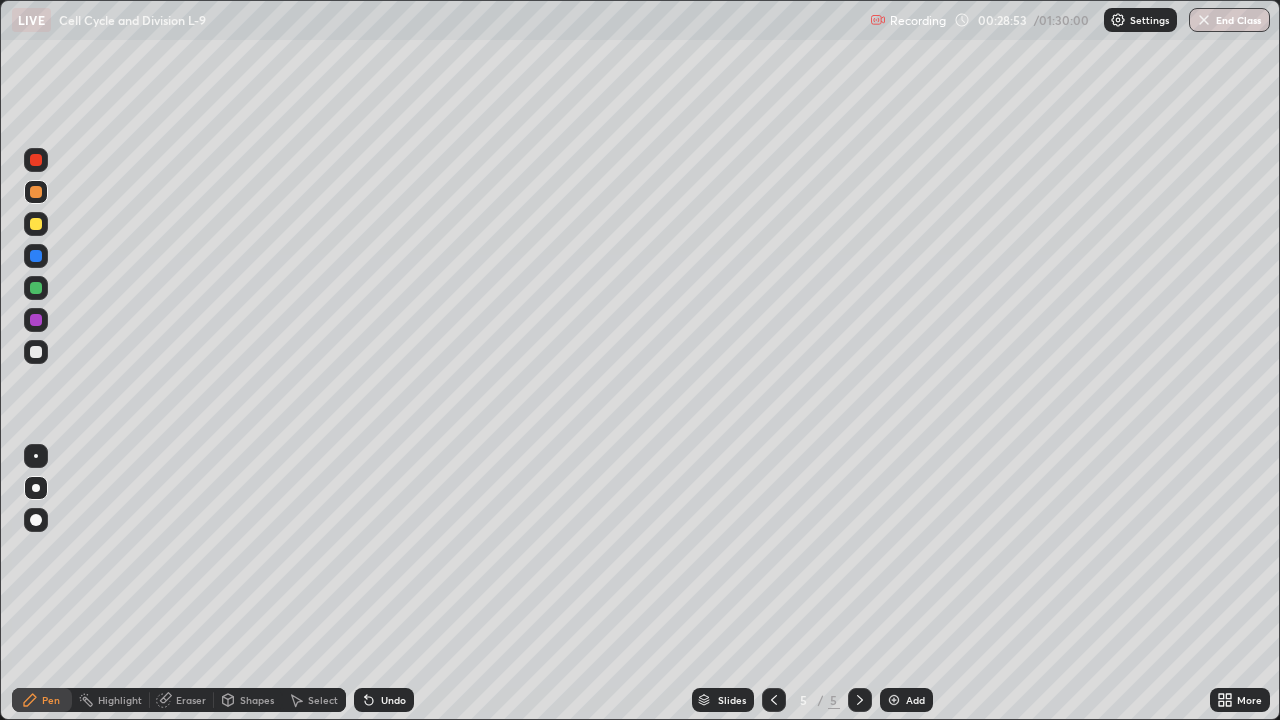click at bounding box center (36, 352) 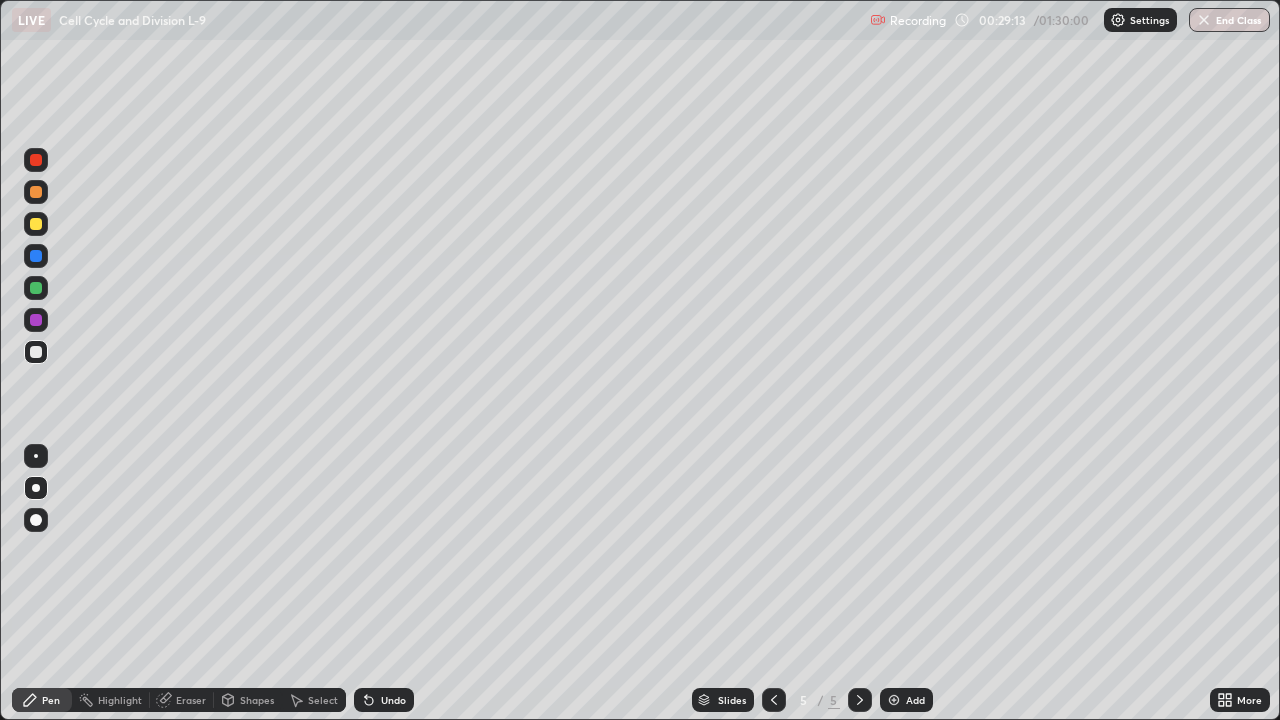 click at bounding box center (774, 700) 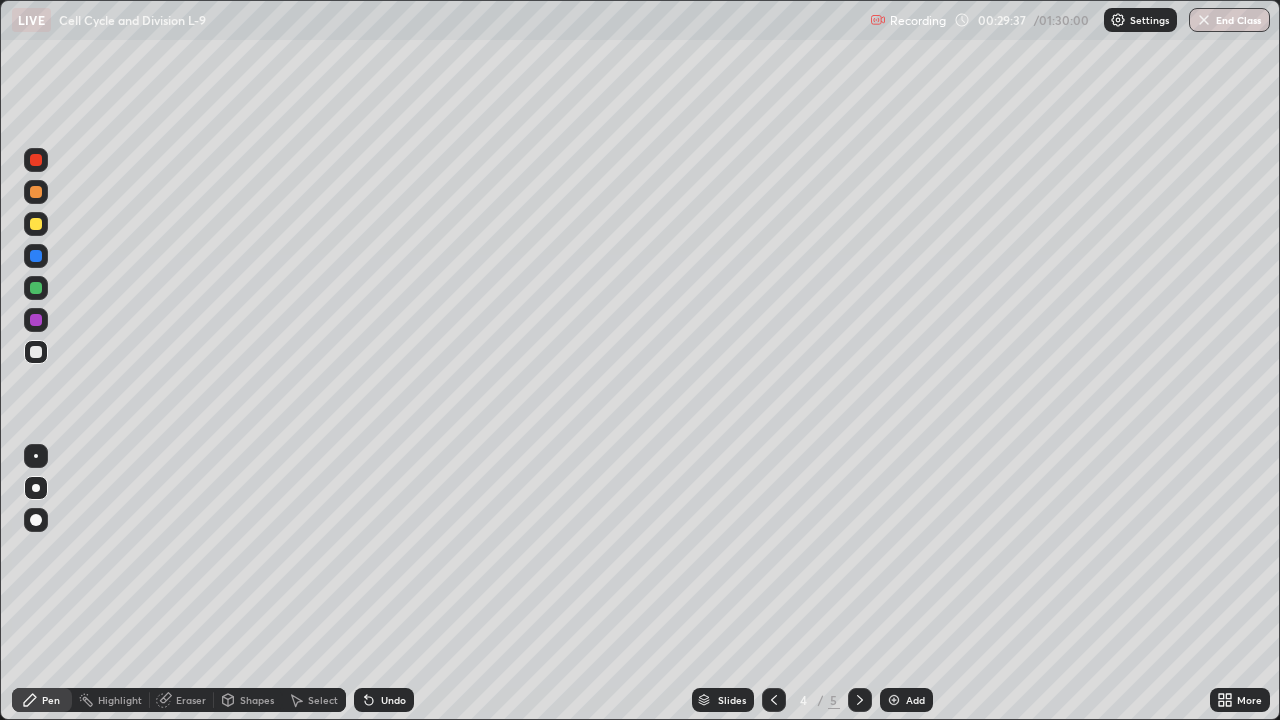 click 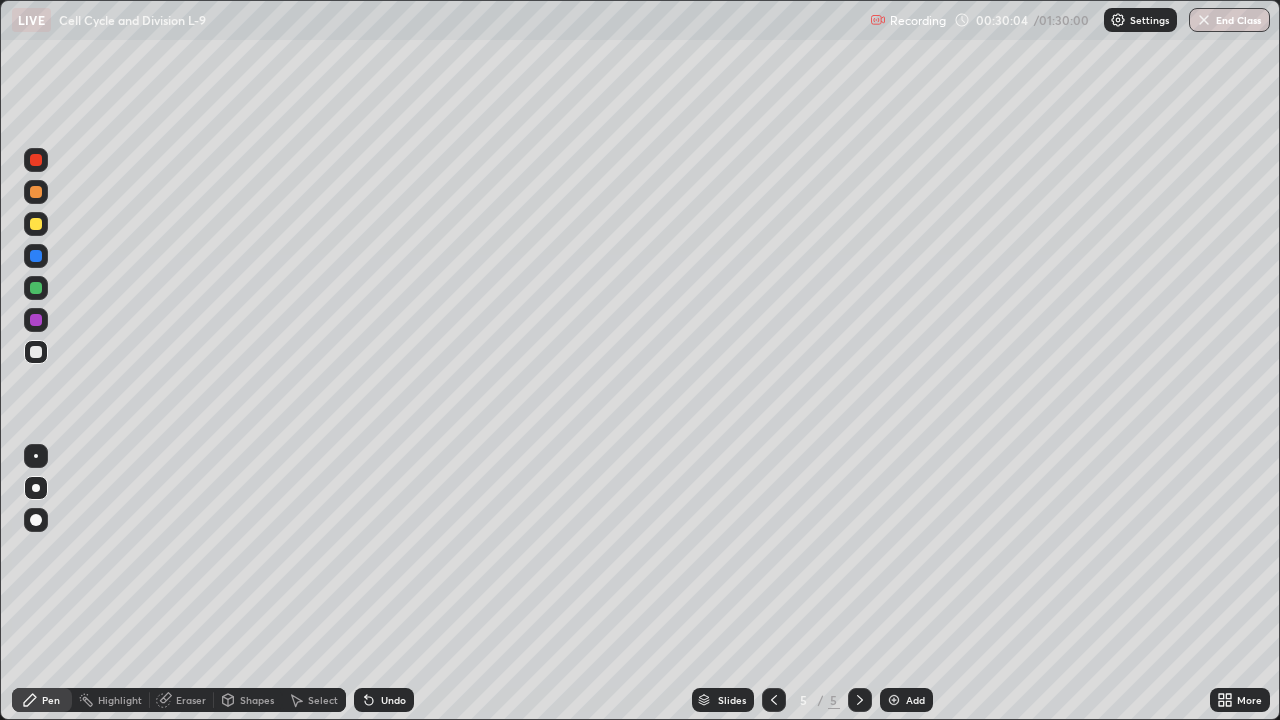 click 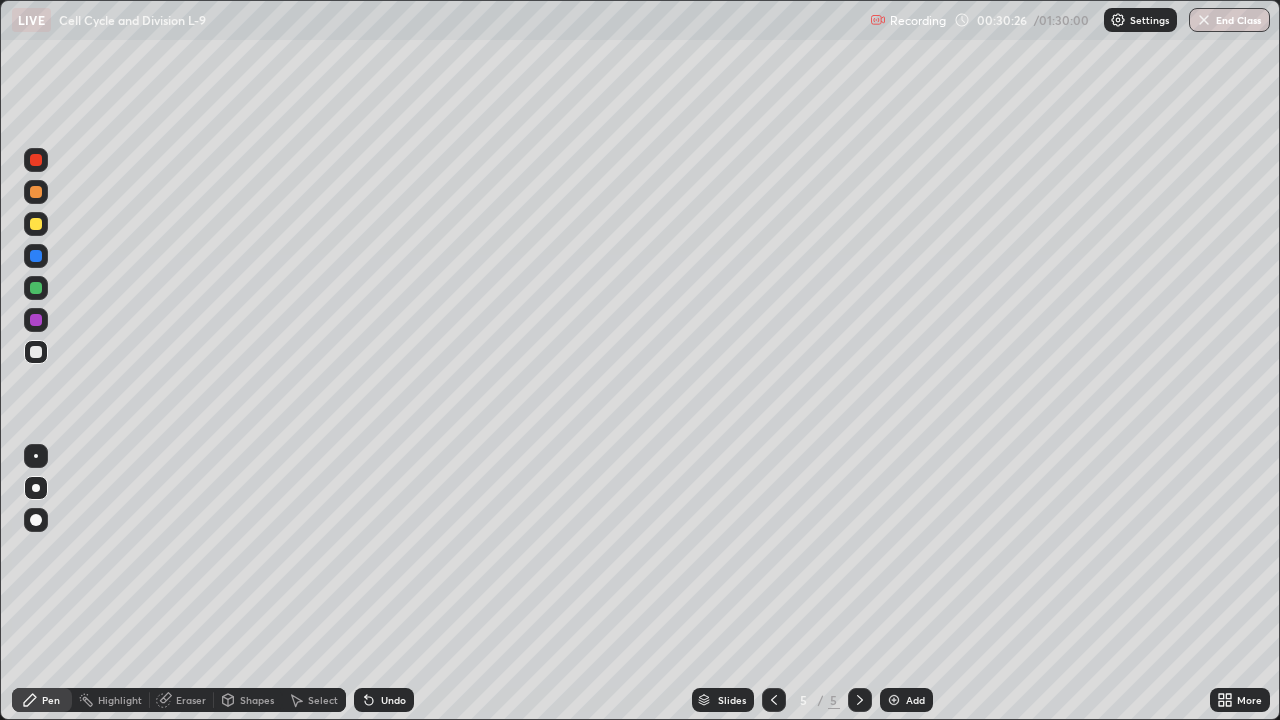 click on "Undo" at bounding box center [393, 700] 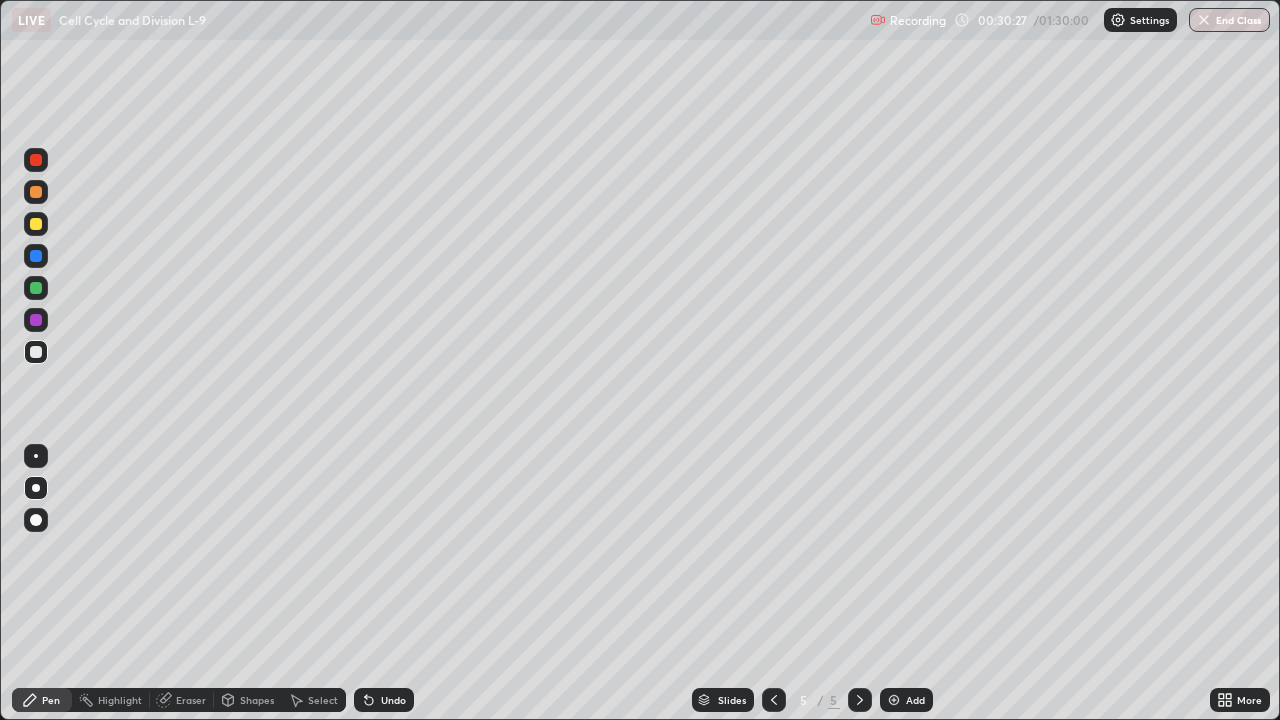 click on "Undo" at bounding box center (393, 700) 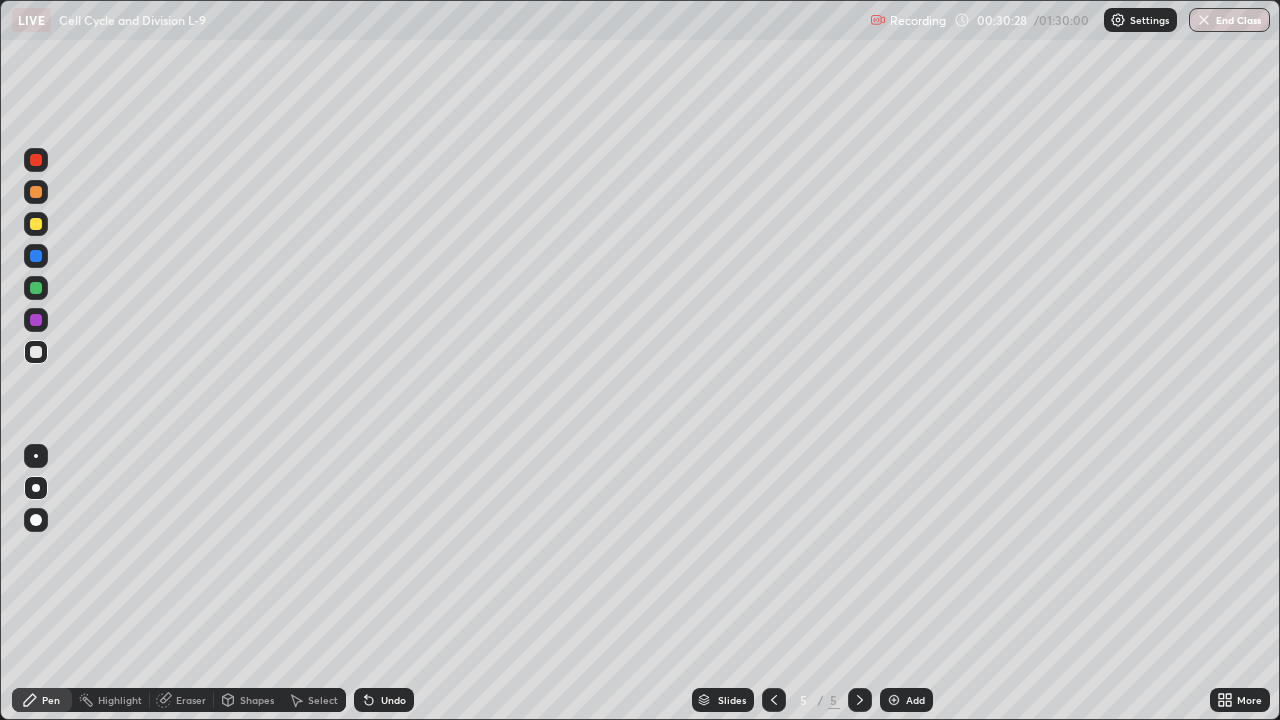 click on "Undo" at bounding box center (384, 700) 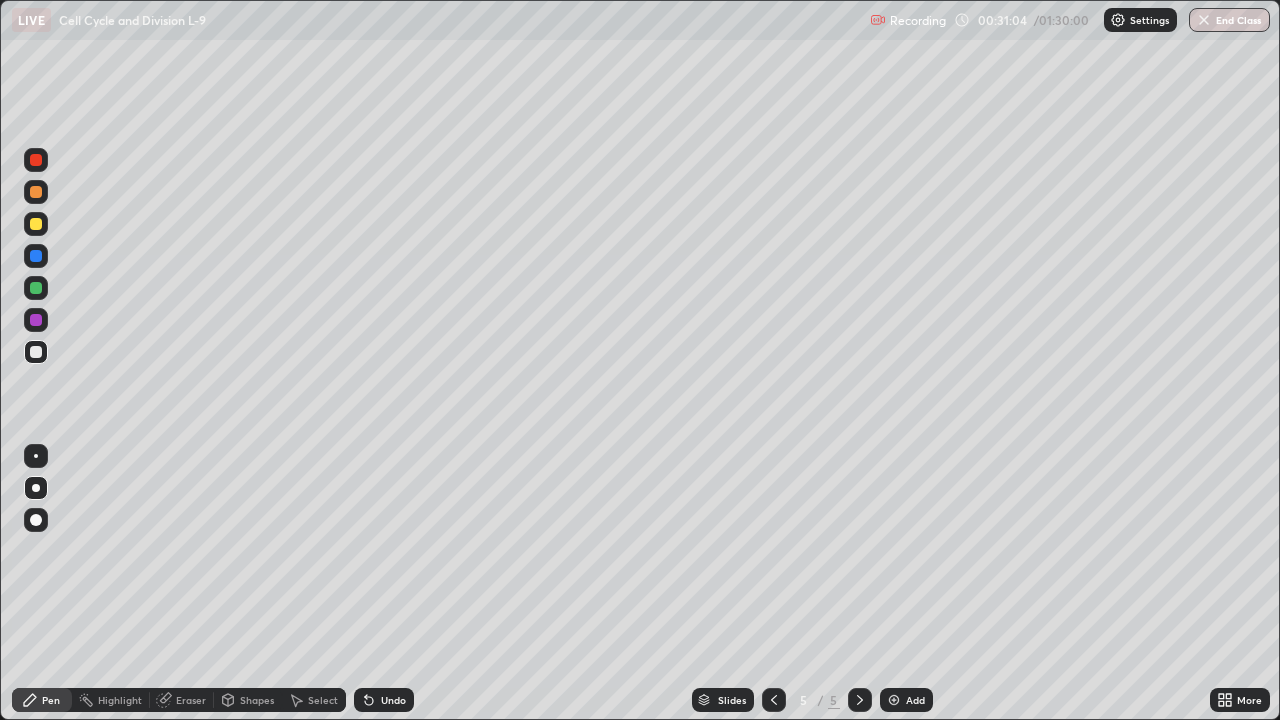 click on "Undo" at bounding box center (393, 700) 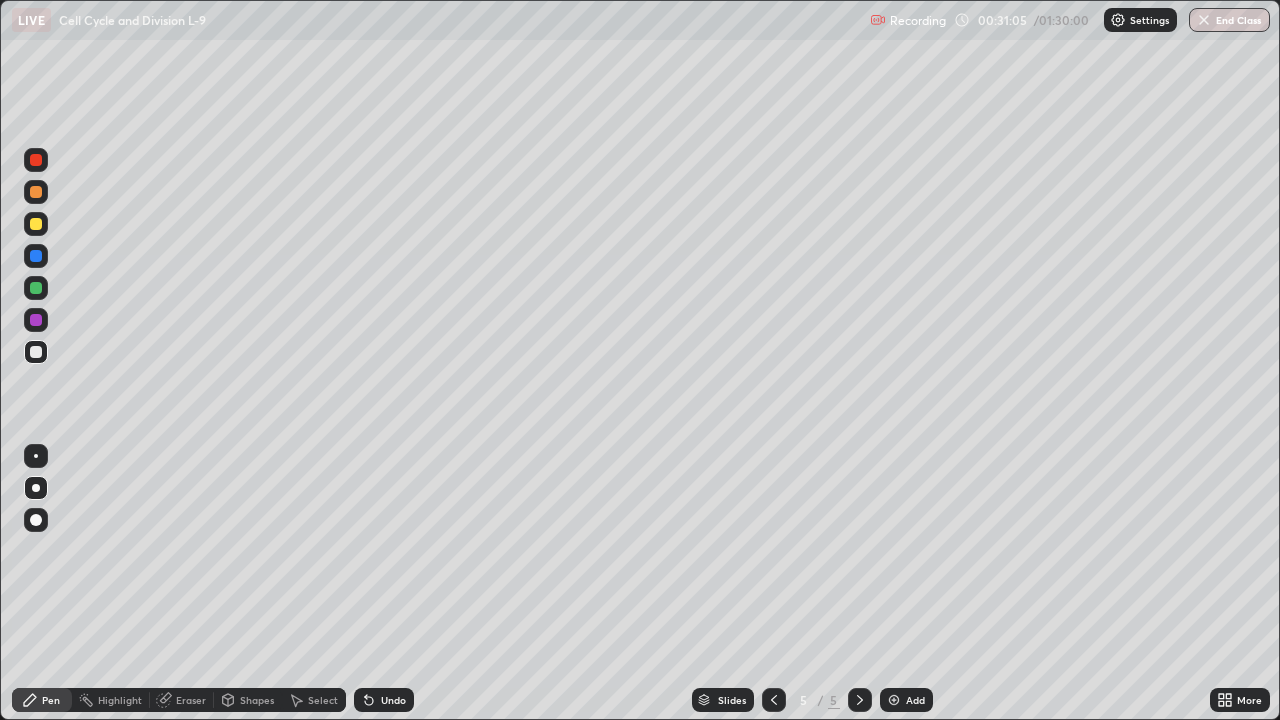 click on "Undo" at bounding box center (393, 700) 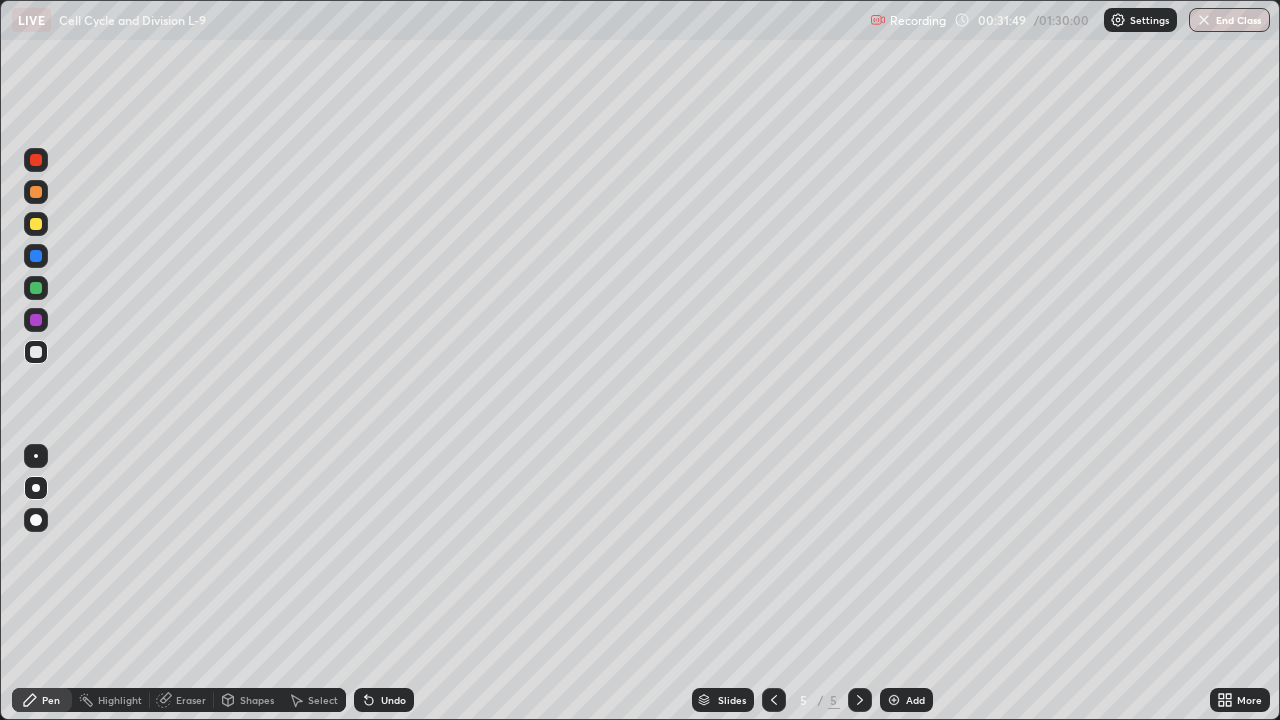 click at bounding box center (36, 320) 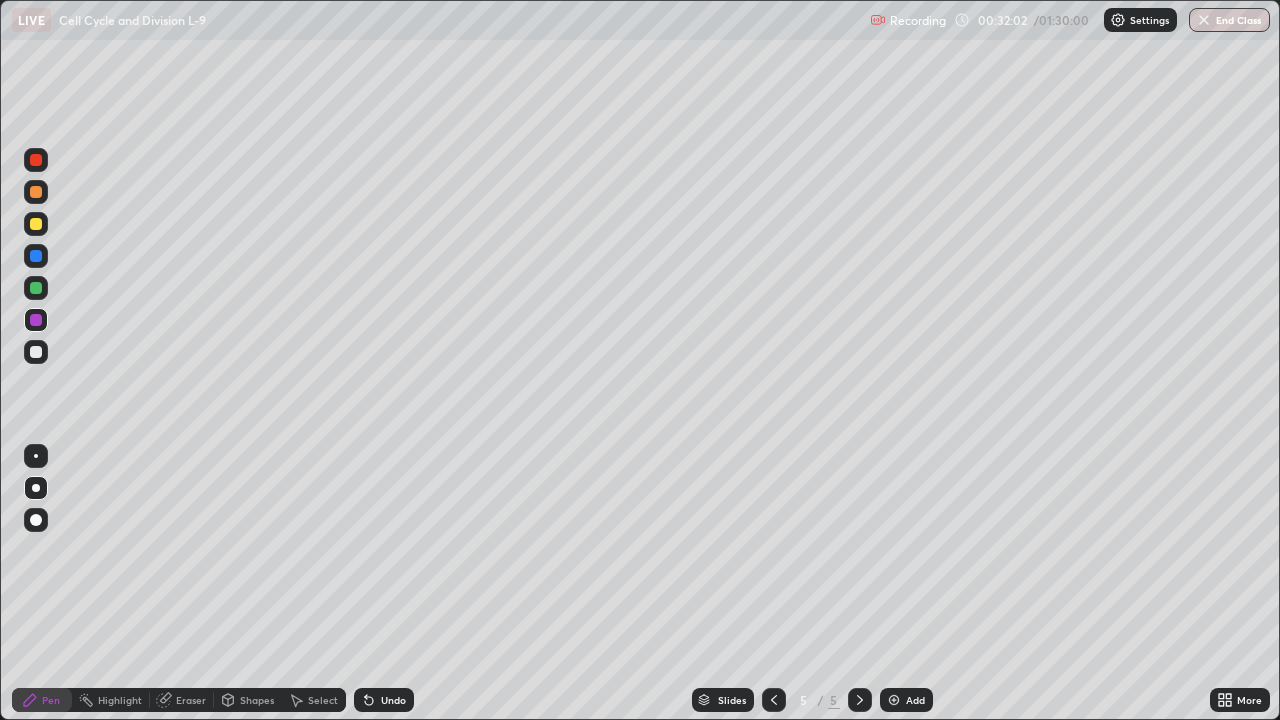 click 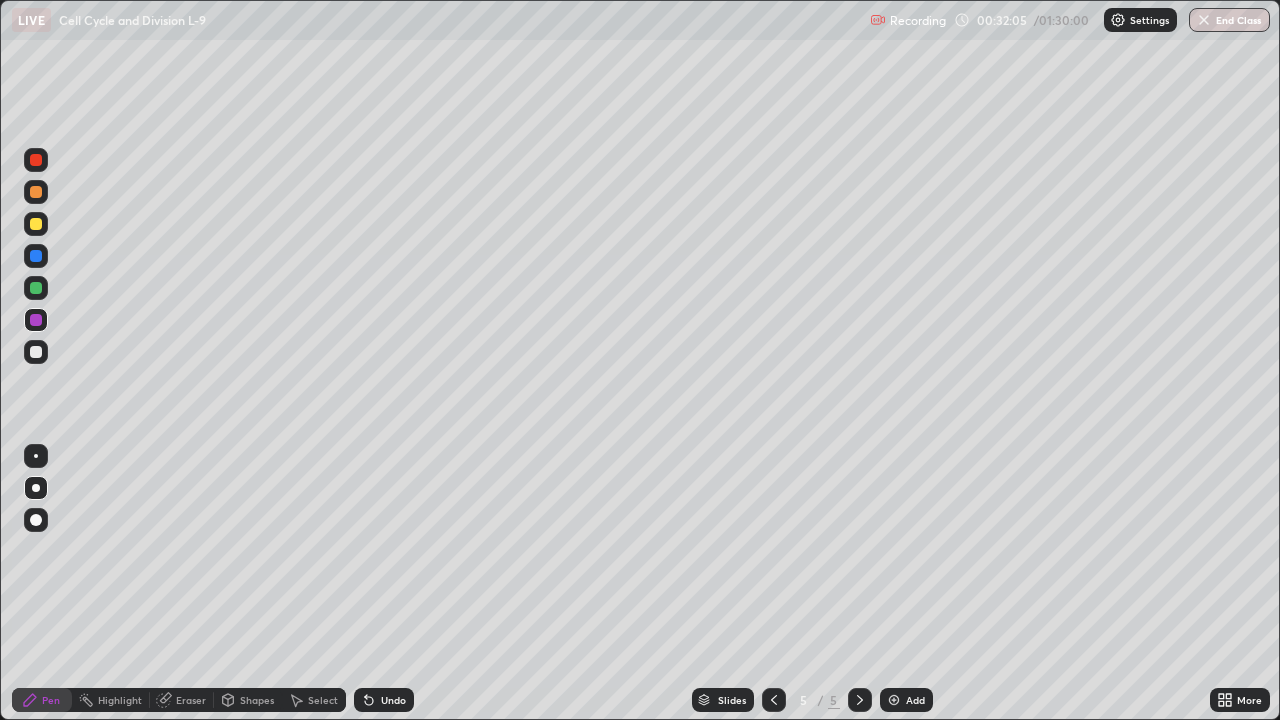 click on "Undo" at bounding box center (393, 700) 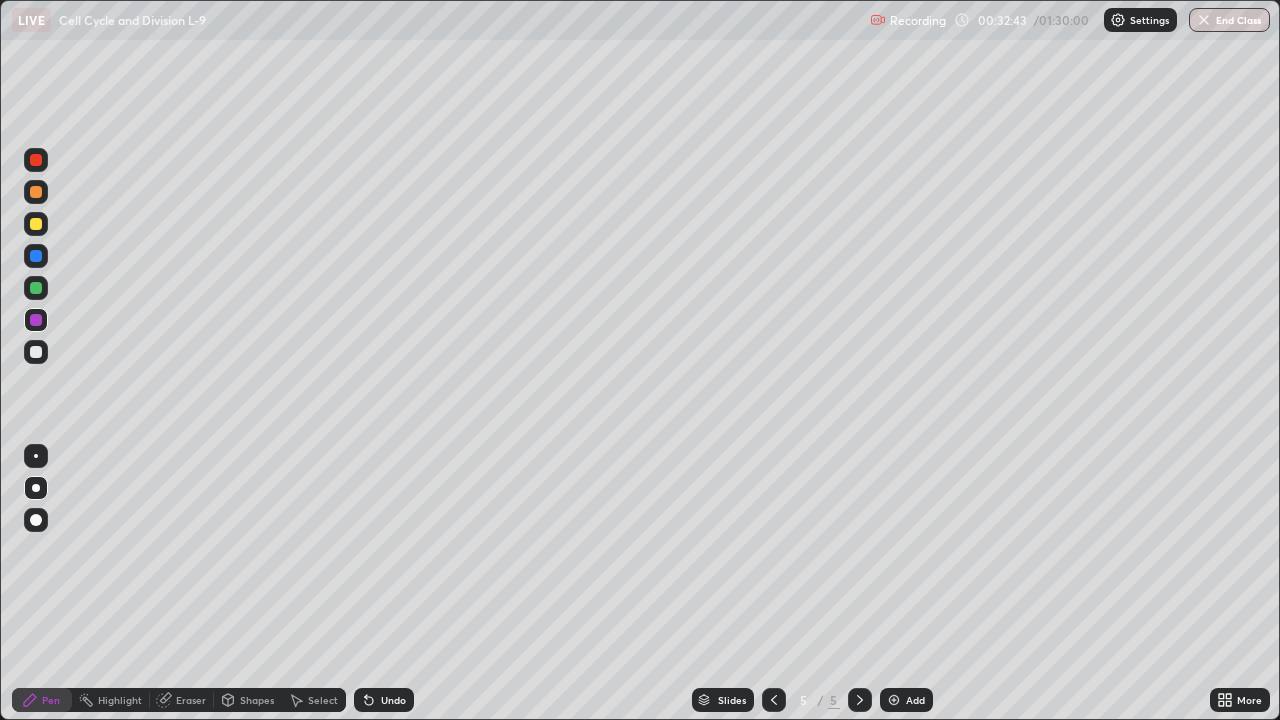 click at bounding box center (36, 288) 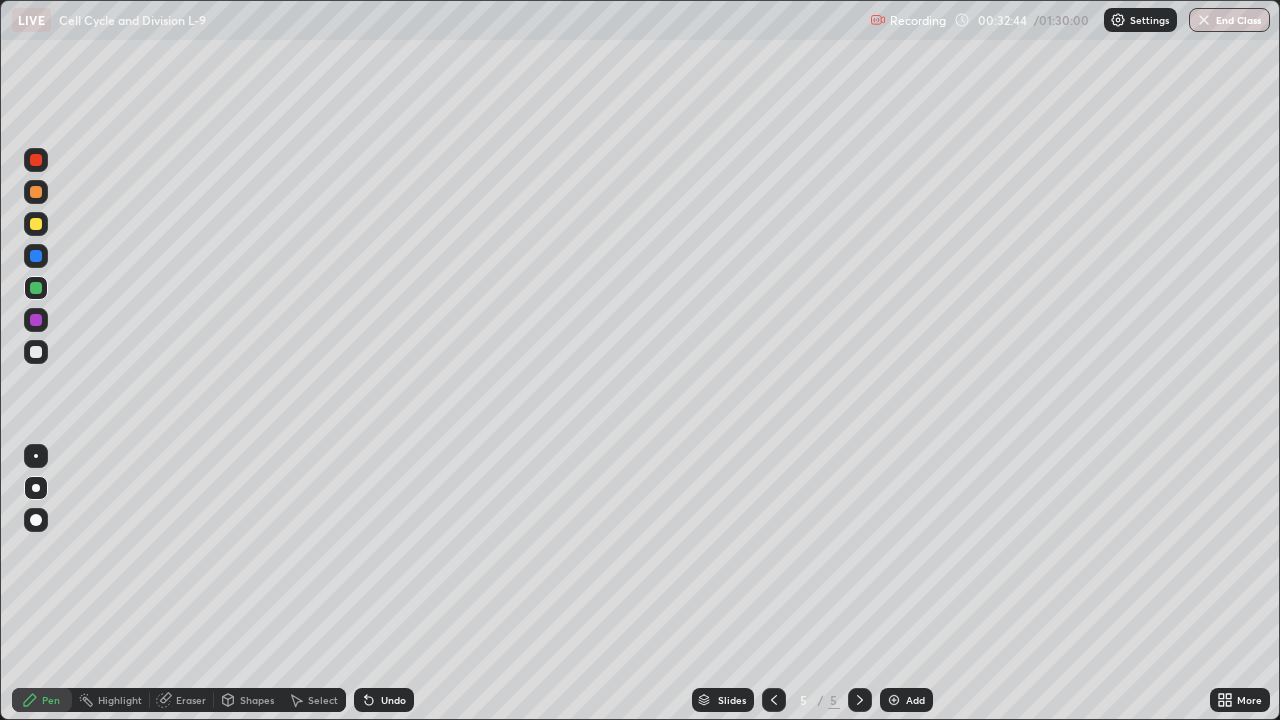 click at bounding box center [36, 352] 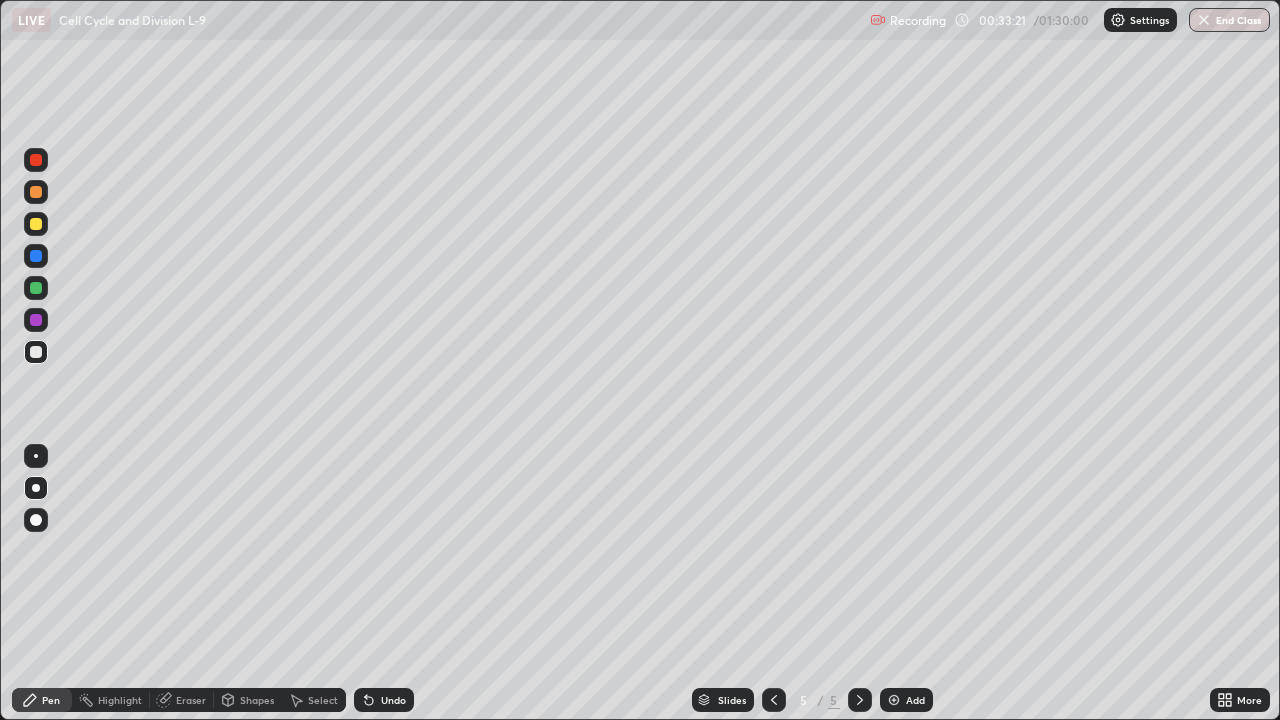 click at bounding box center [36, 192] 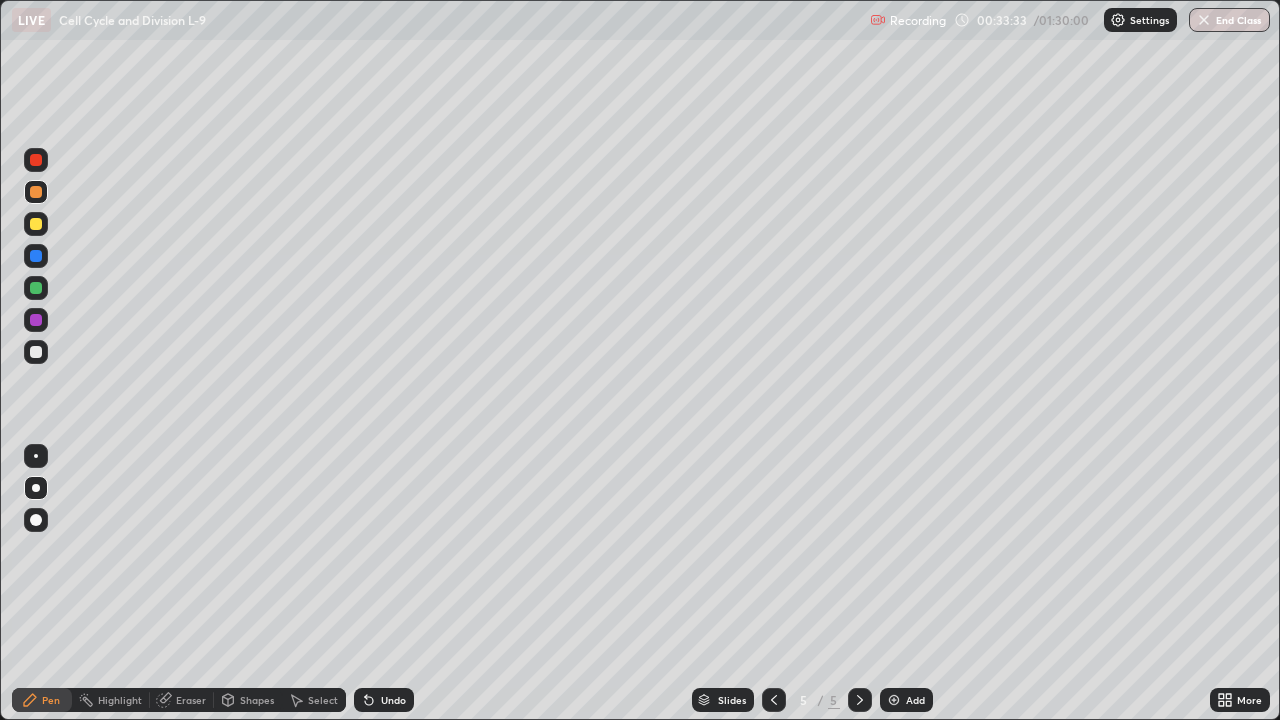 click at bounding box center [36, 352] 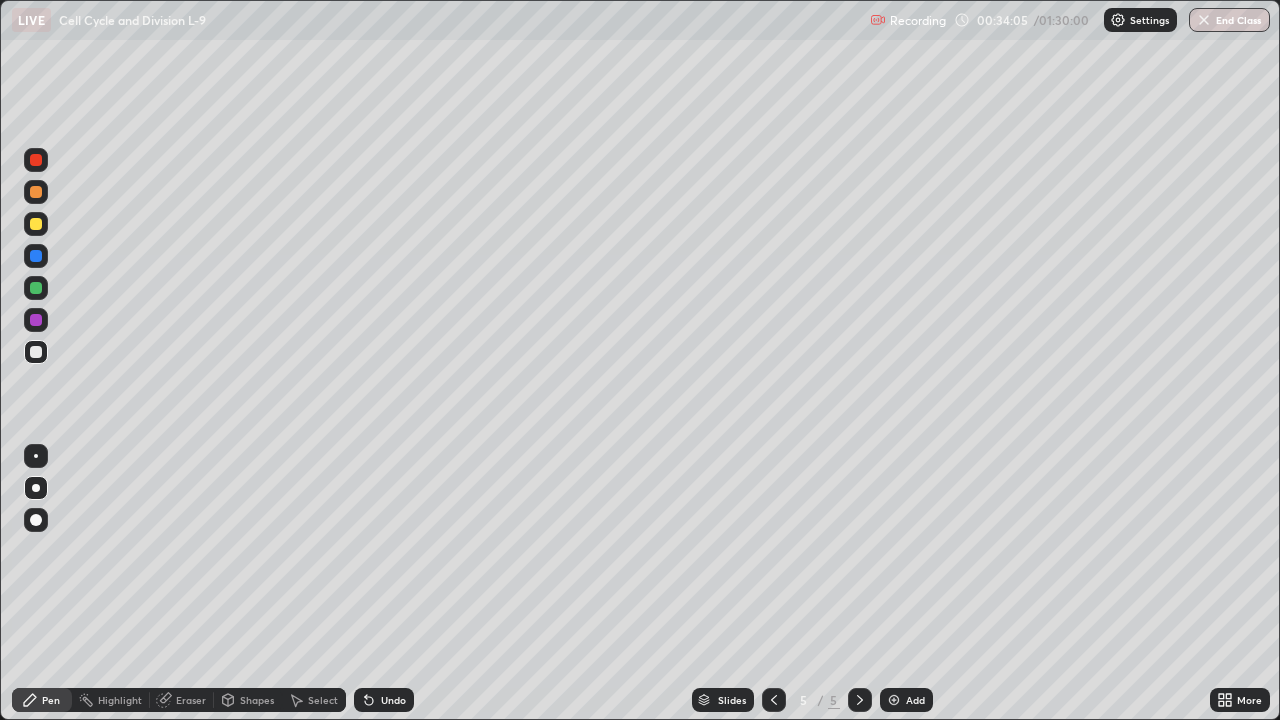 click on "Undo" at bounding box center (393, 700) 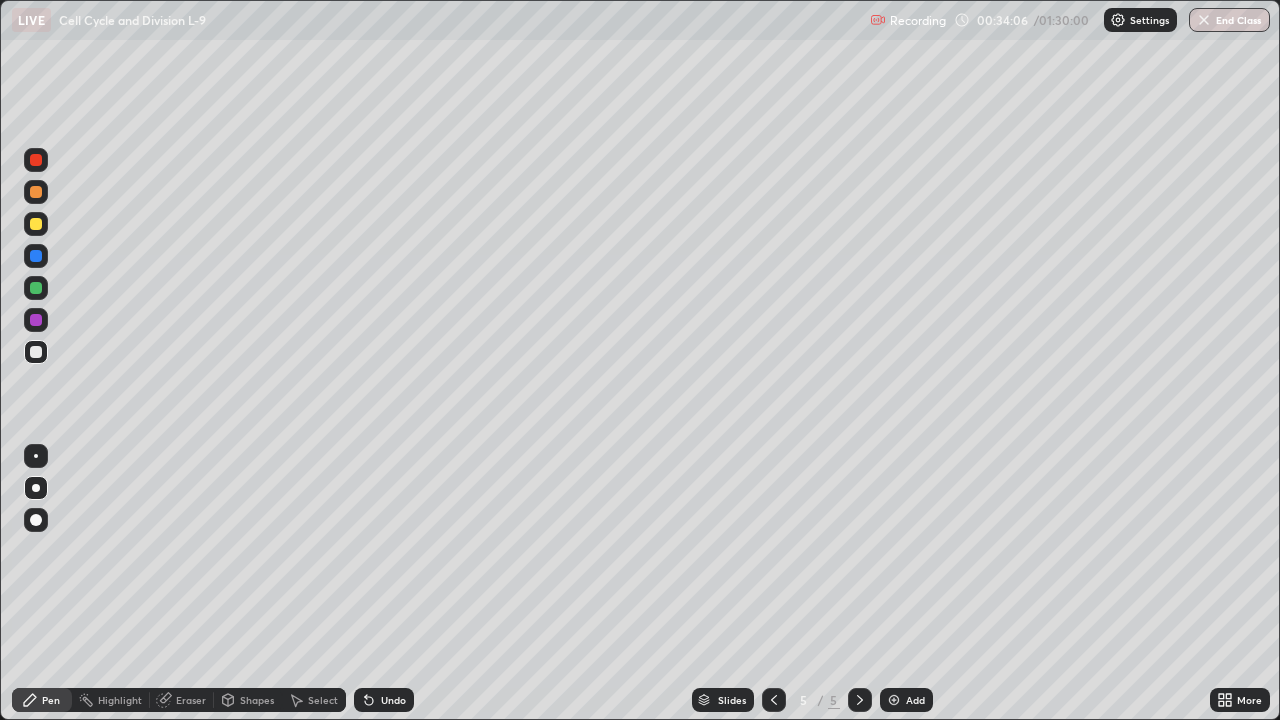 click on "Undo" at bounding box center (393, 700) 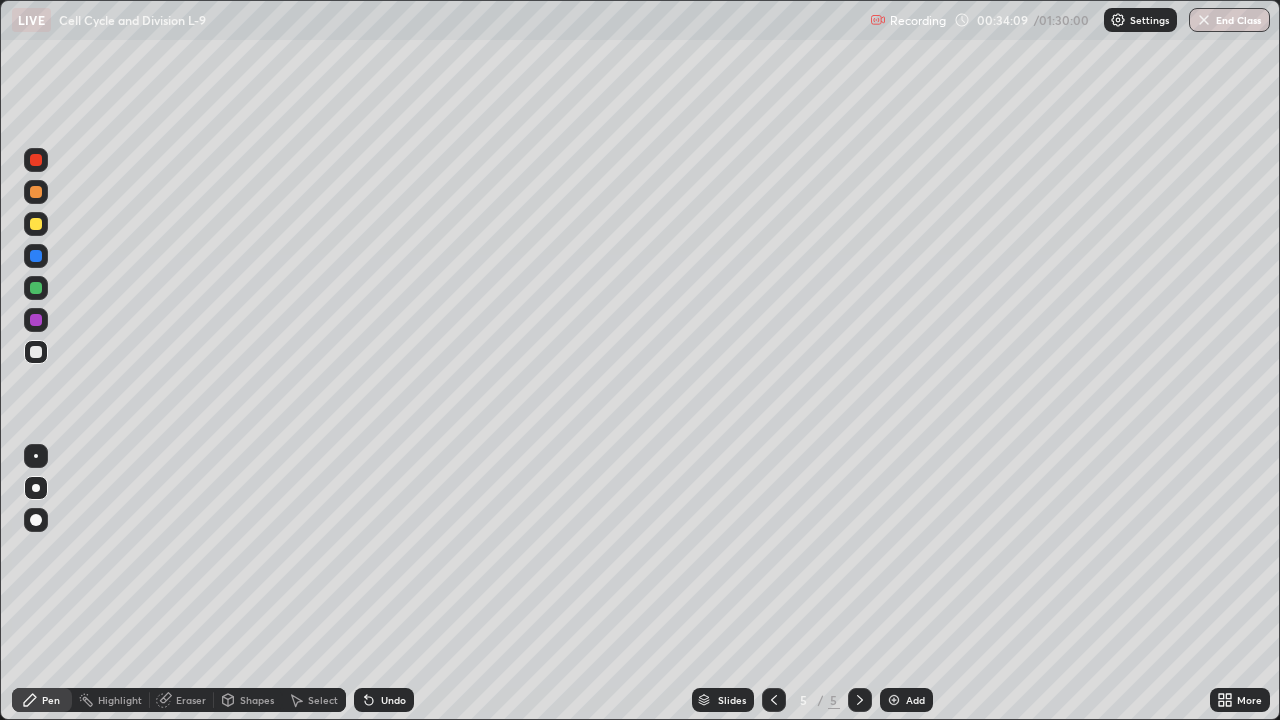 click on "Undo" at bounding box center [393, 700] 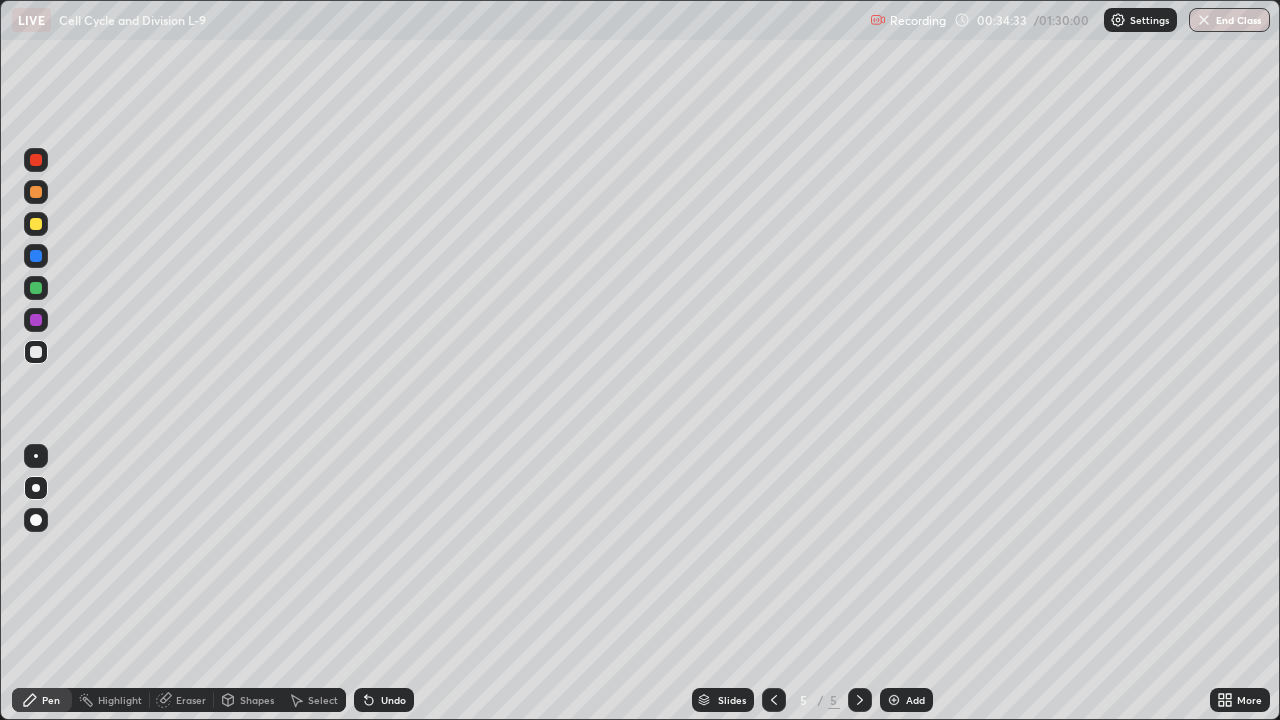 click on "Undo" at bounding box center [393, 700] 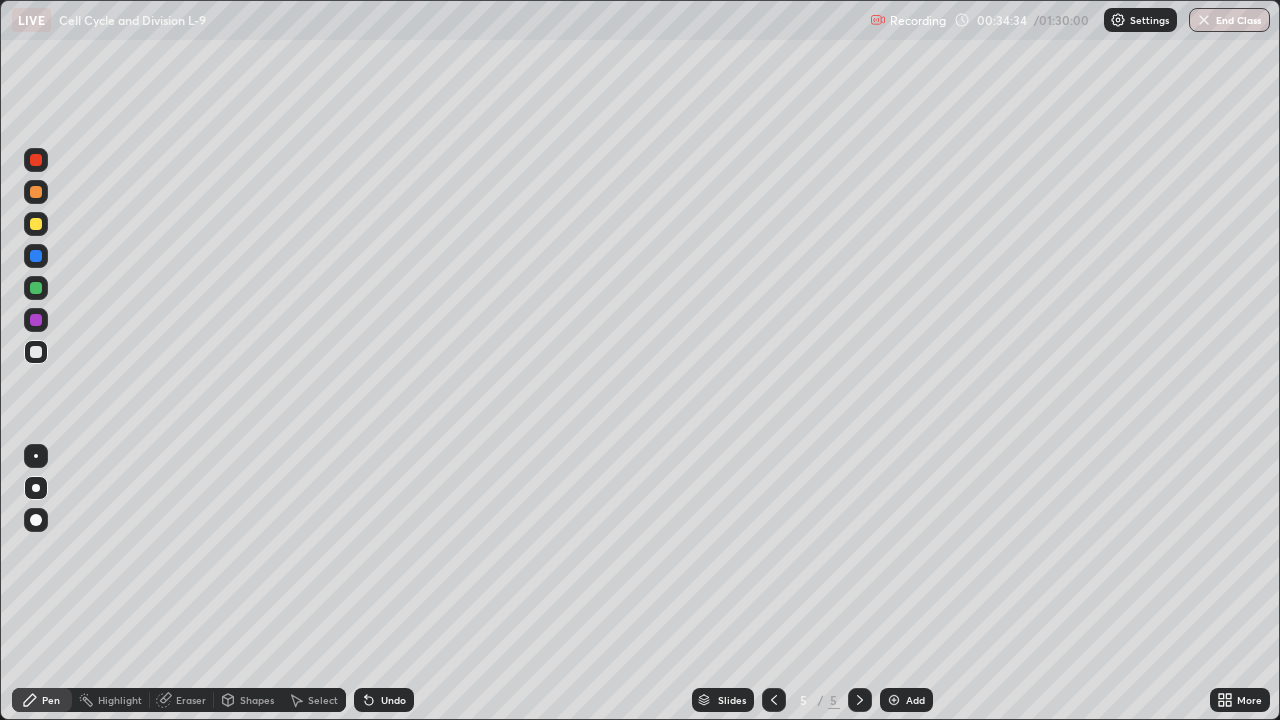 click on "Undo" at bounding box center [393, 700] 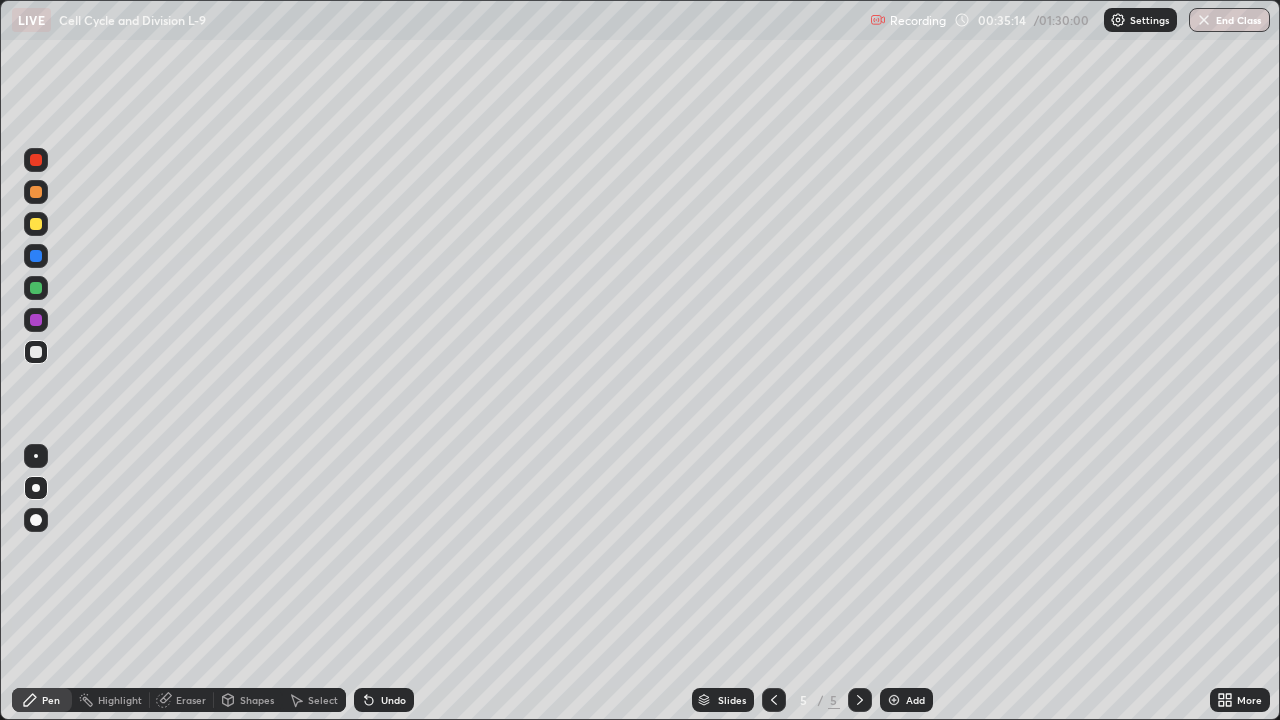 click on "Undo" at bounding box center (393, 700) 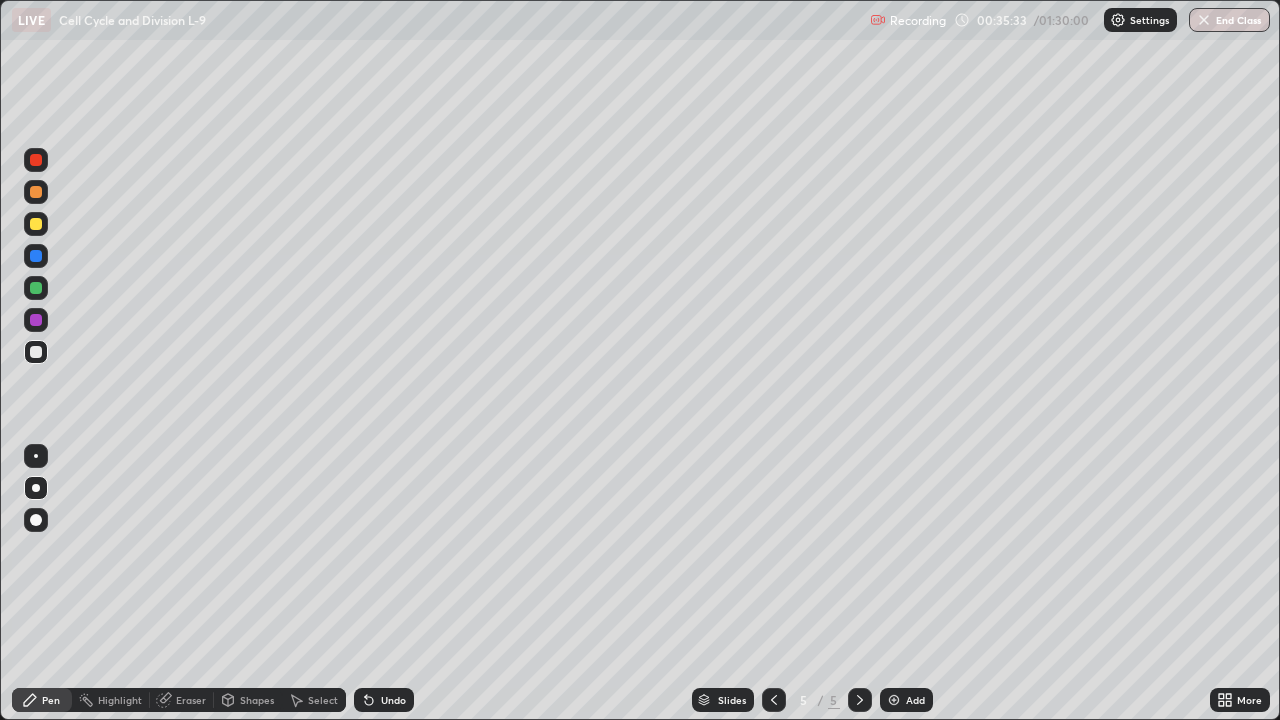 click at bounding box center (36, 192) 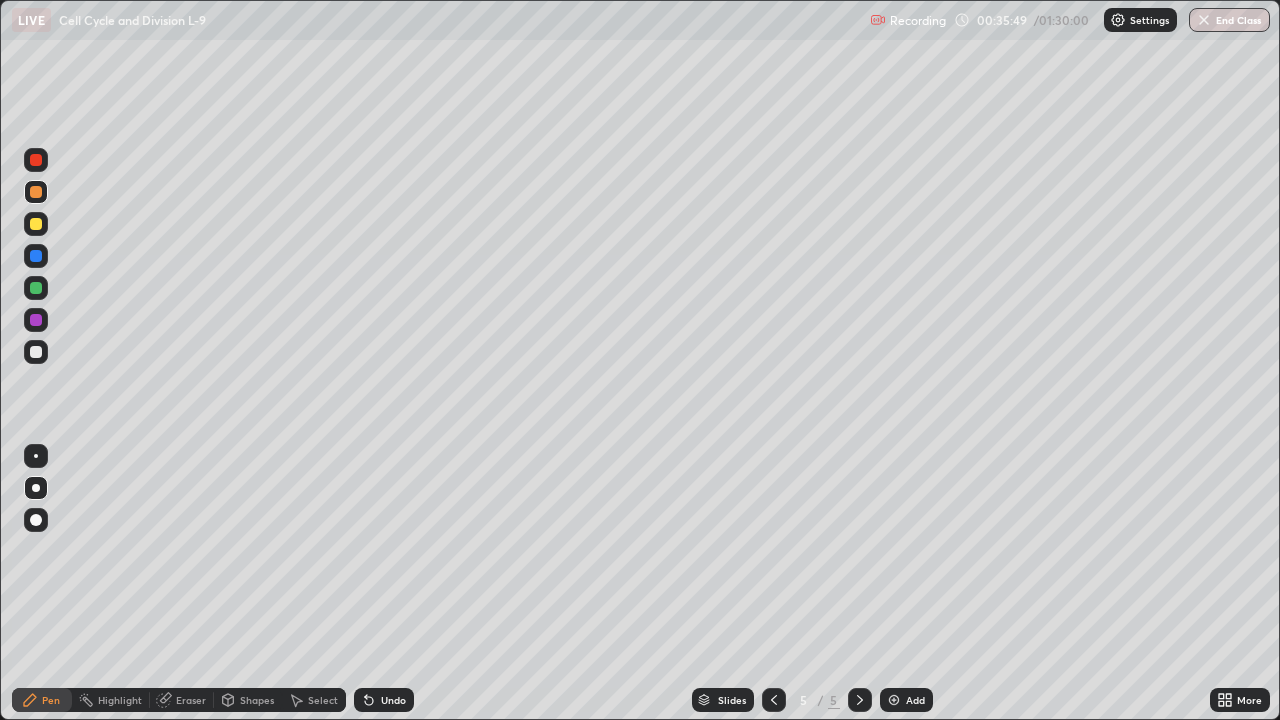 click at bounding box center [36, 352] 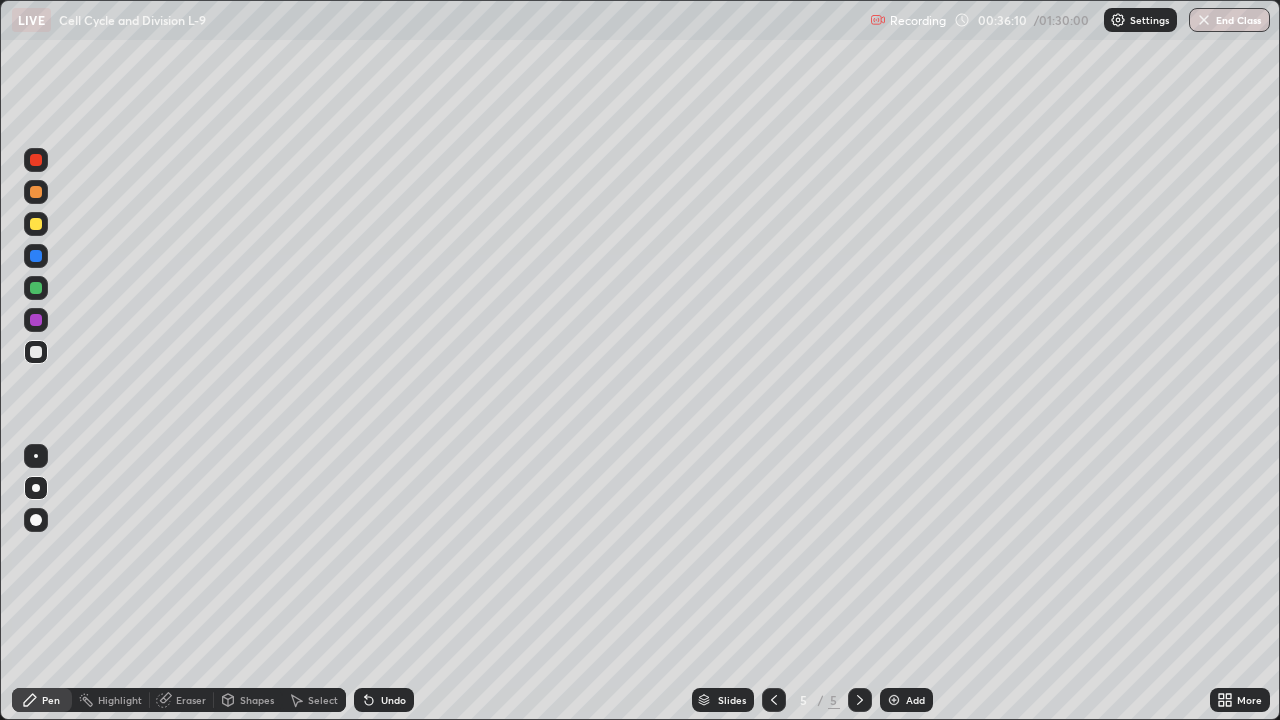 click on "Undo" at bounding box center [393, 700] 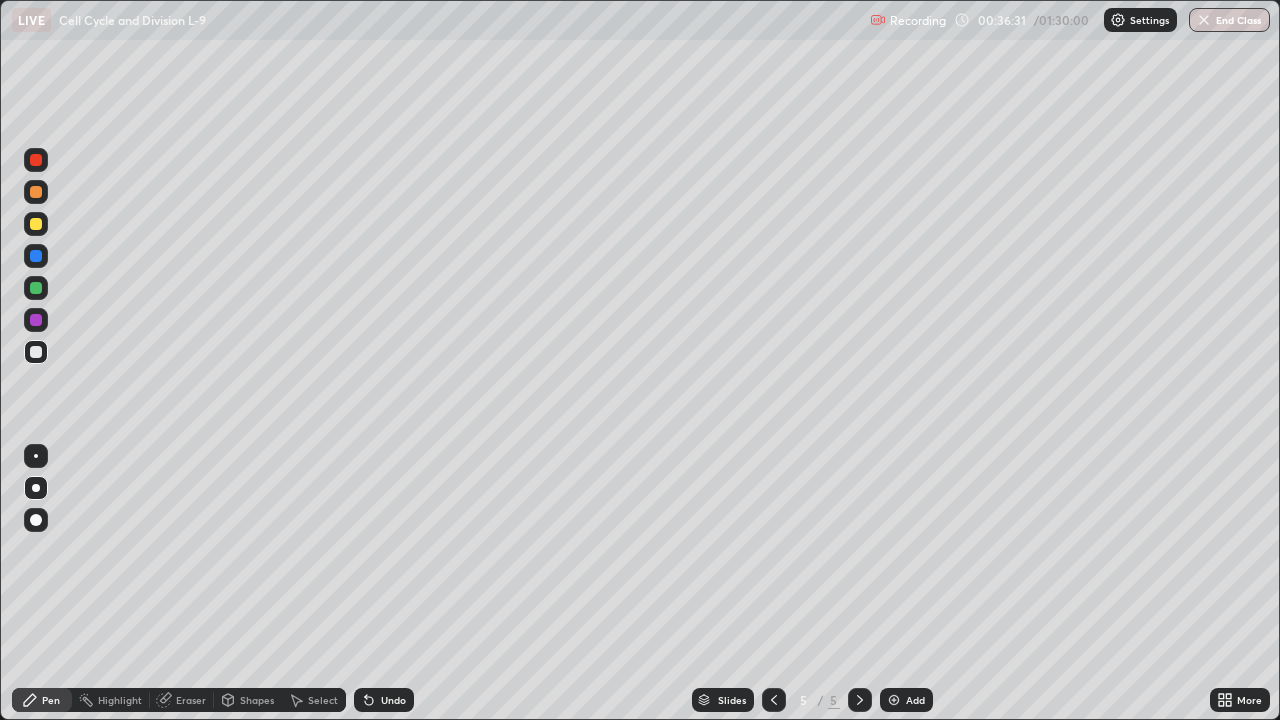 click on "Undo" at bounding box center [393, 700] 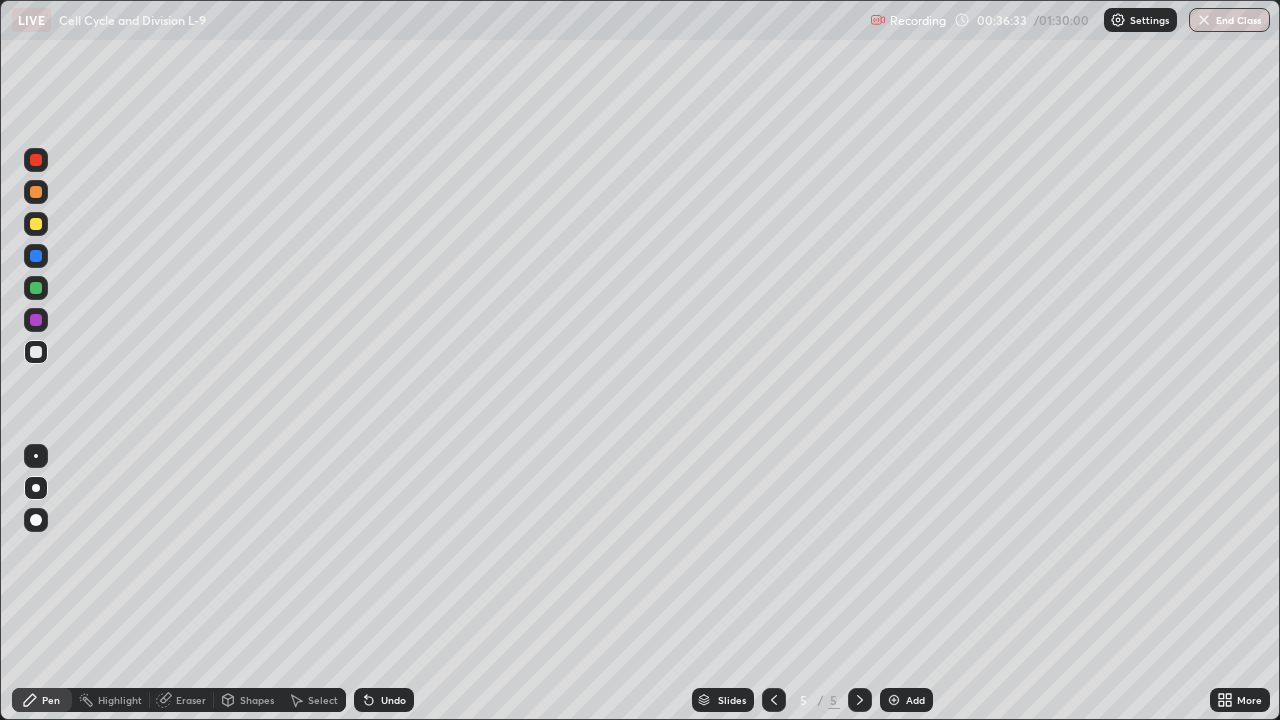 click on "Undo" at bounding box center (393, 700) 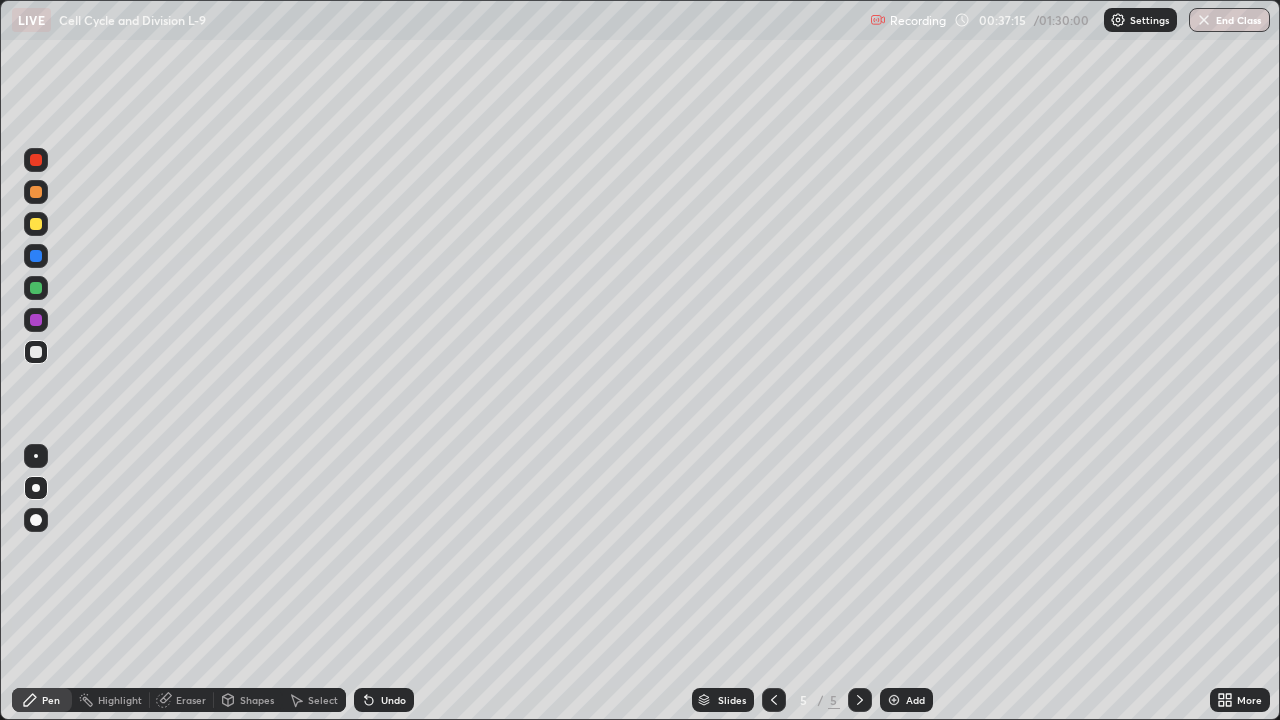 click on "Slides 5 / 5 Add" at bounding box center (812, 700) 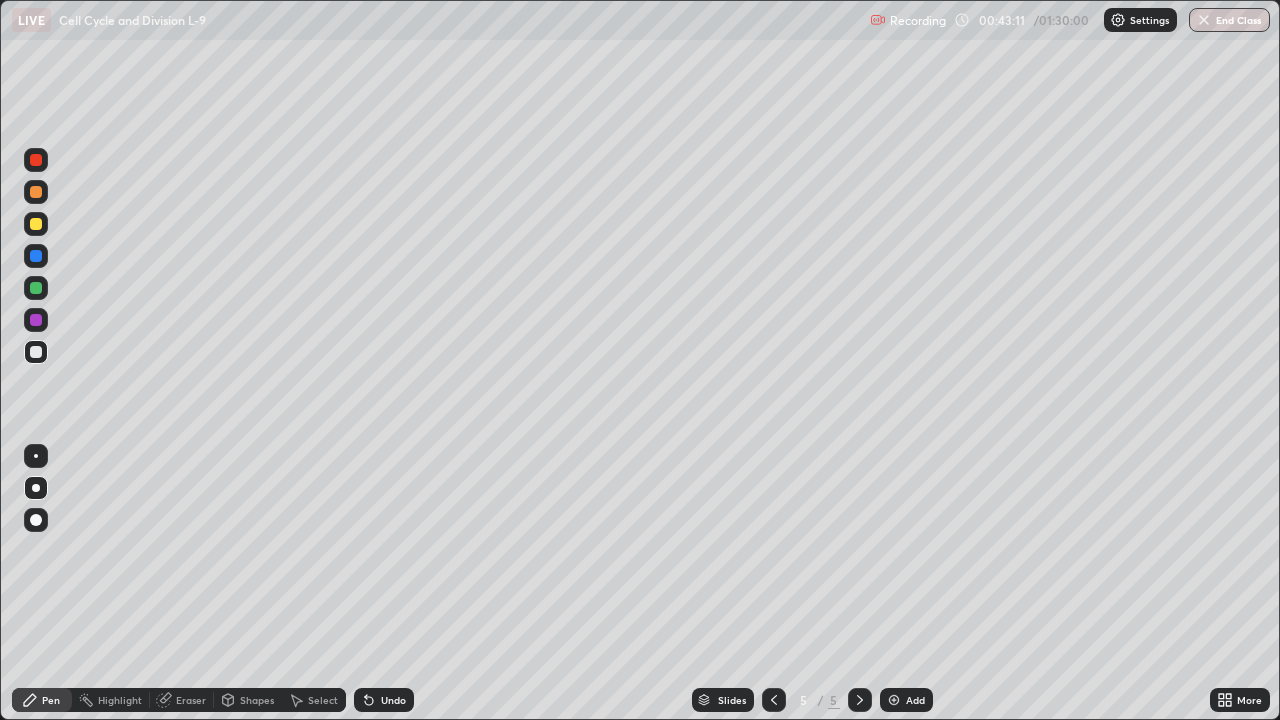 click on "Add" at bounding box center [915, 700] 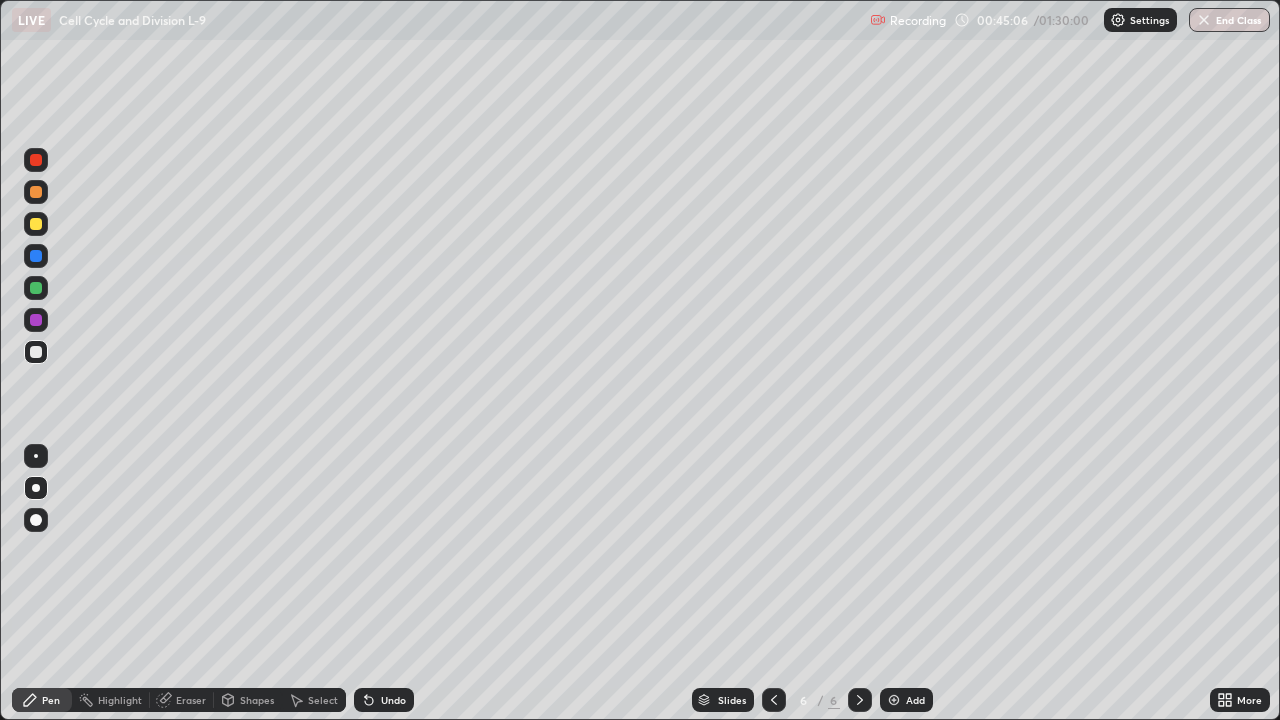click on "More" at bounding box center [1240, 700] 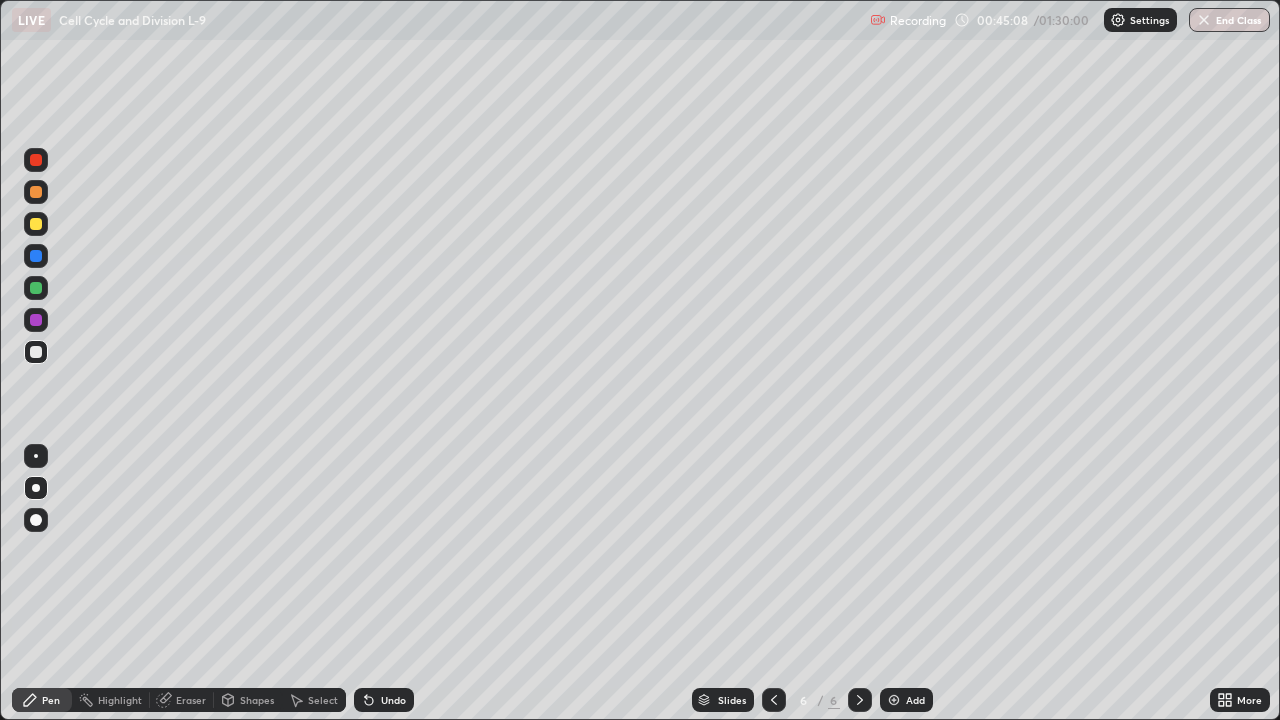 click on "More" at bounding box center (1249, 700) 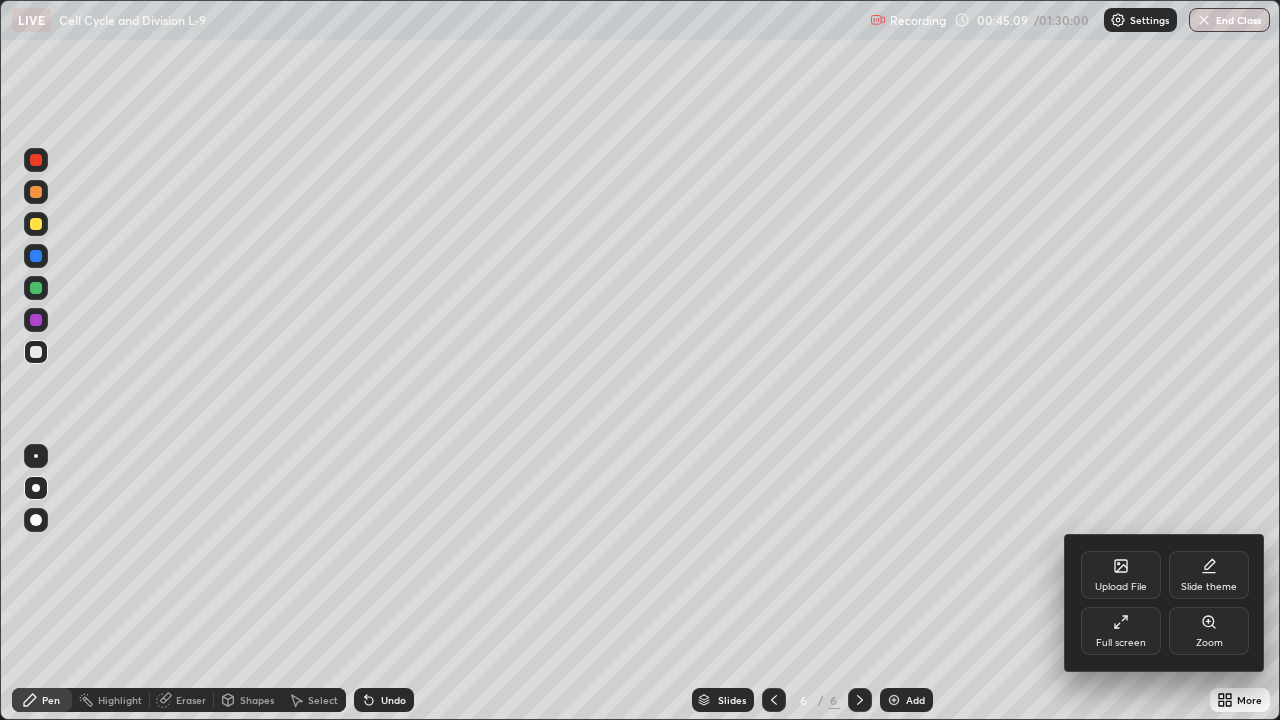 click on "Full screen" at bounding box center [1121, 643] 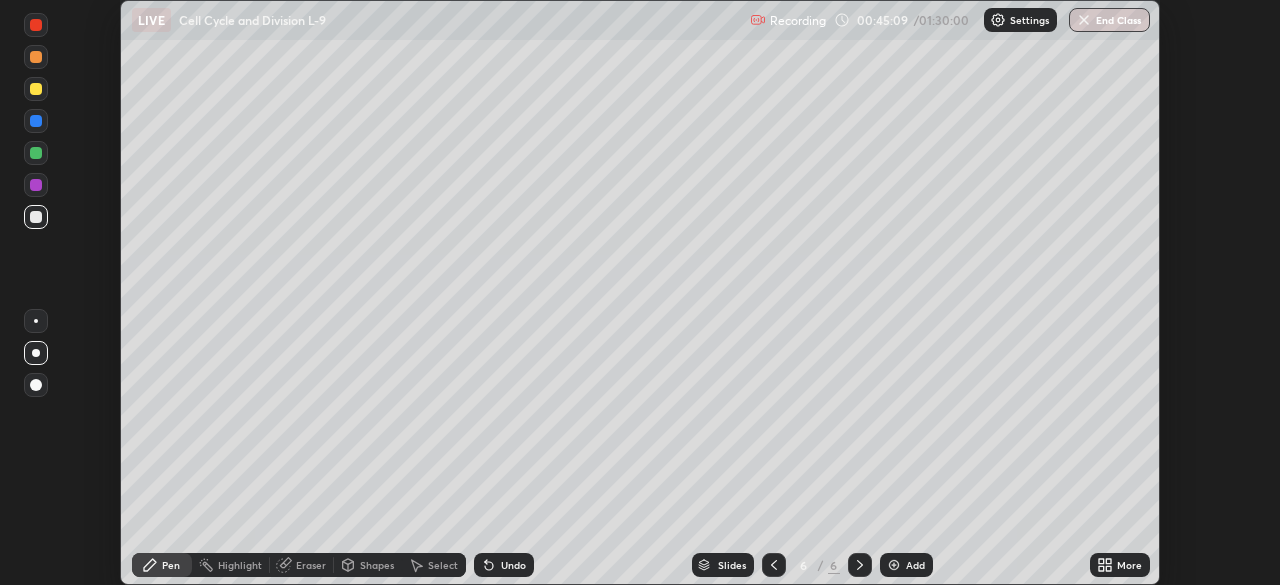 scroll, scrollTop: 585, scrollLeft: 1280, axis: both 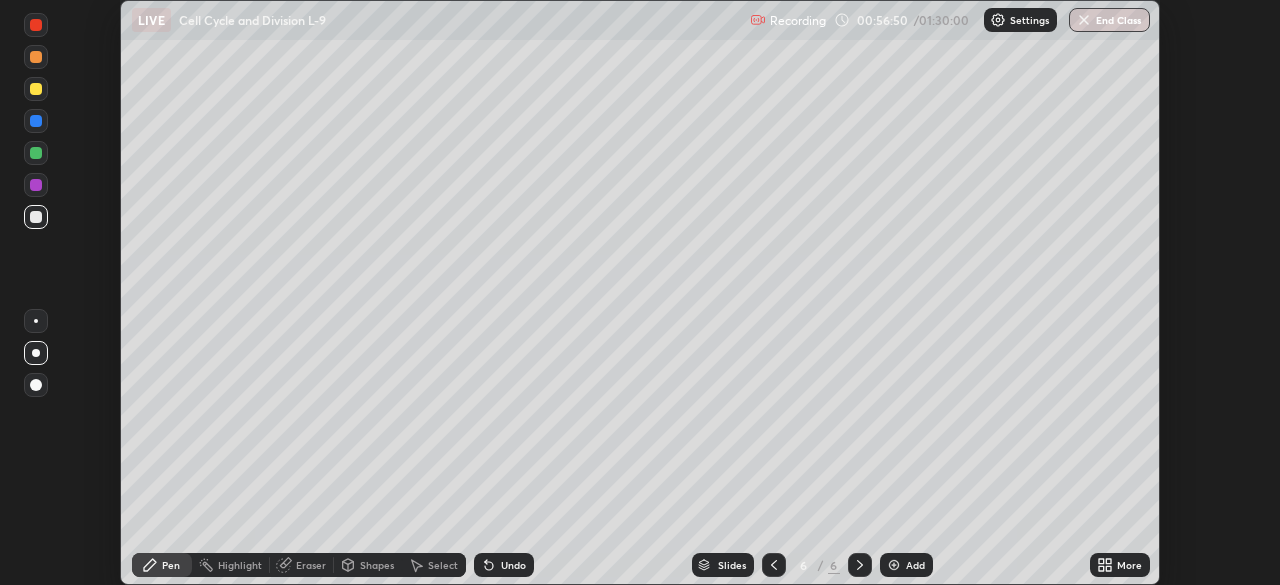 click 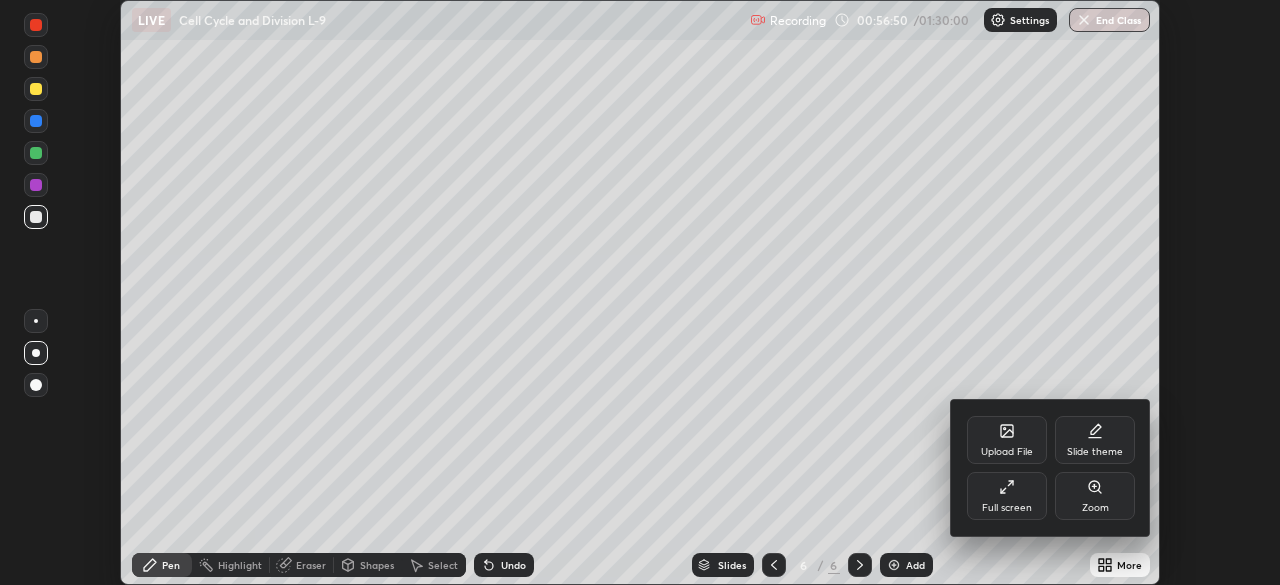 click on "Full screen" at bounding box center [1007, 496] 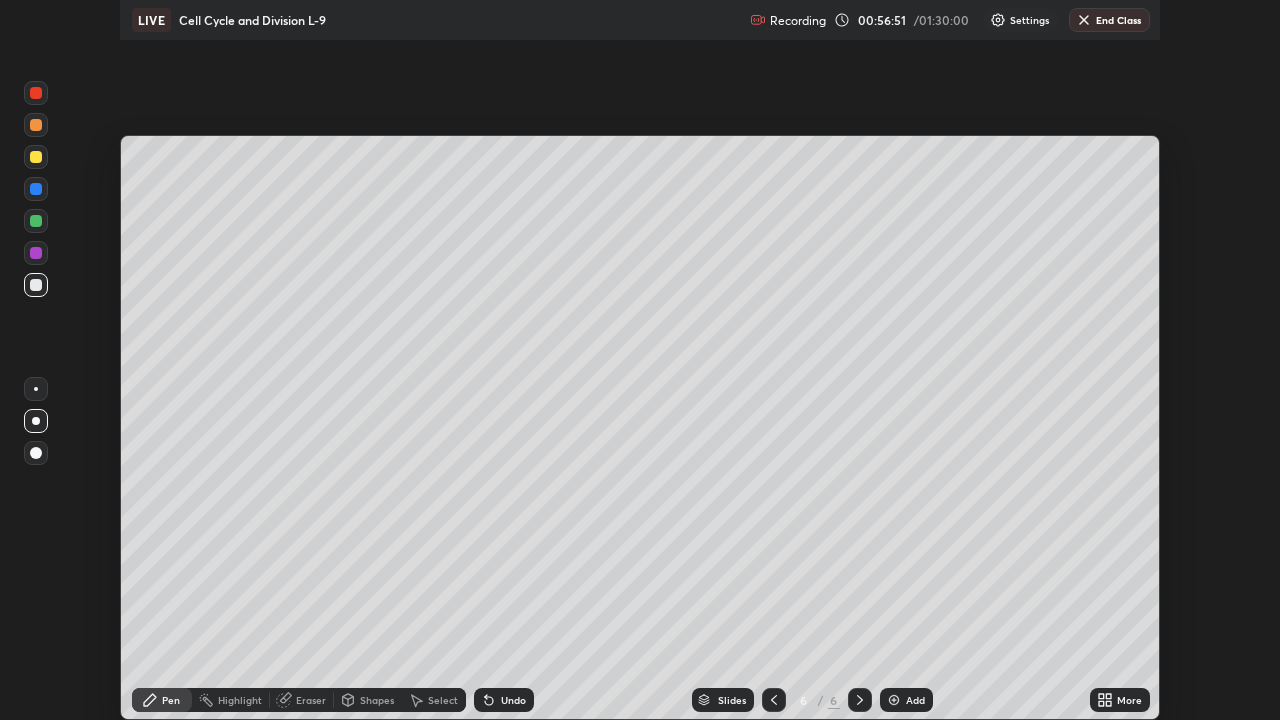 scroll, scrollTop: 99280, scrollLeft: 98720, axis: both 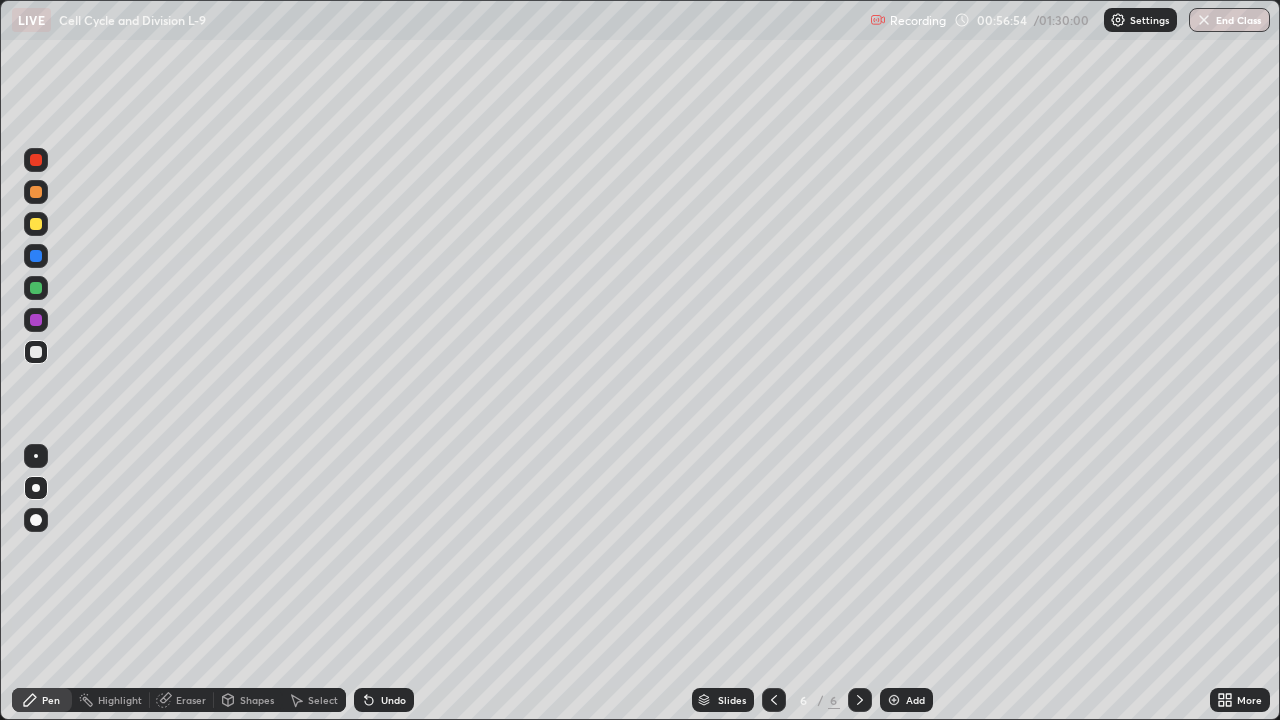 click at bounding box center (36, 224) 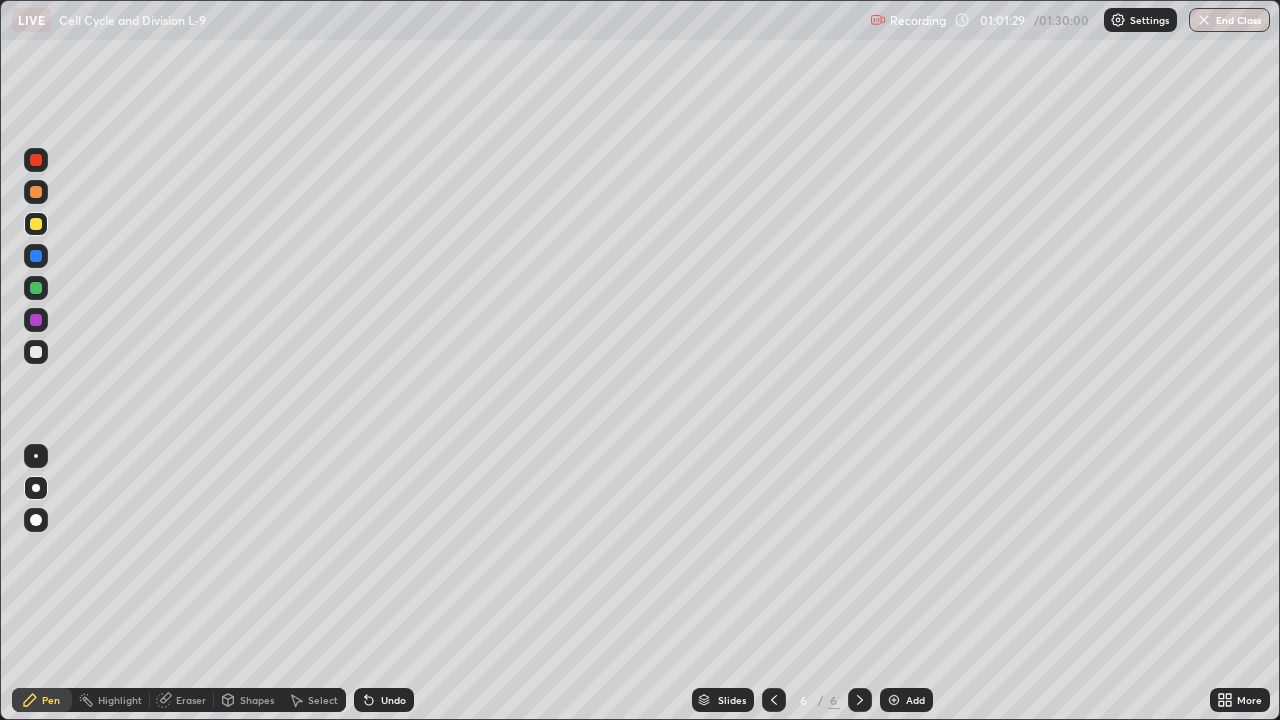 click at bounding box center [36, 192] 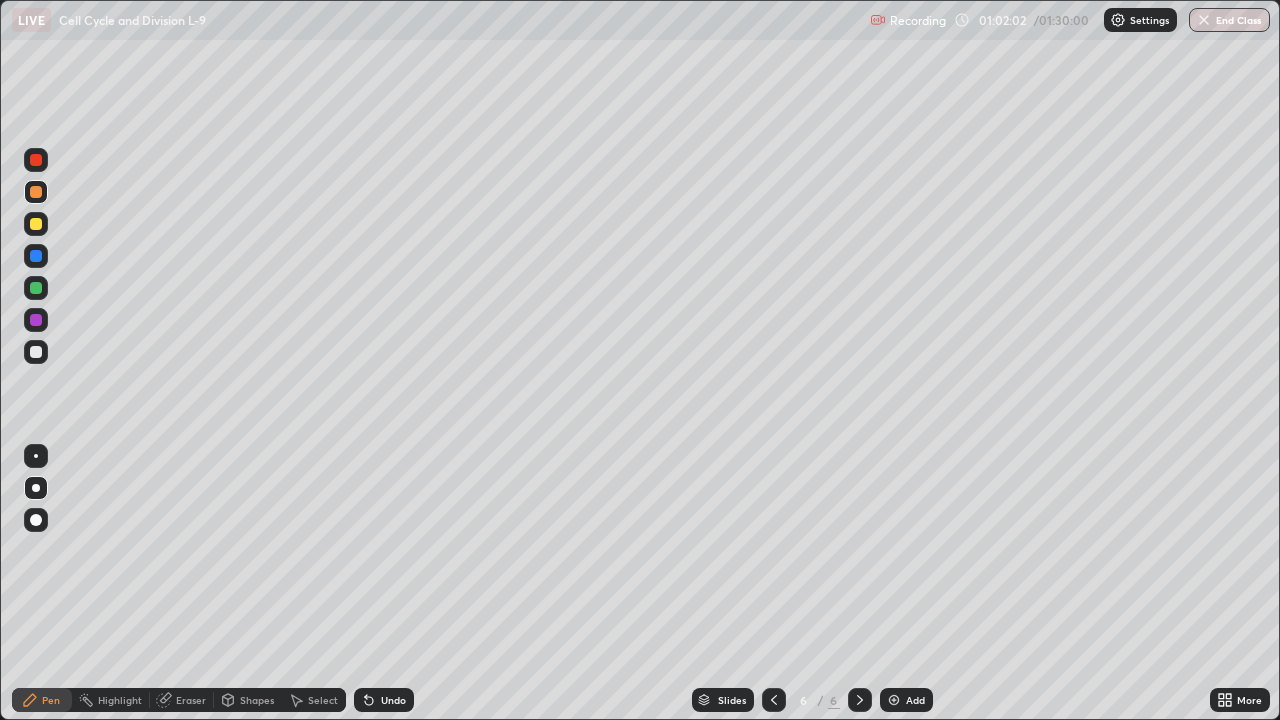 click on "Undo" at bounding box center (393, 700) 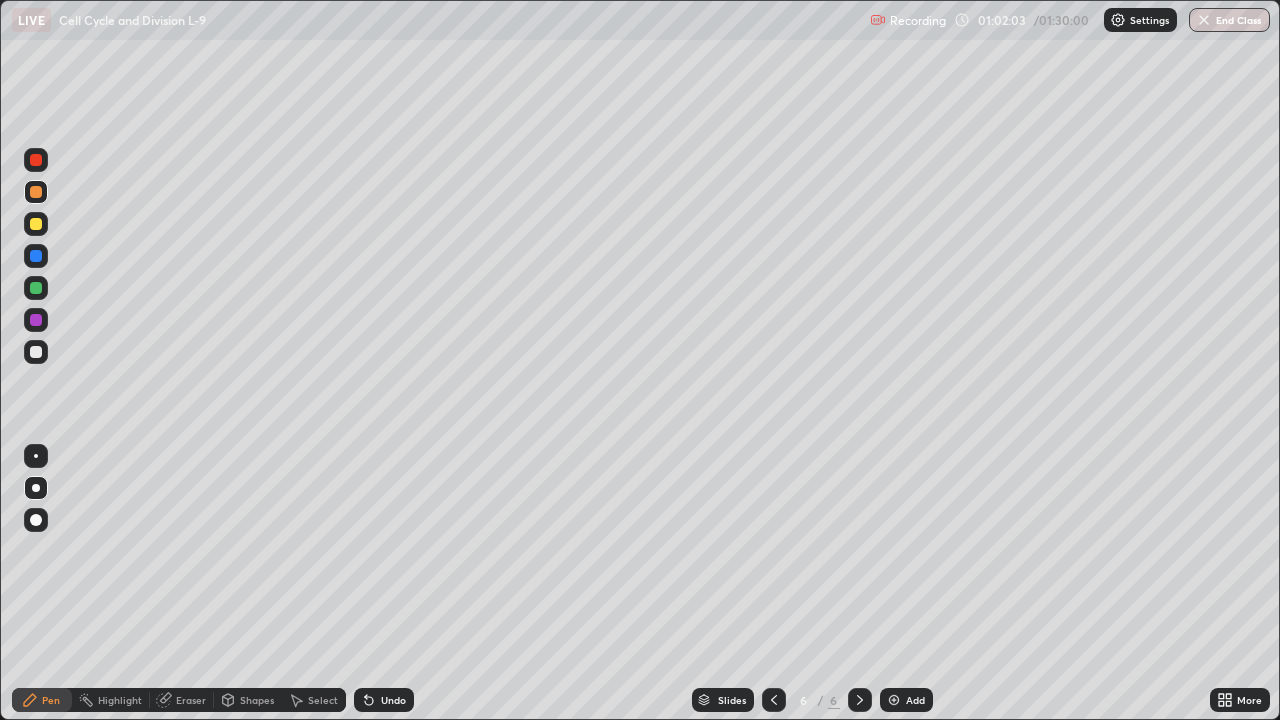 click on "Undo" at bounding box center [384, 700] 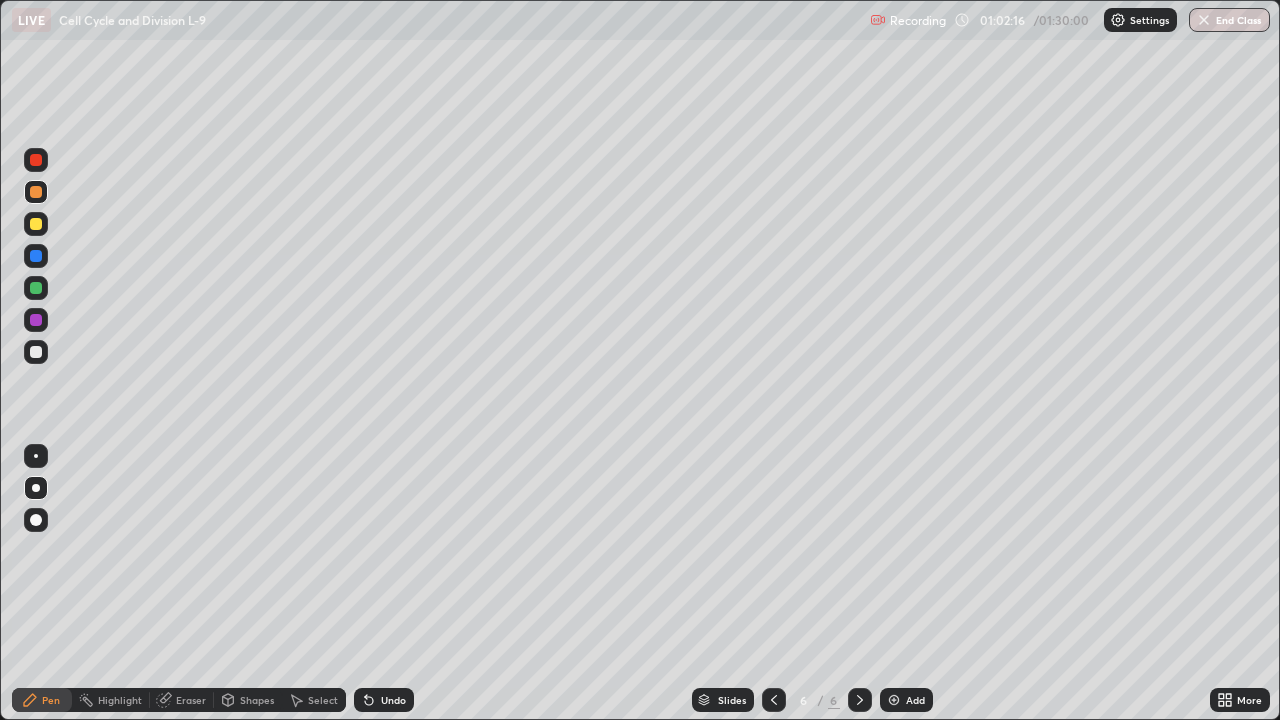 click at bounding box center (36, 288) 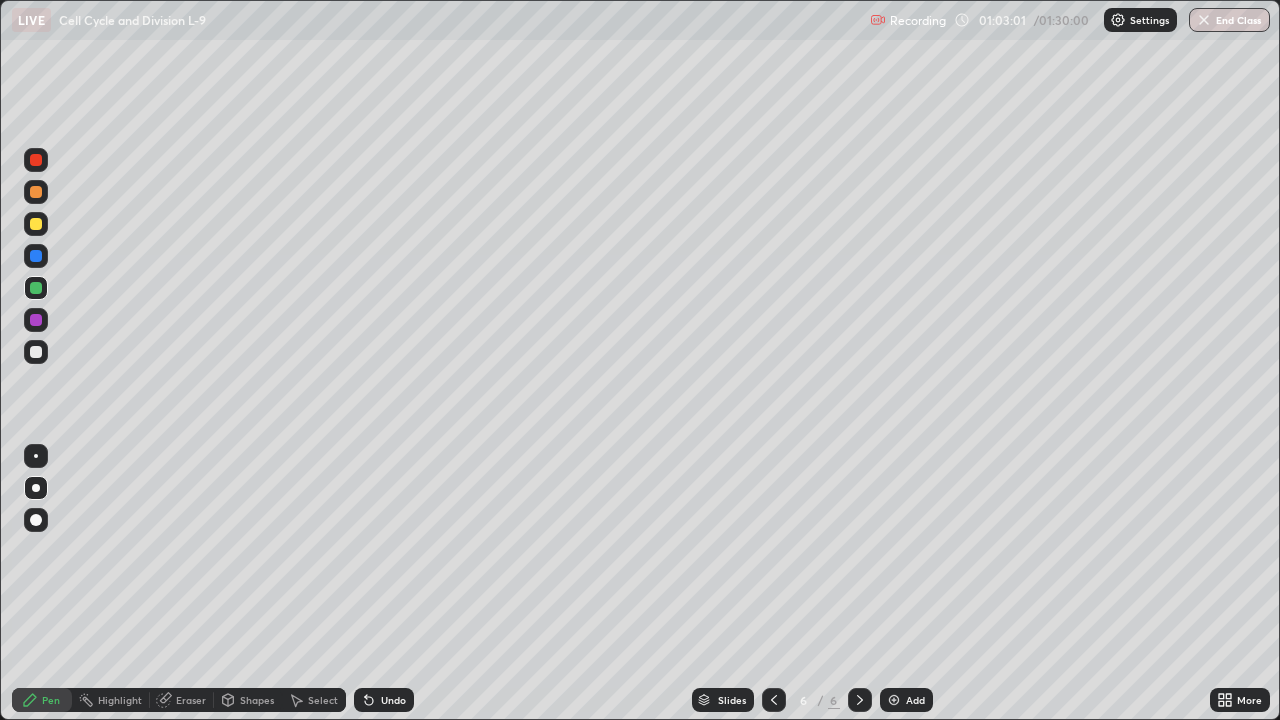 click on "Undo" at bounding box center [384, 700] 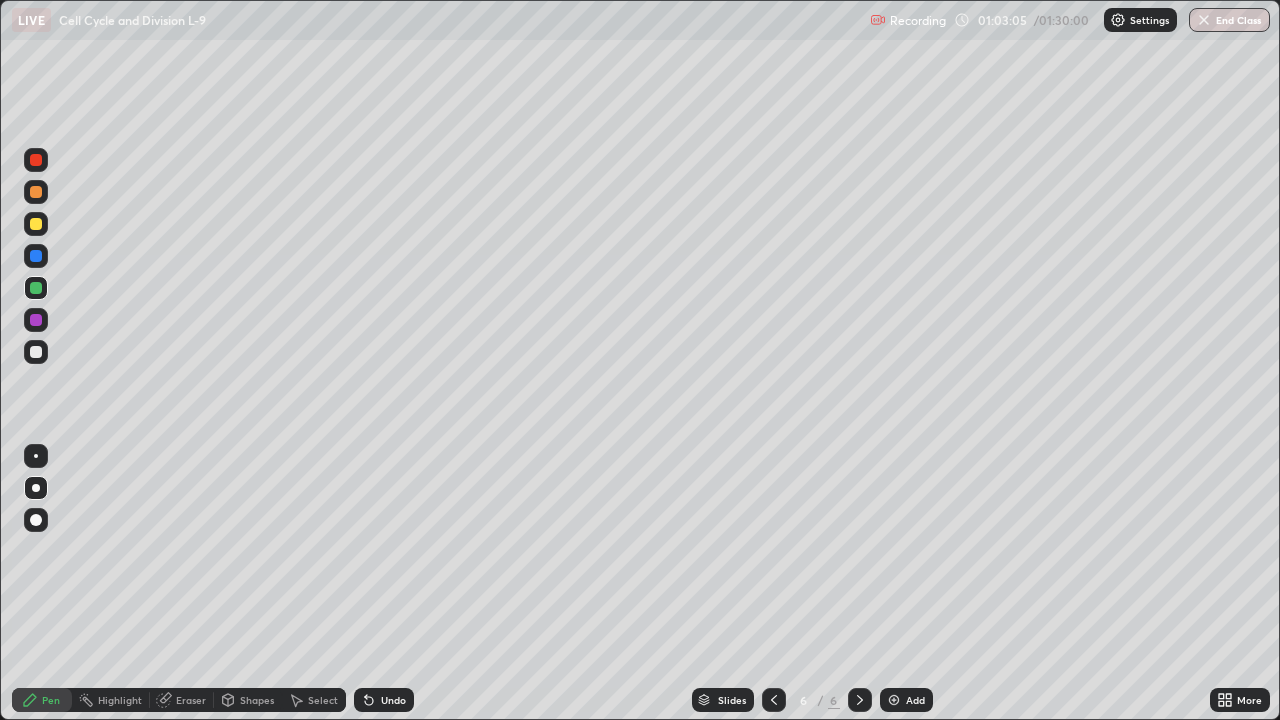 click on "Undo" at bounding box center (393, 700) 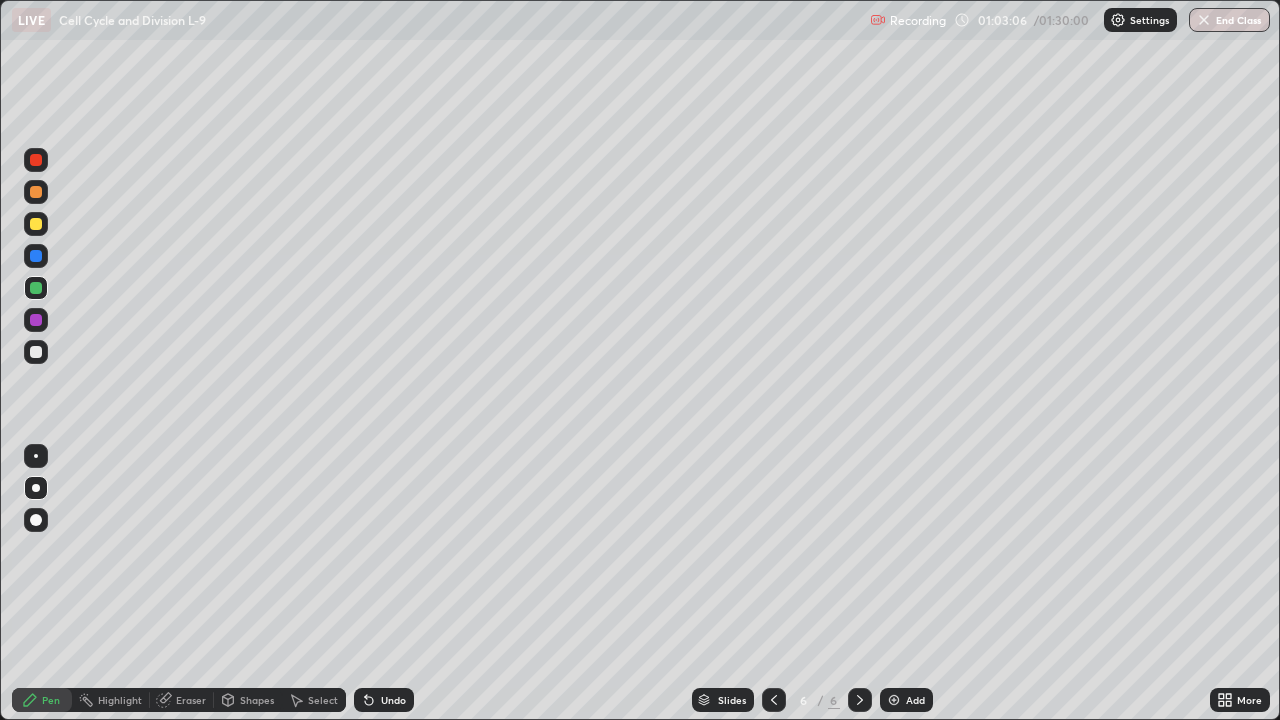 click on "Undo" at bounding box center [393, 700] 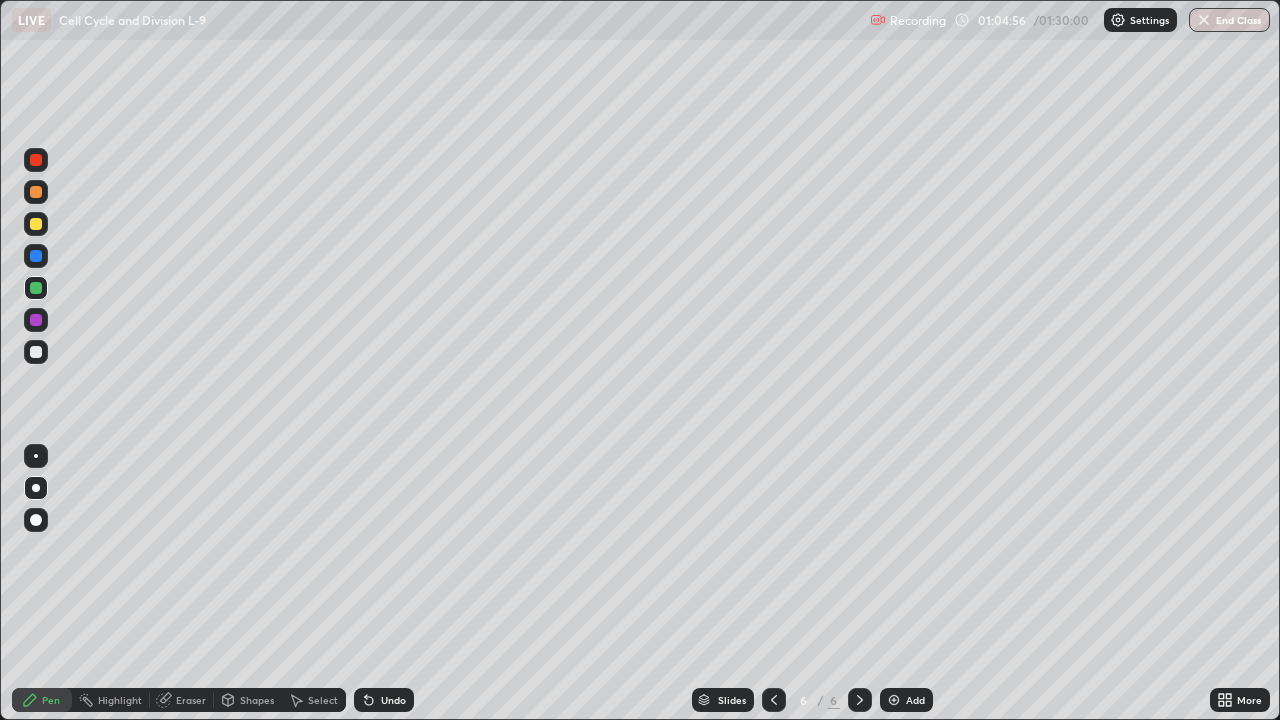 click 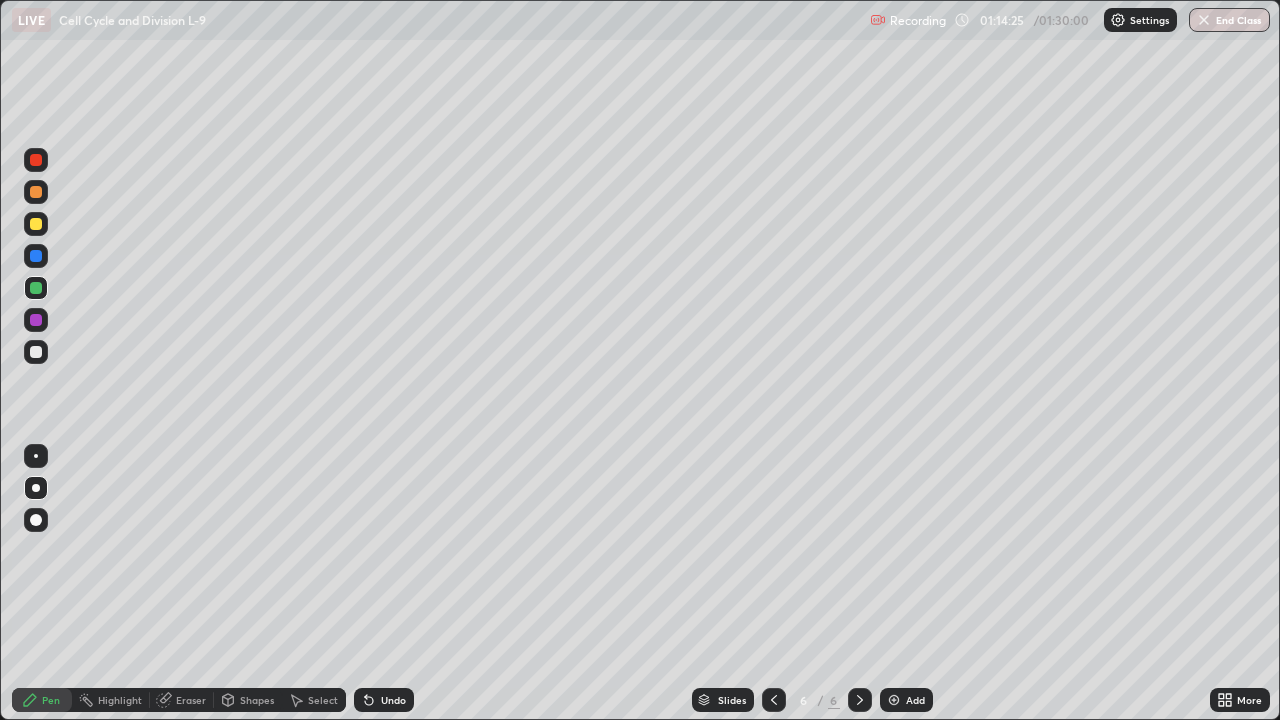 click on "Add" at bounding box center (906, 700) 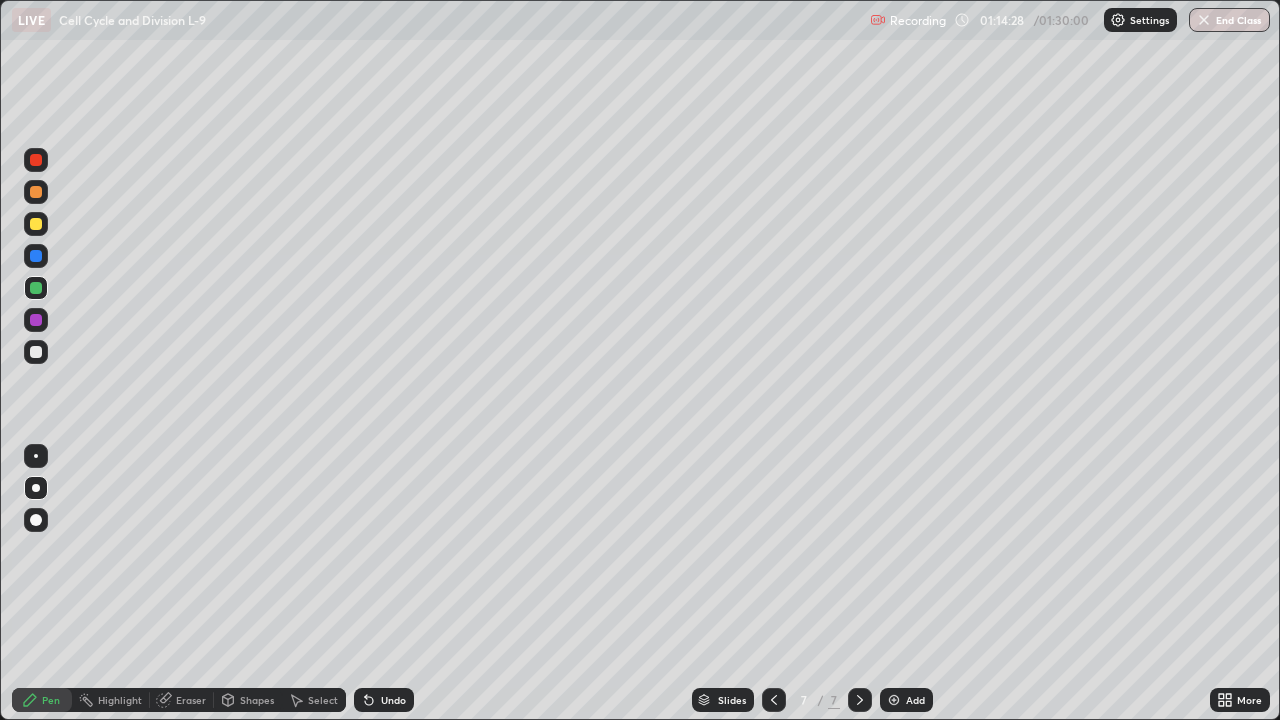 click at bounding box center [36, 224] 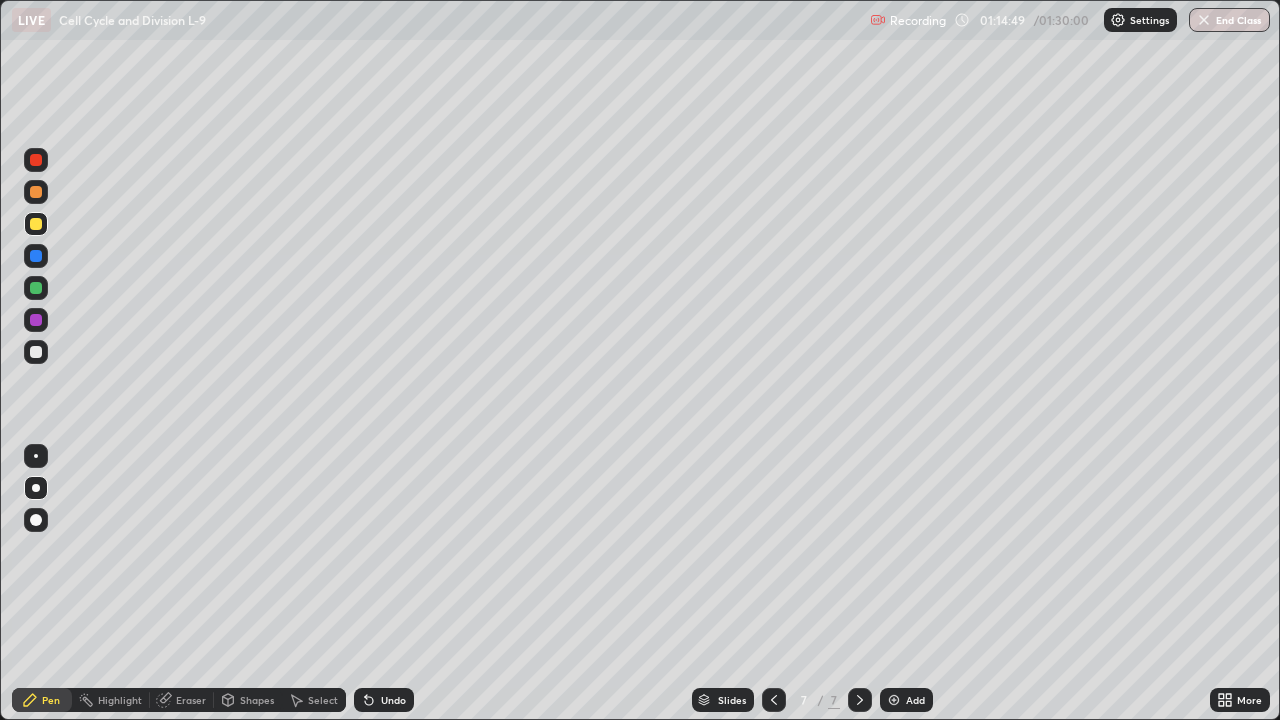 click on "Undo" at bounding box center [393, 700] 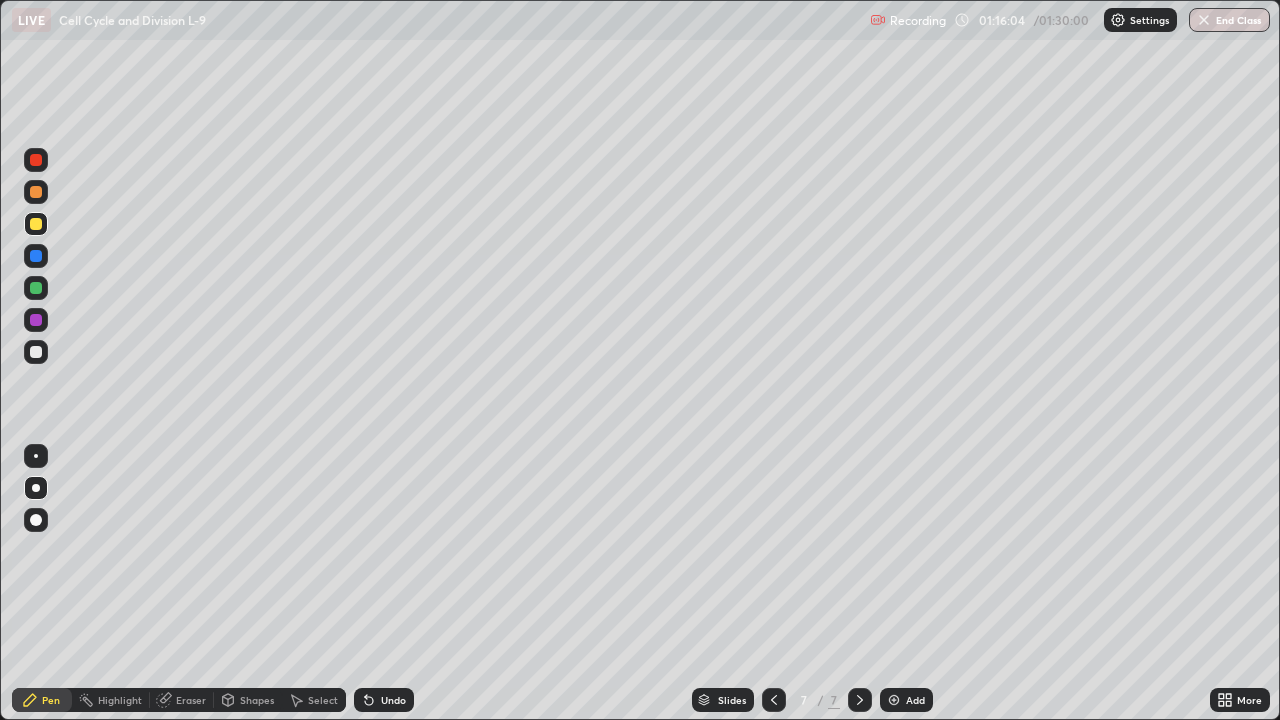 click on "Undo" at bounding box center (393, 700) 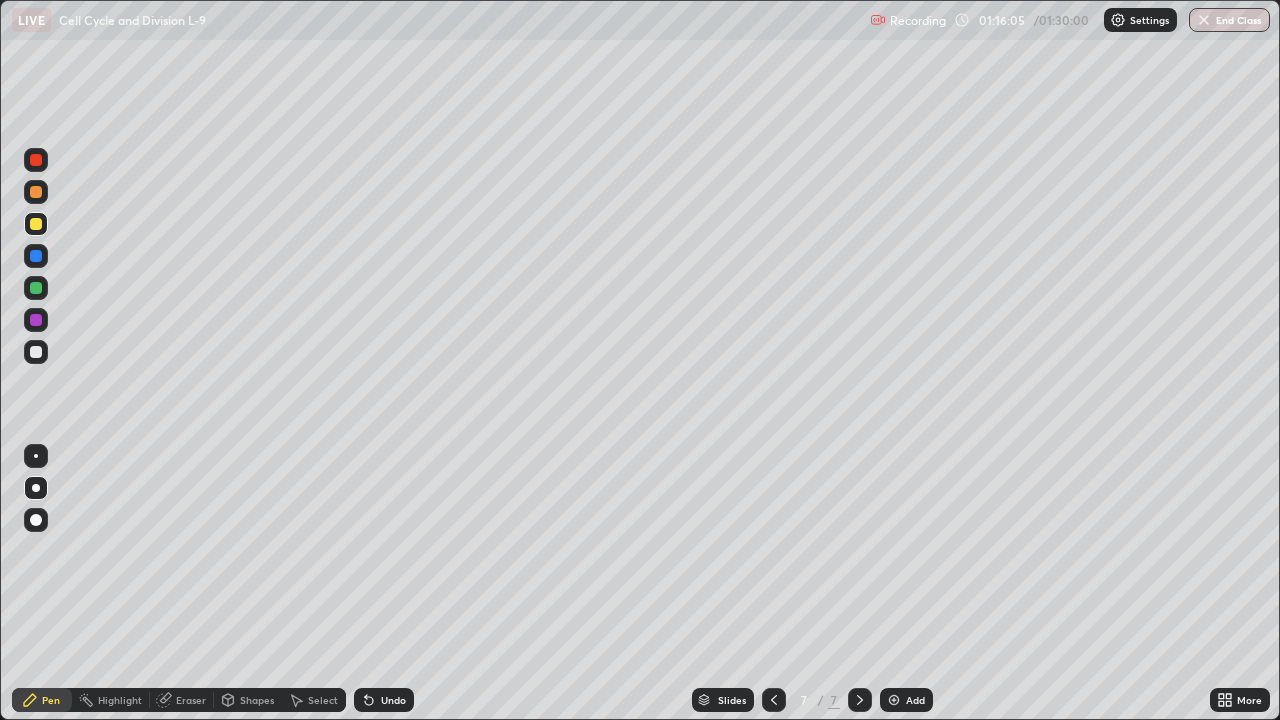 click on "Undo" at bounding box center (393, 700) 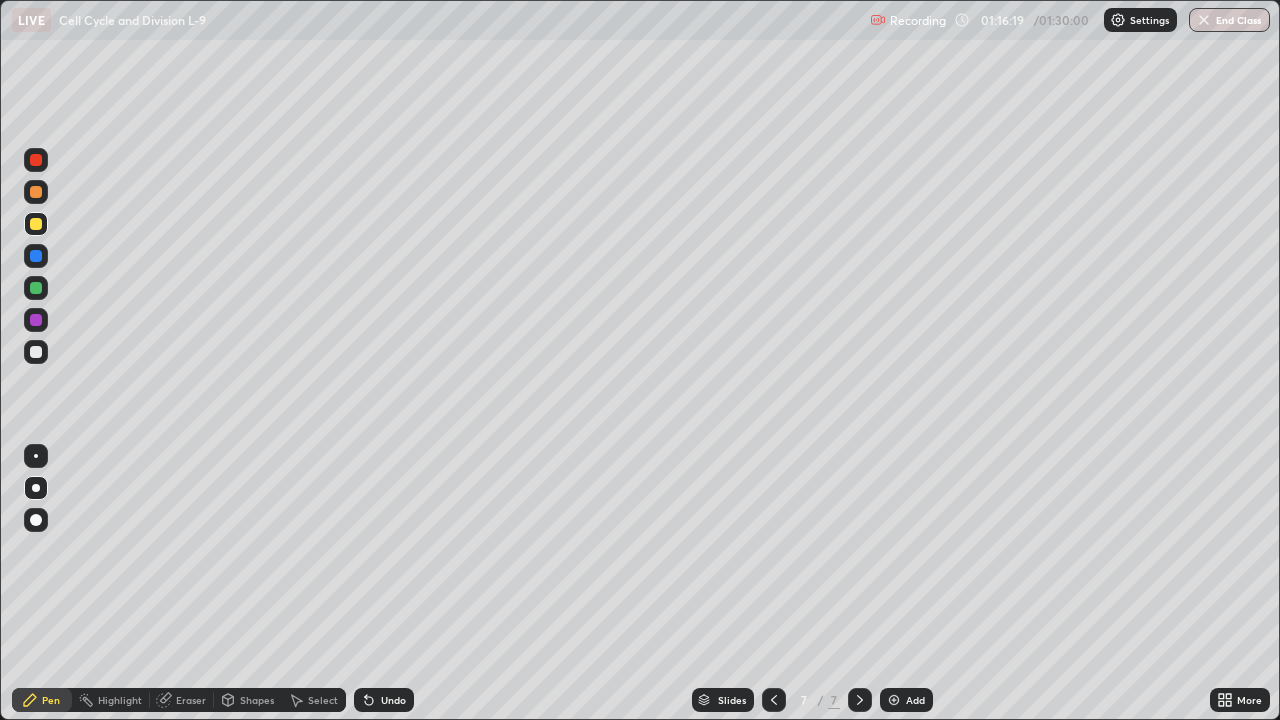click on "Undo" at bounding box center (393, 700) 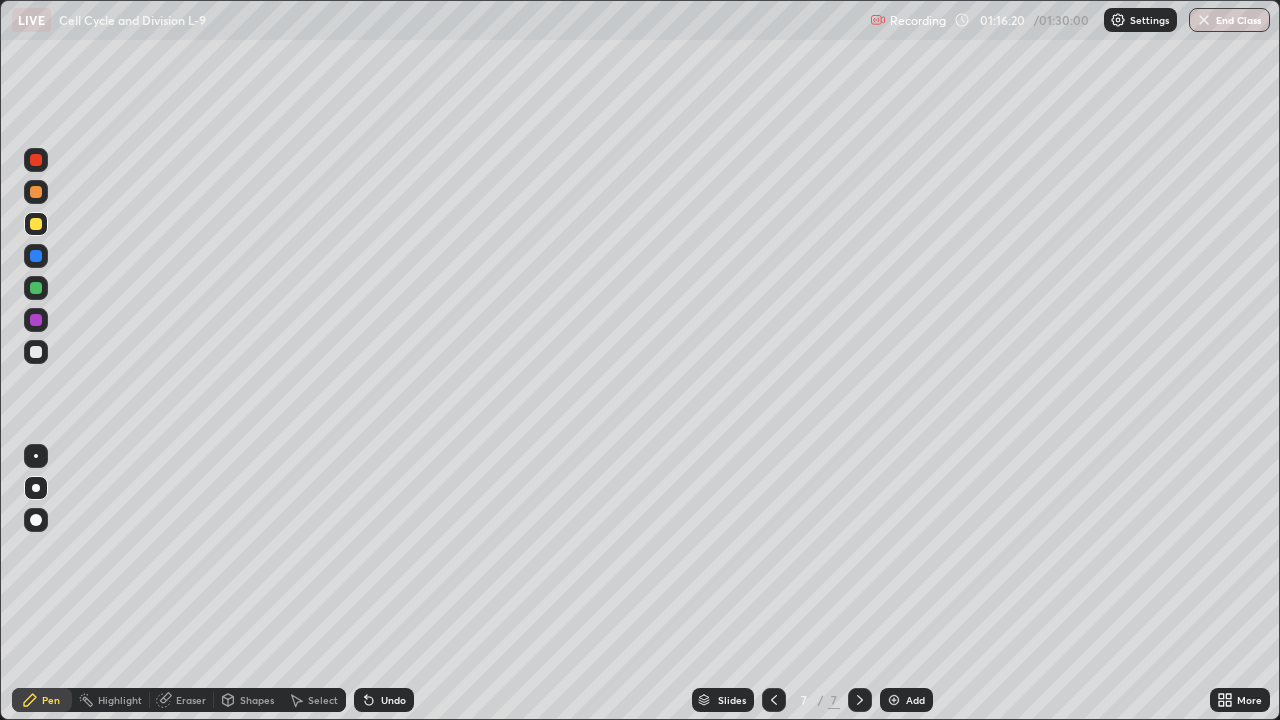 click on "Undo" at bounding box center [393, 700] 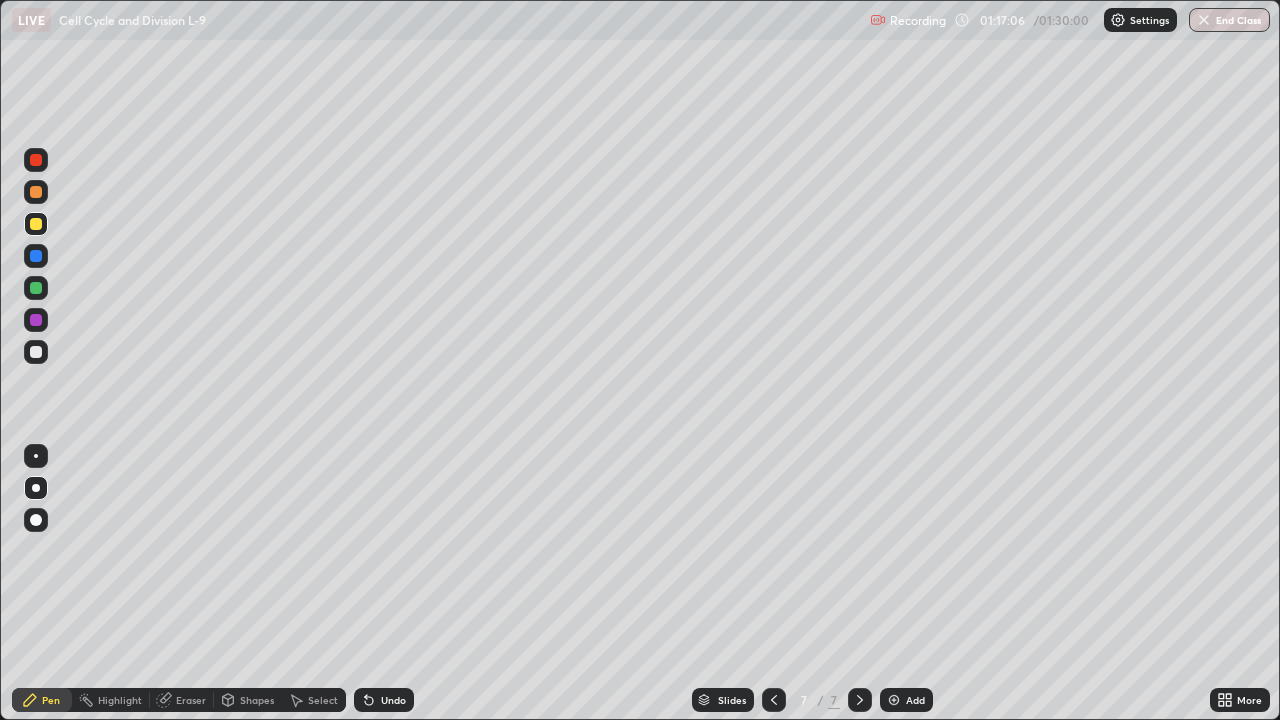 click on "Undo" at bounding box center [384, 700] 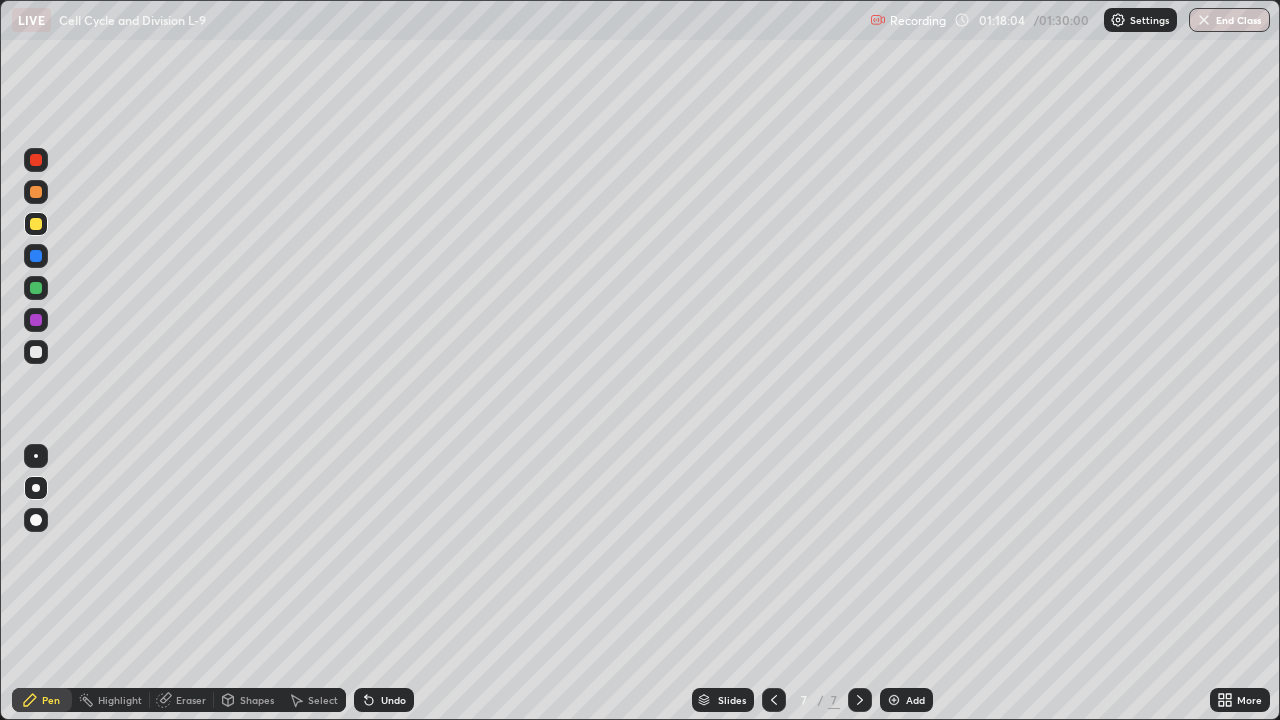 click on "Undo" at bounding box center (393, 700) 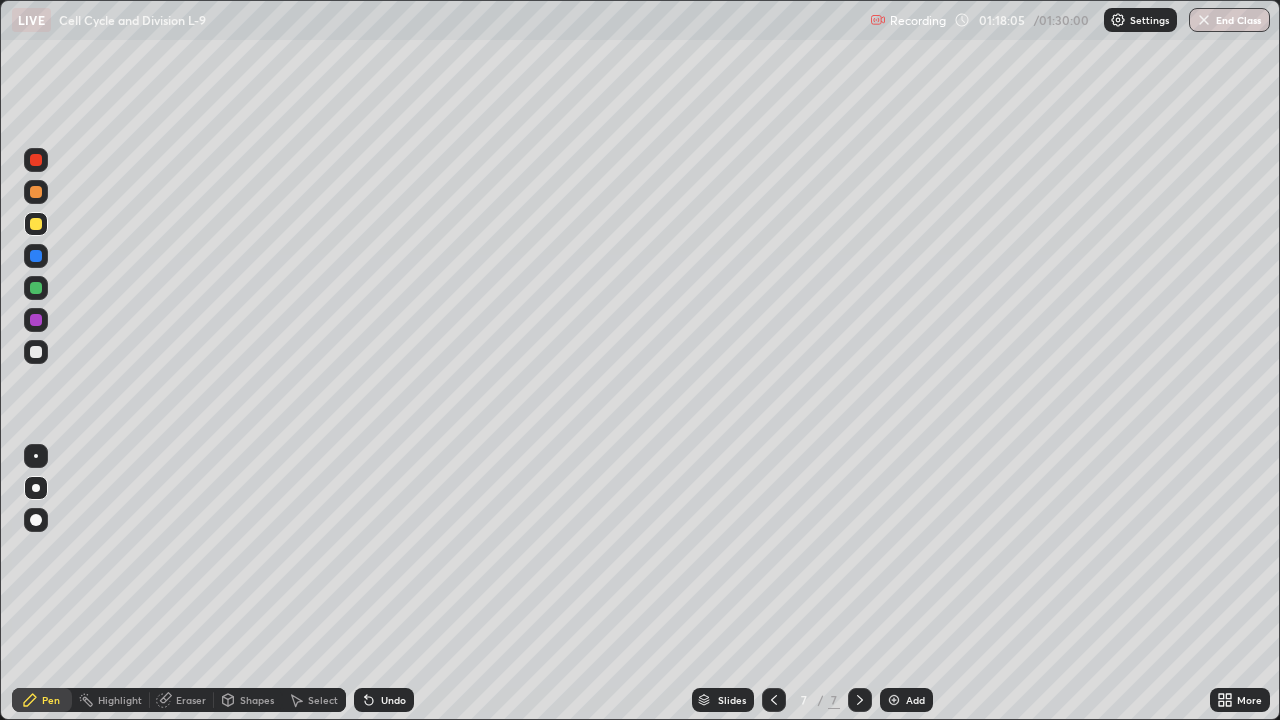 click on "Undo" at bounding box center [393, 700] 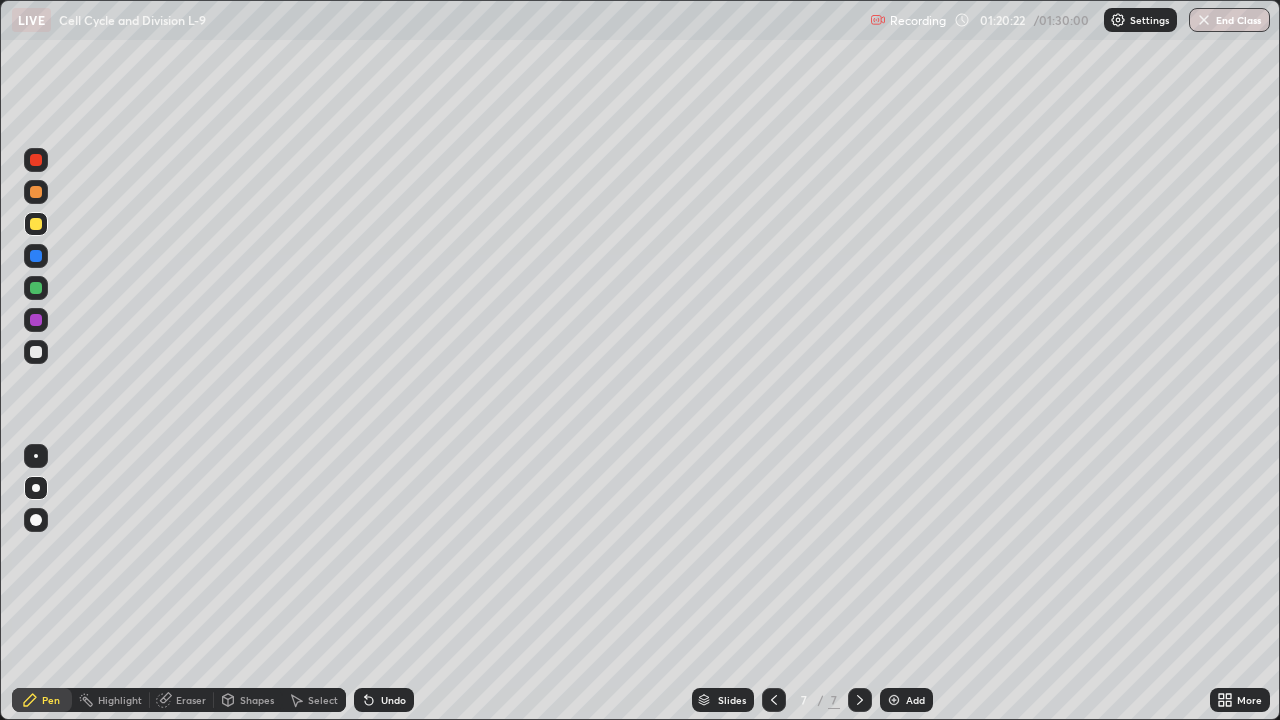click on "Undo" at bounding box center [393, 700] 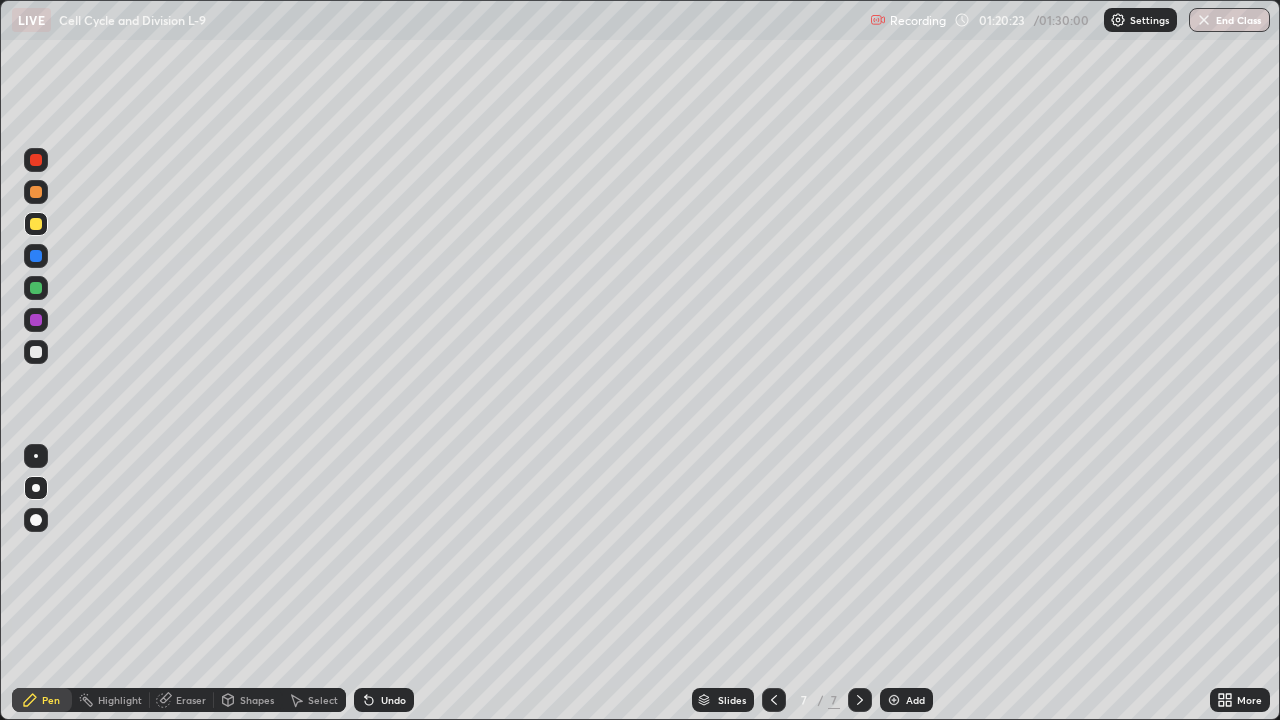 click on "Undo" at bounding box center (393, 700) 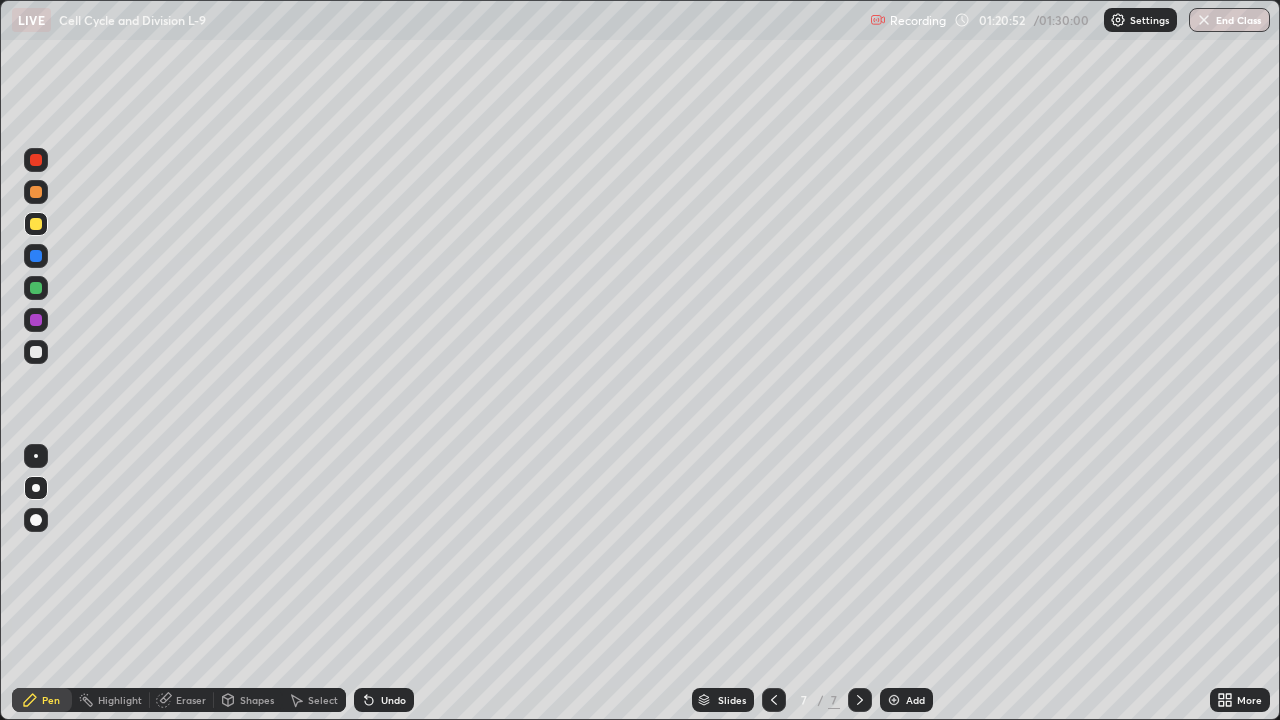 click on "Undo" at bounding box center [393, 700] 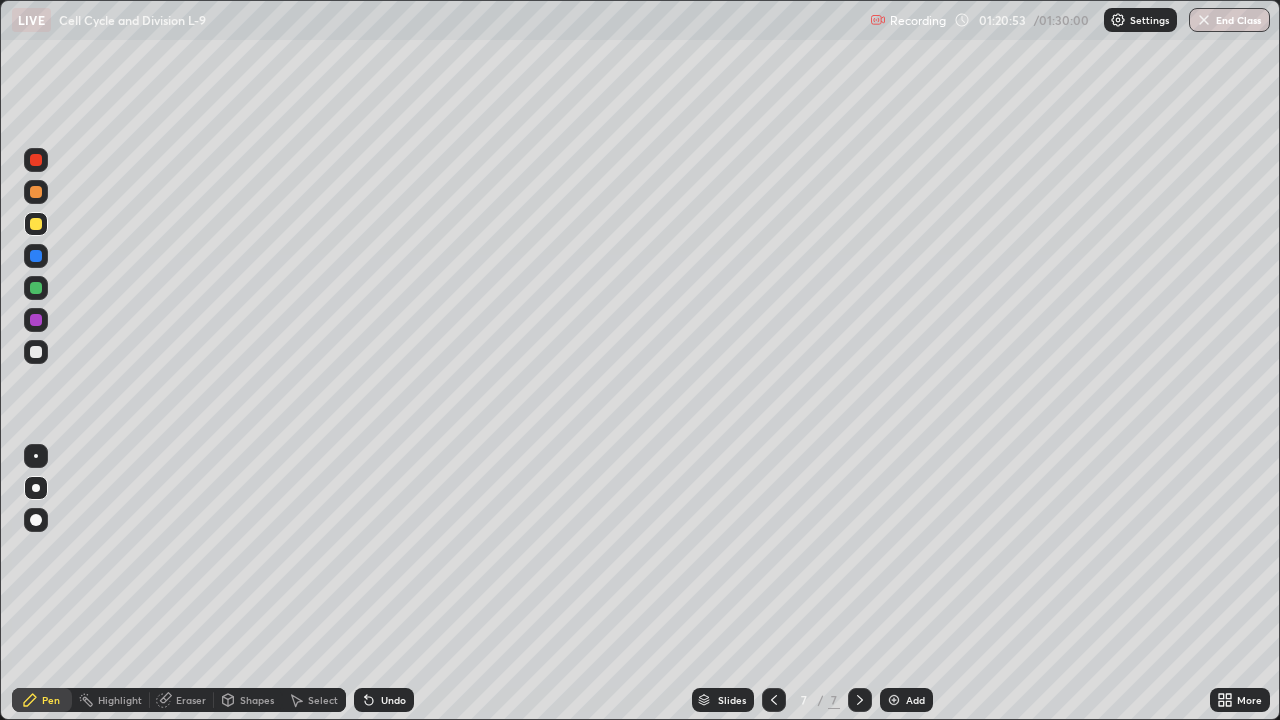 click on "Undo" at bounding box center [393, 700] 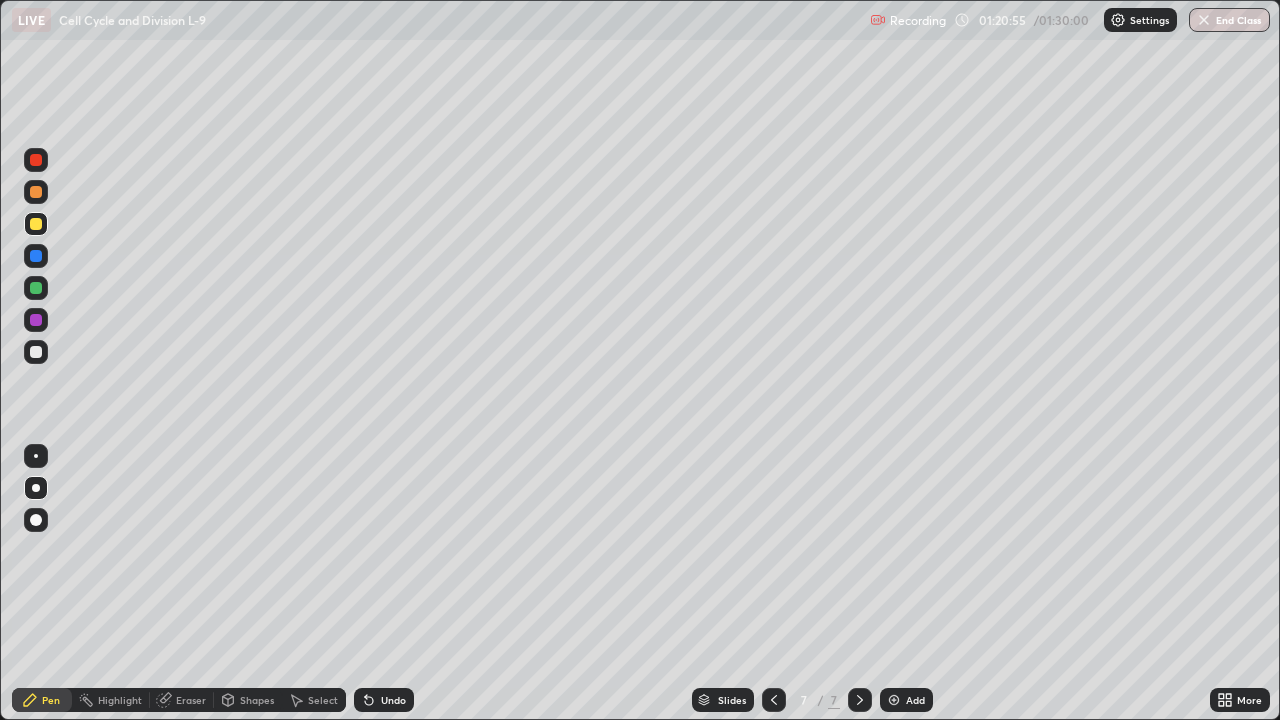 click on "Undo" at bounding box center (393, 700) 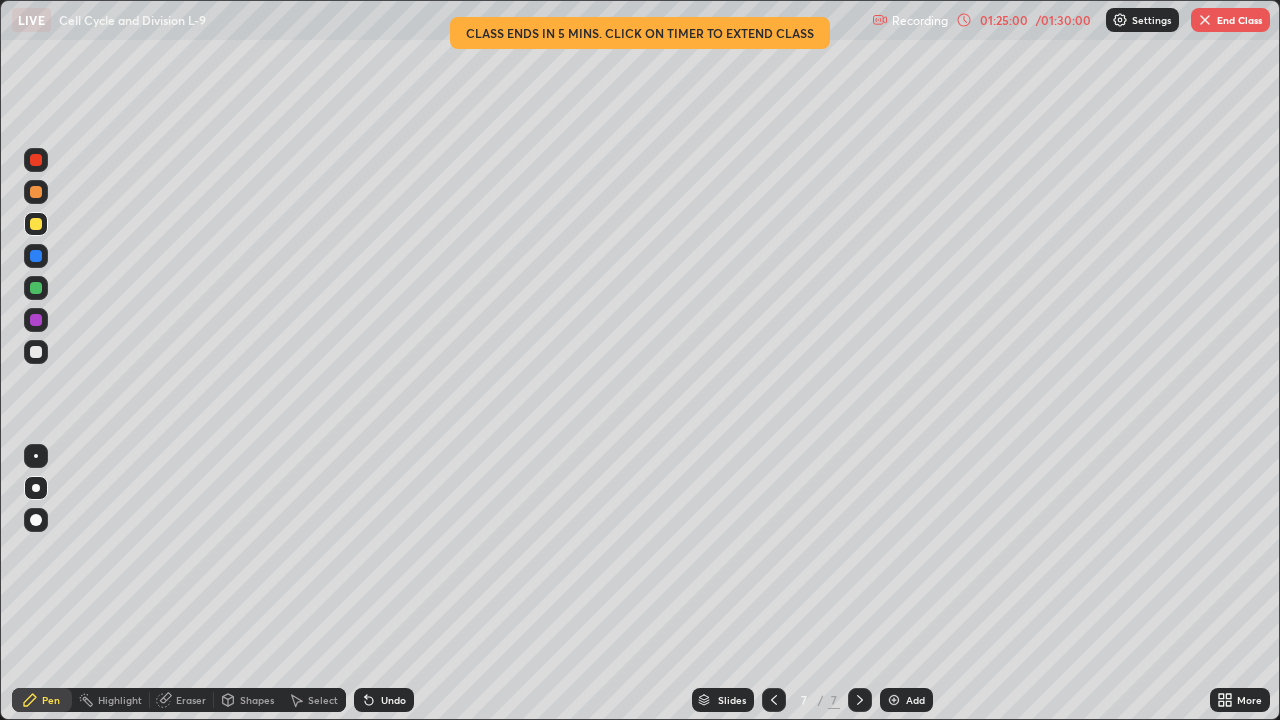click 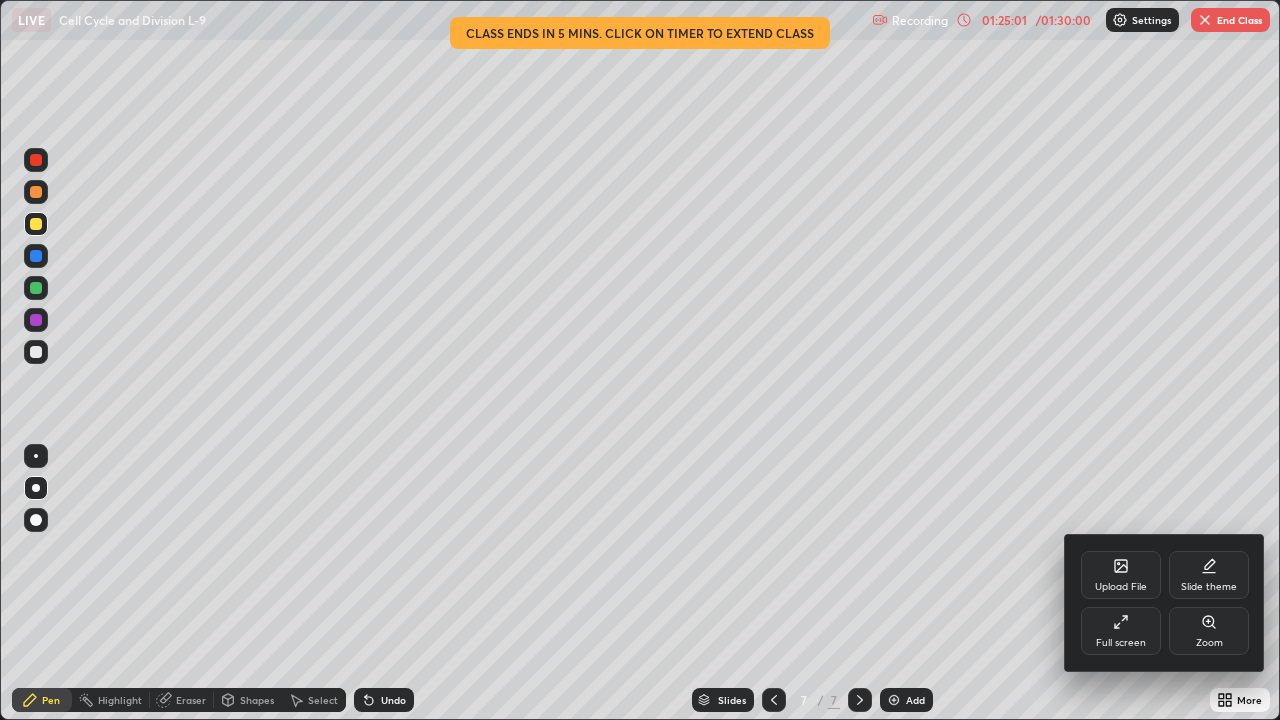click on "Full screen" at bounding box center (1121, 631) 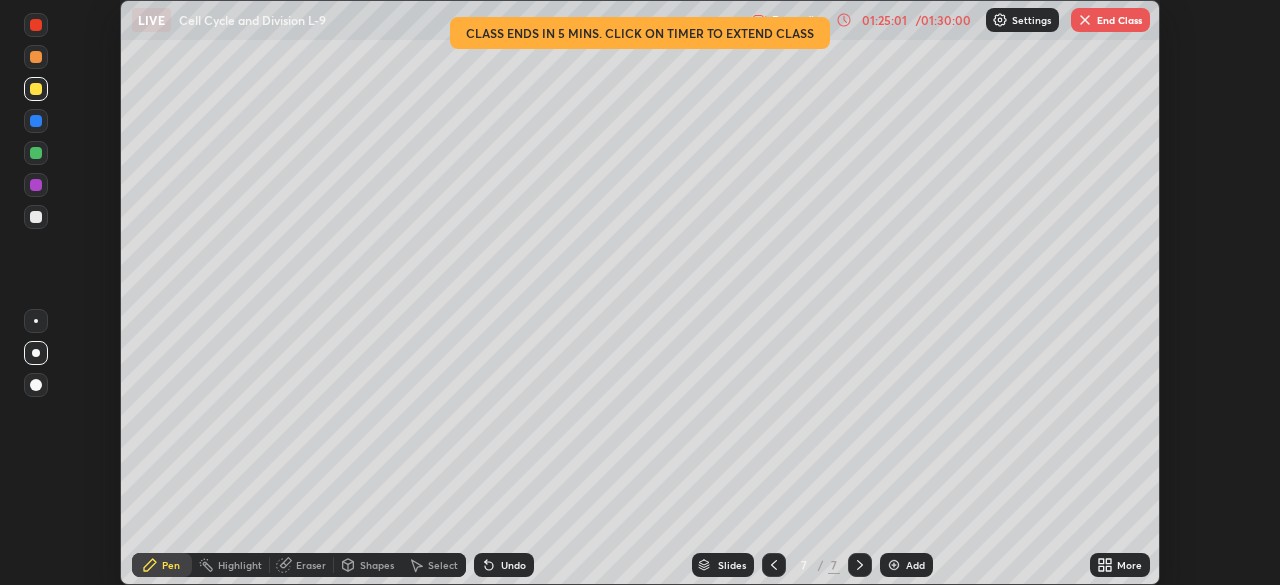 scroll, scrollTop: 585, scrollLeft: 1280, axis: both 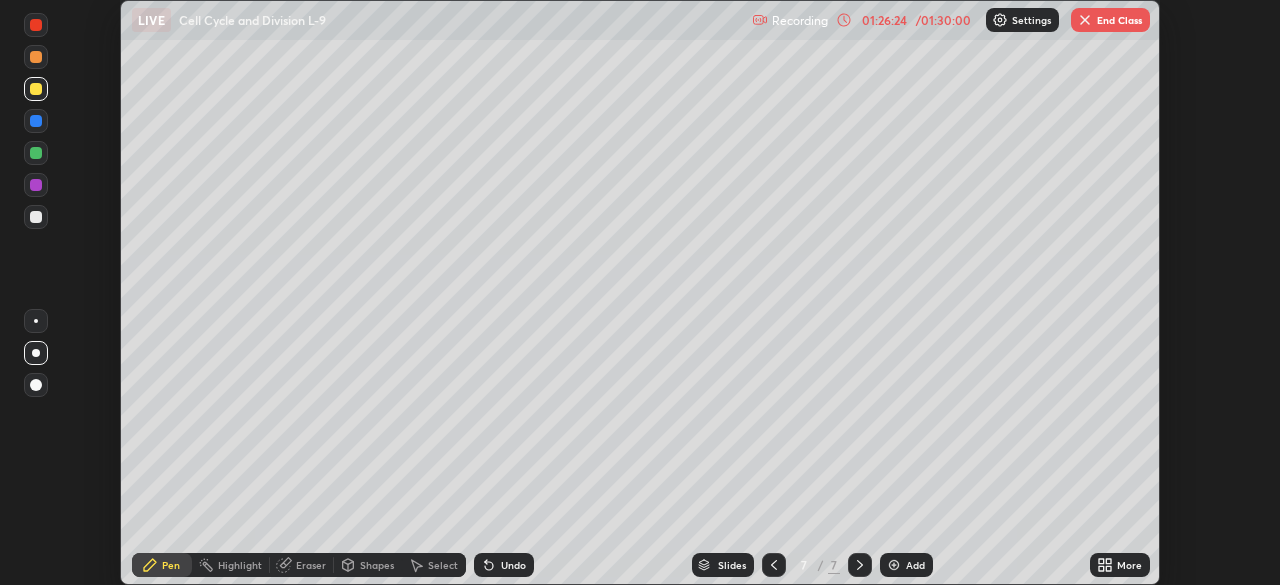 click at bounding box center (1085, 20) 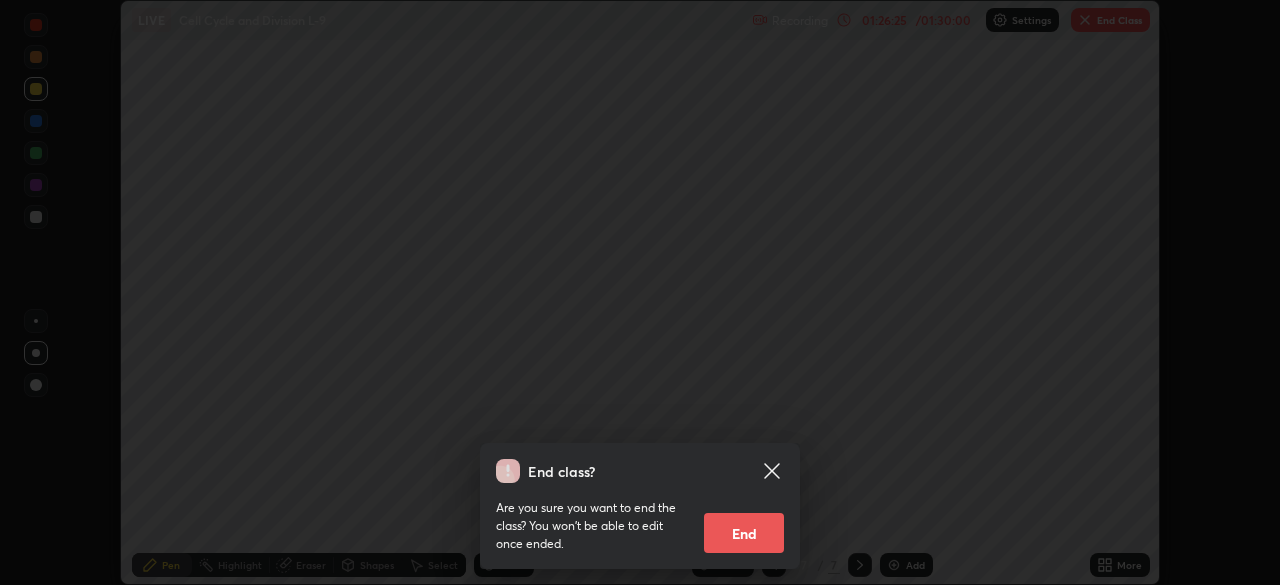click on "End" at bounding box center (744, 533) 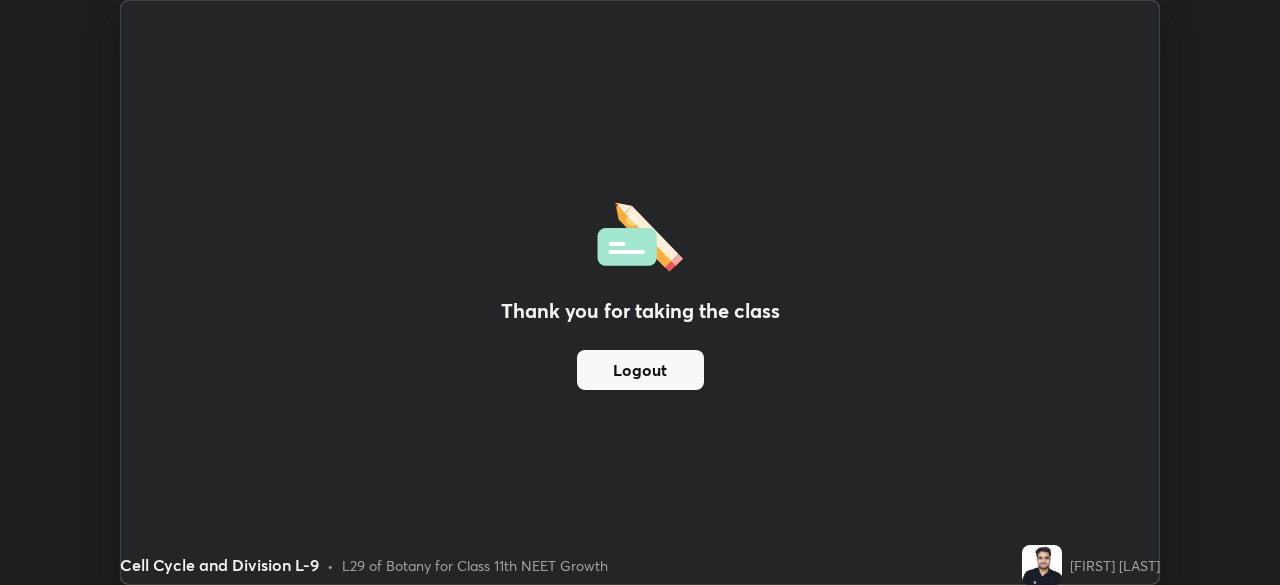 click on "Logout" at bounding box center [640, 370] 